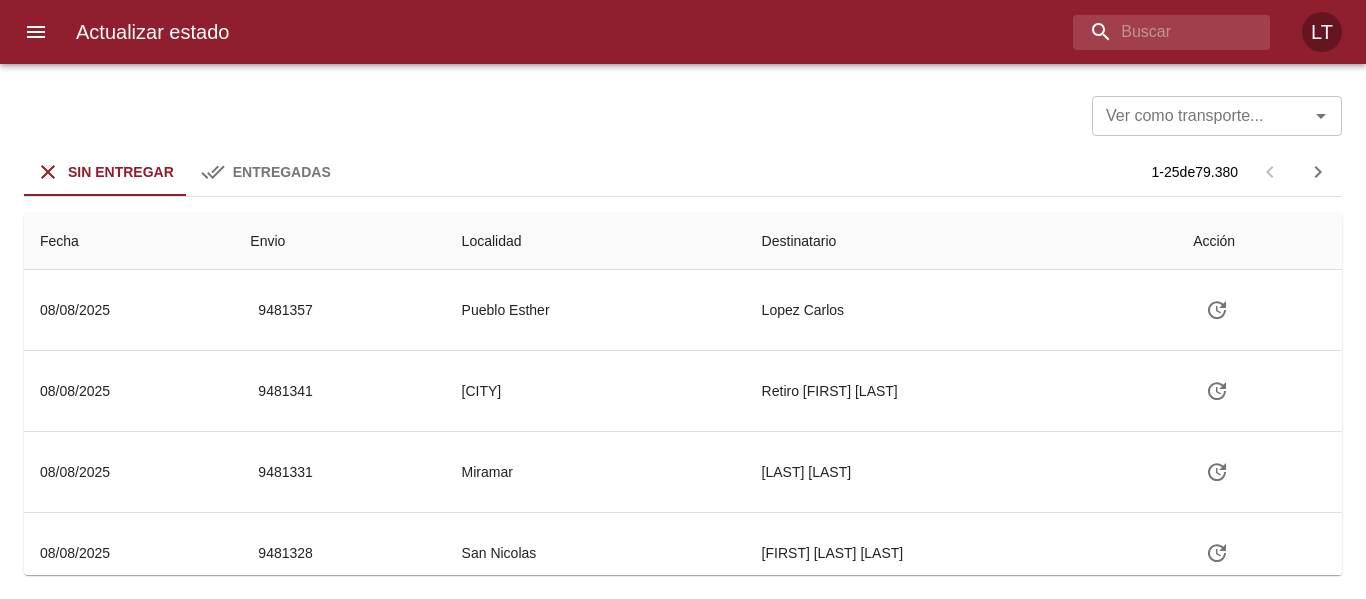 scroll, scrollTop: 0, scrollLeft: 0, axis: both 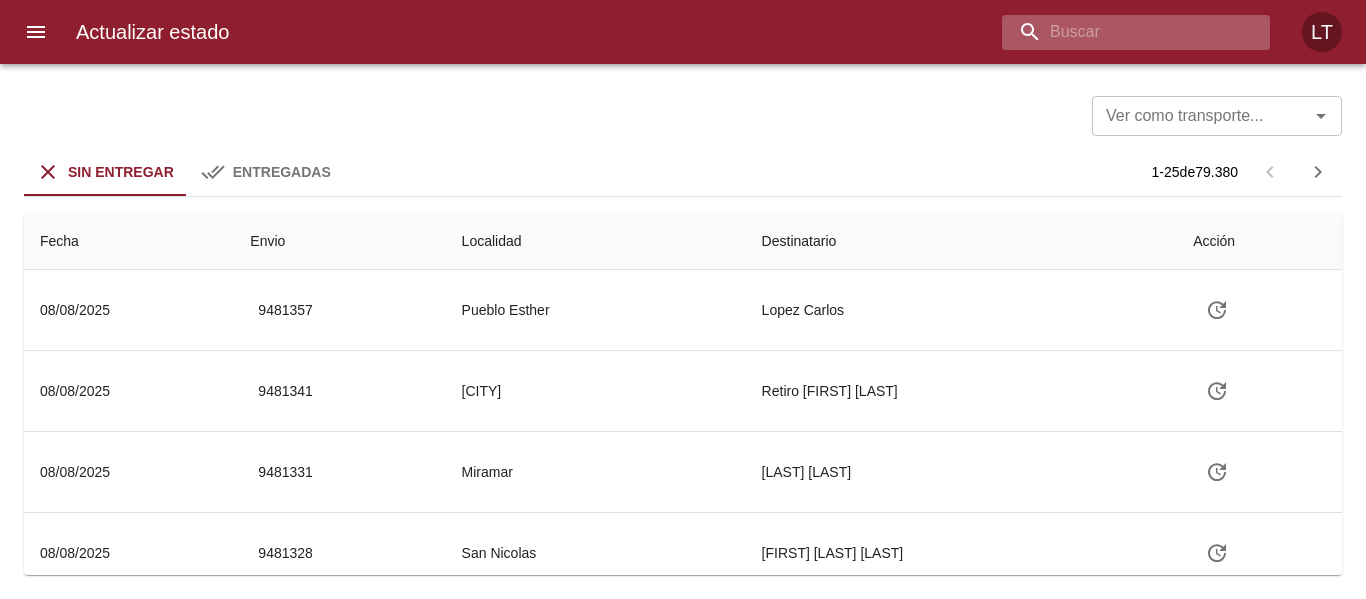 click at bounding box center (1119, 32) 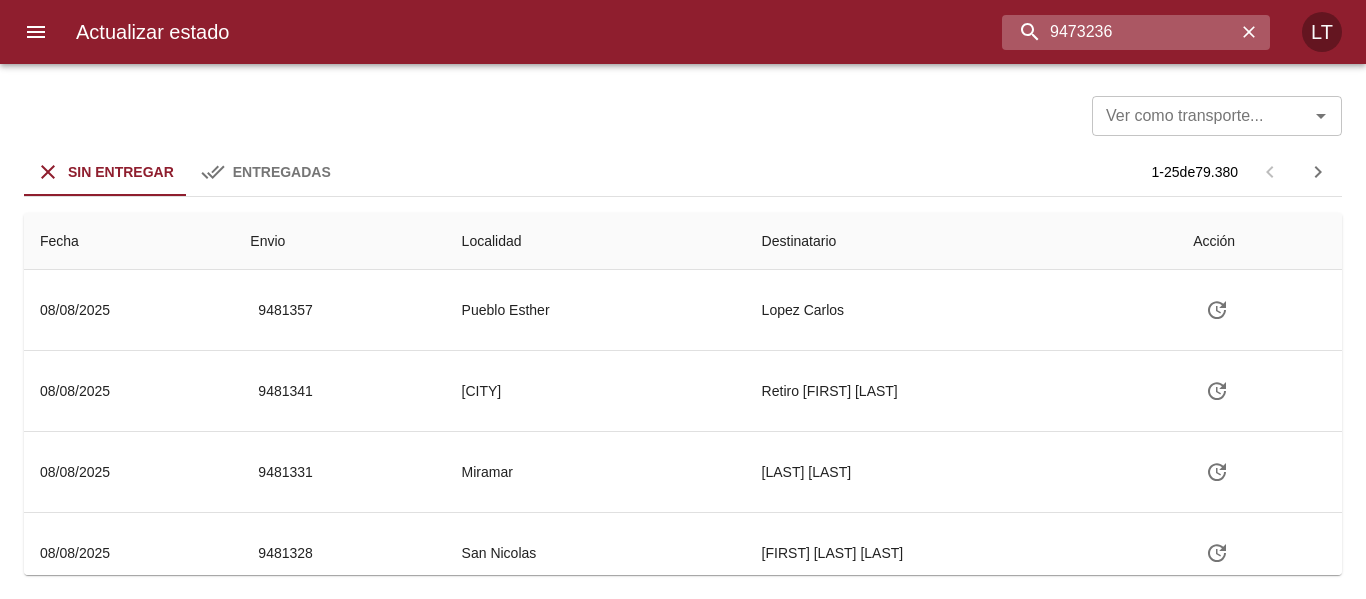 type on "9473236" 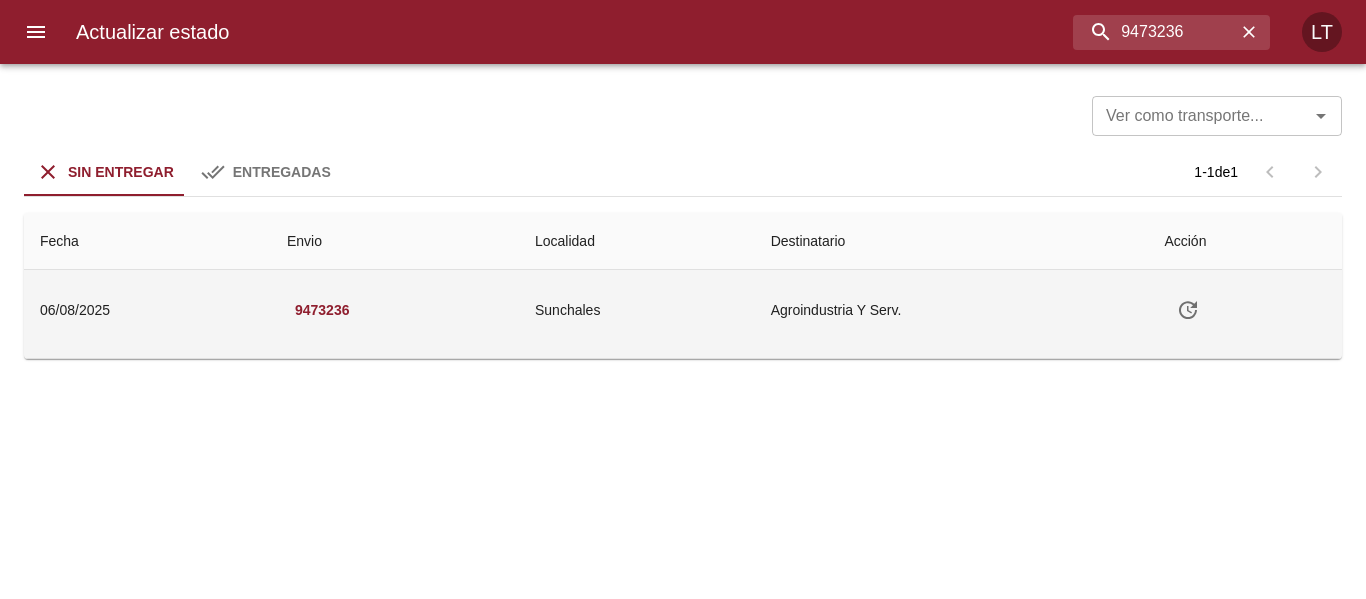 click at bounding box center (1188, 310) 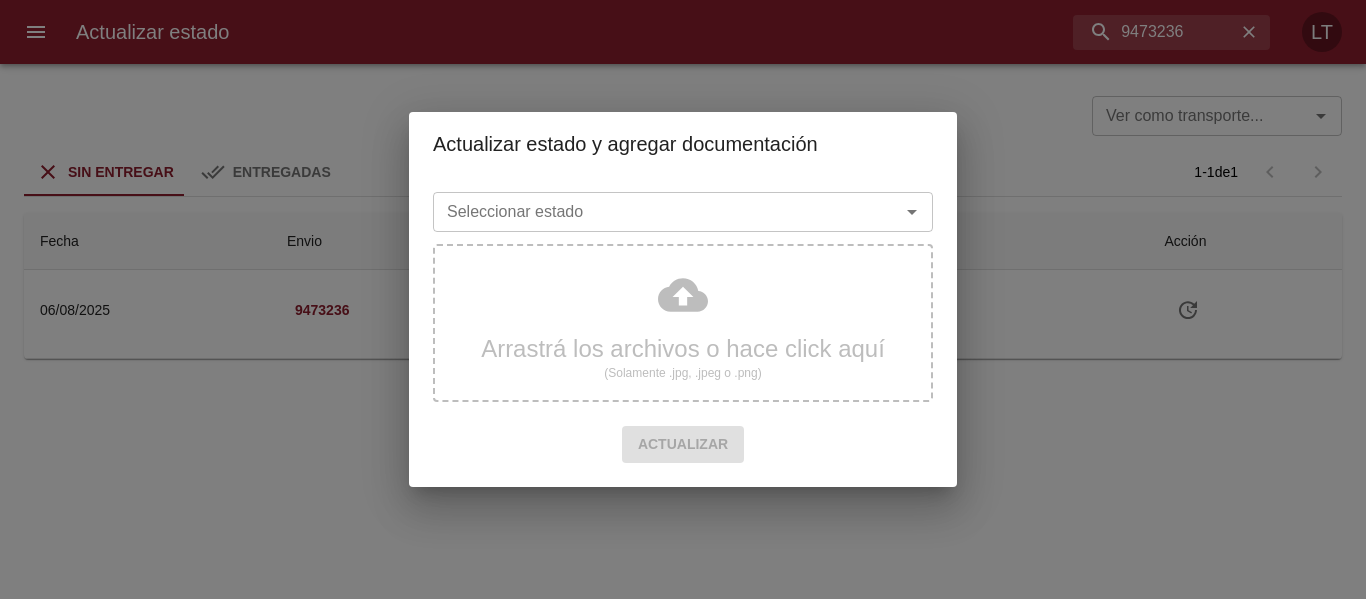 click on "Seleccionar estado" at bounding box center [653, 212] 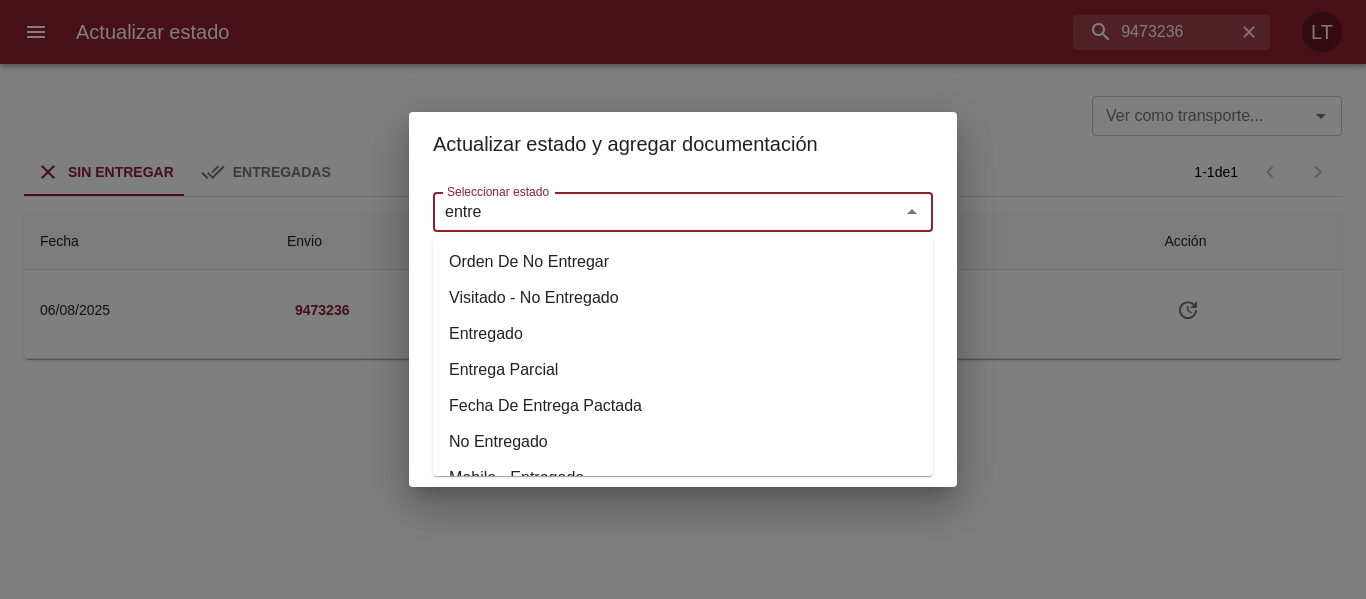 click on "Entregado" at bounding box center (683, 334) 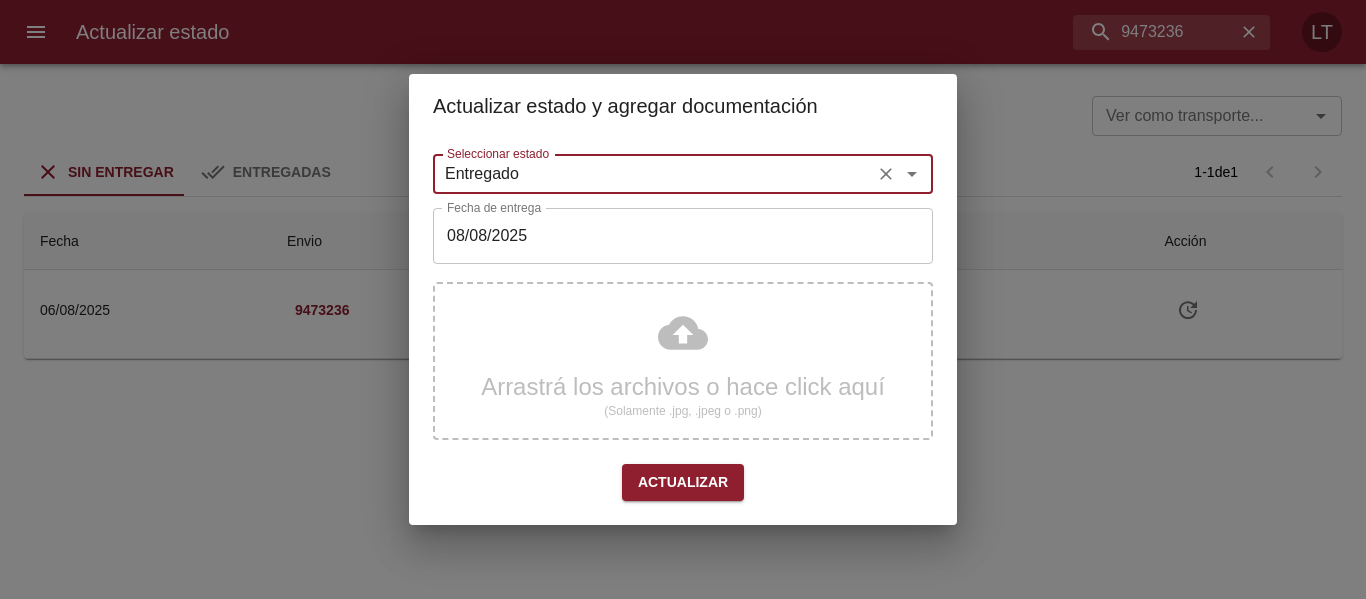 type on "Entregado" 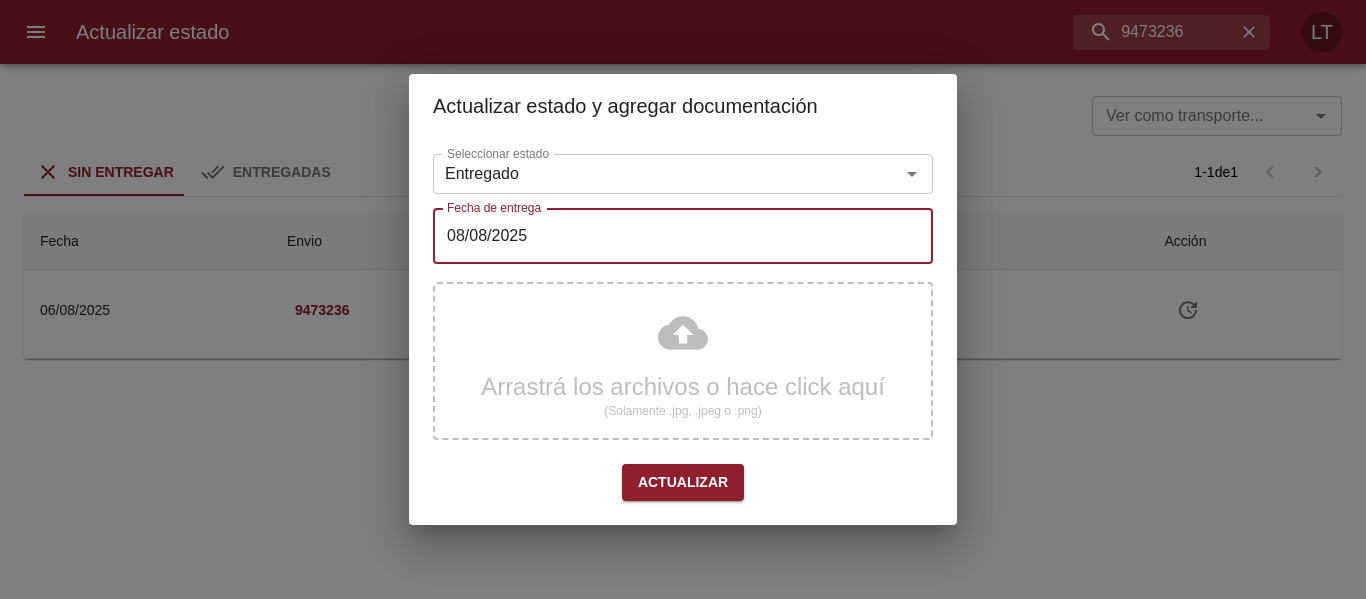 click on "08/08/2025" at bounding box center [683, 236] 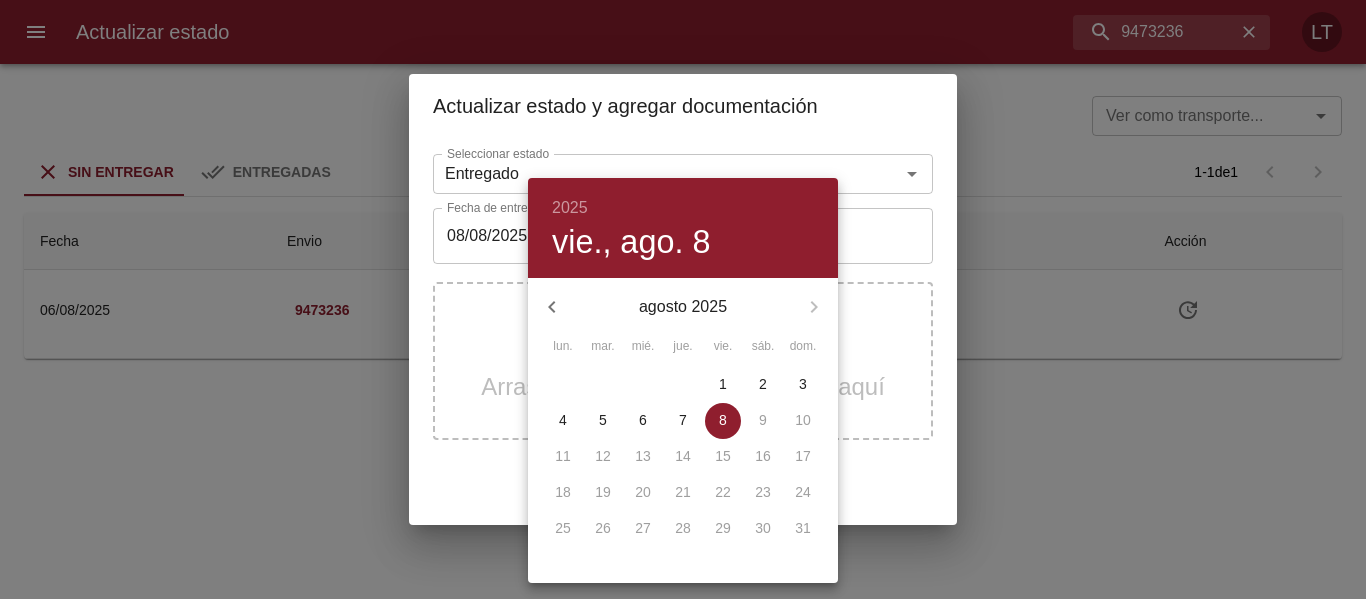 click at bounding box center (683, 299) 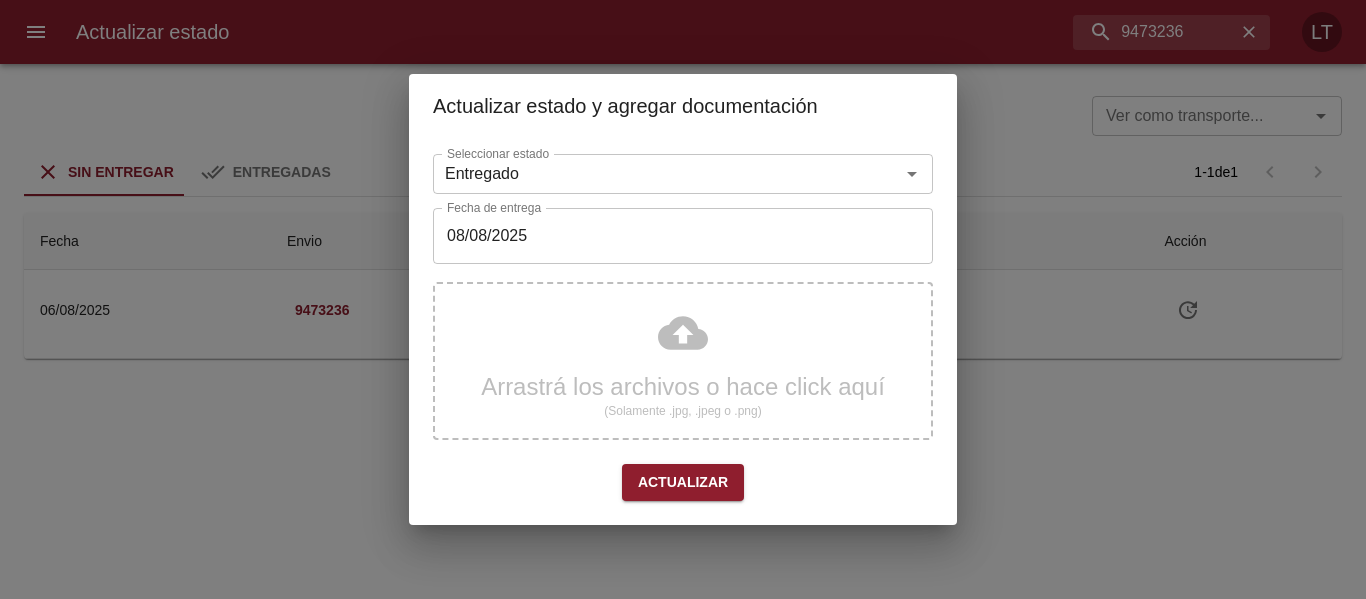 click on "Arrastrá los archivos o hace click aquí (Solamente .jpg, .jpeg o .png)" at bounding box center [683, 361] 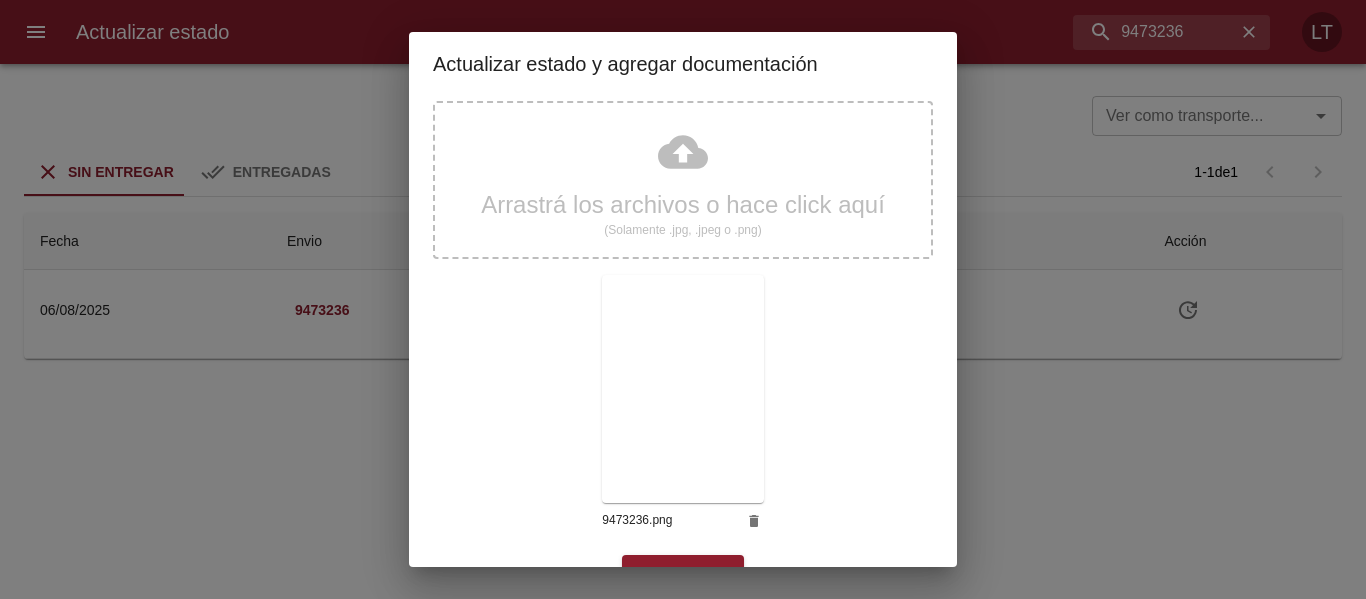 scroll, scrollTop: 187, scrollLeft: 0, axis: vertical 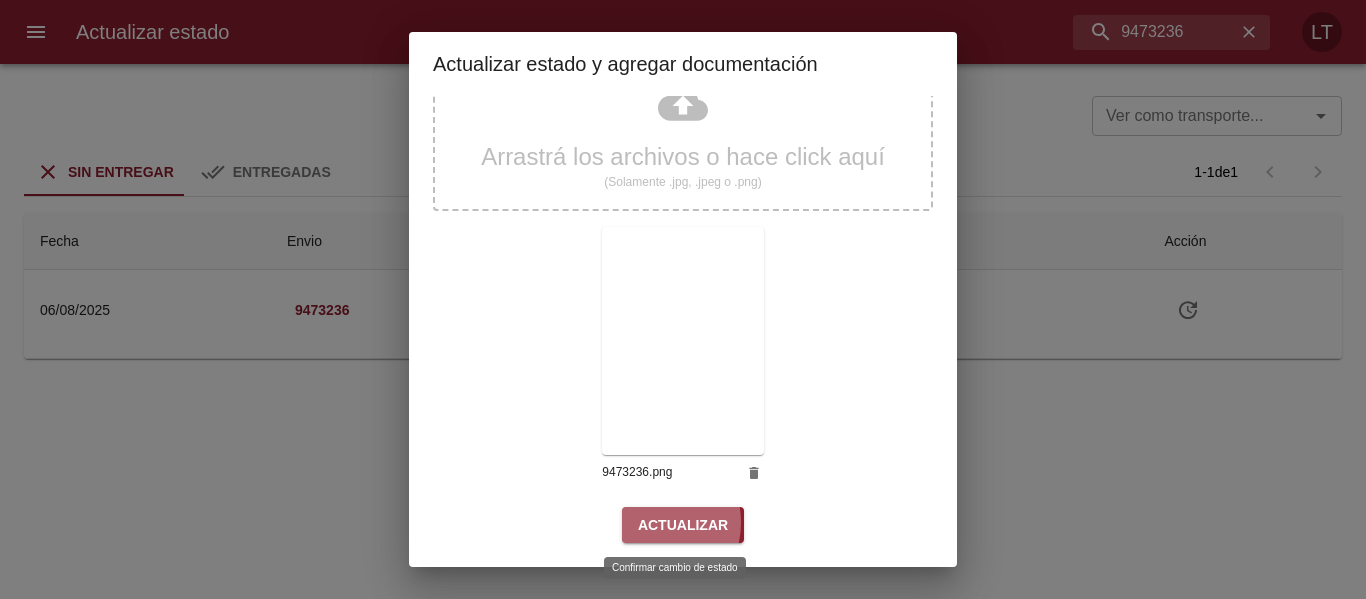 click on "Actualizar" at bounding box center [683, 525] 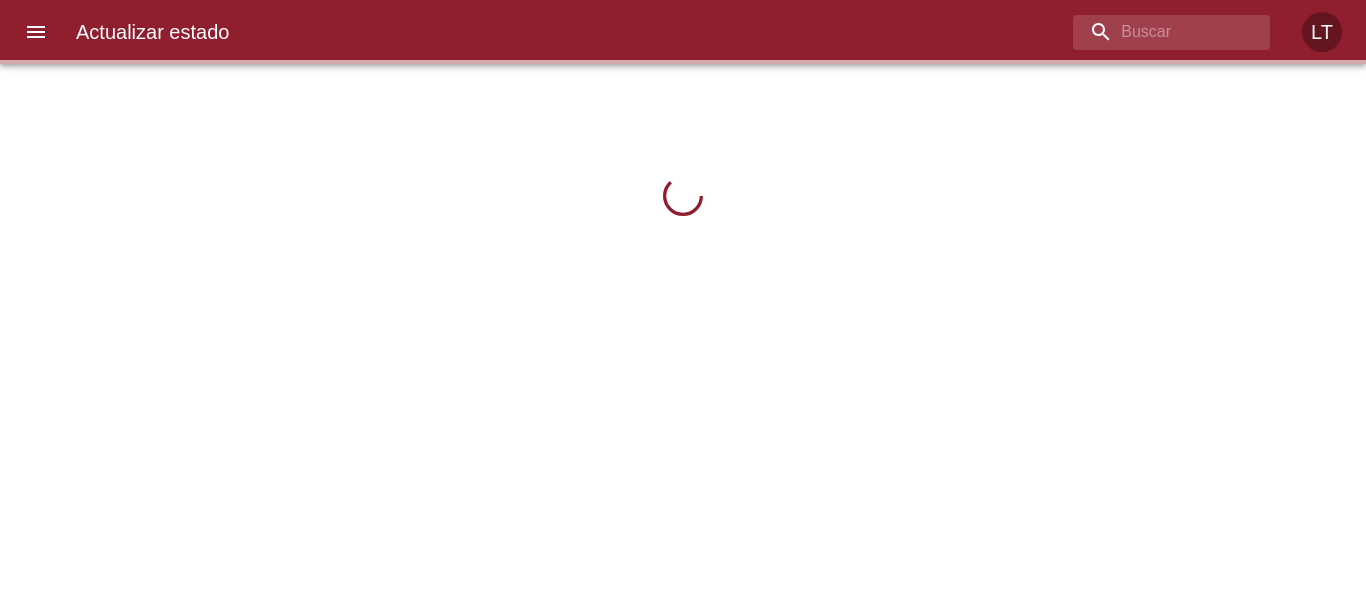 scroll, scrollTop: 0, scrollLeft: 0, axis: both 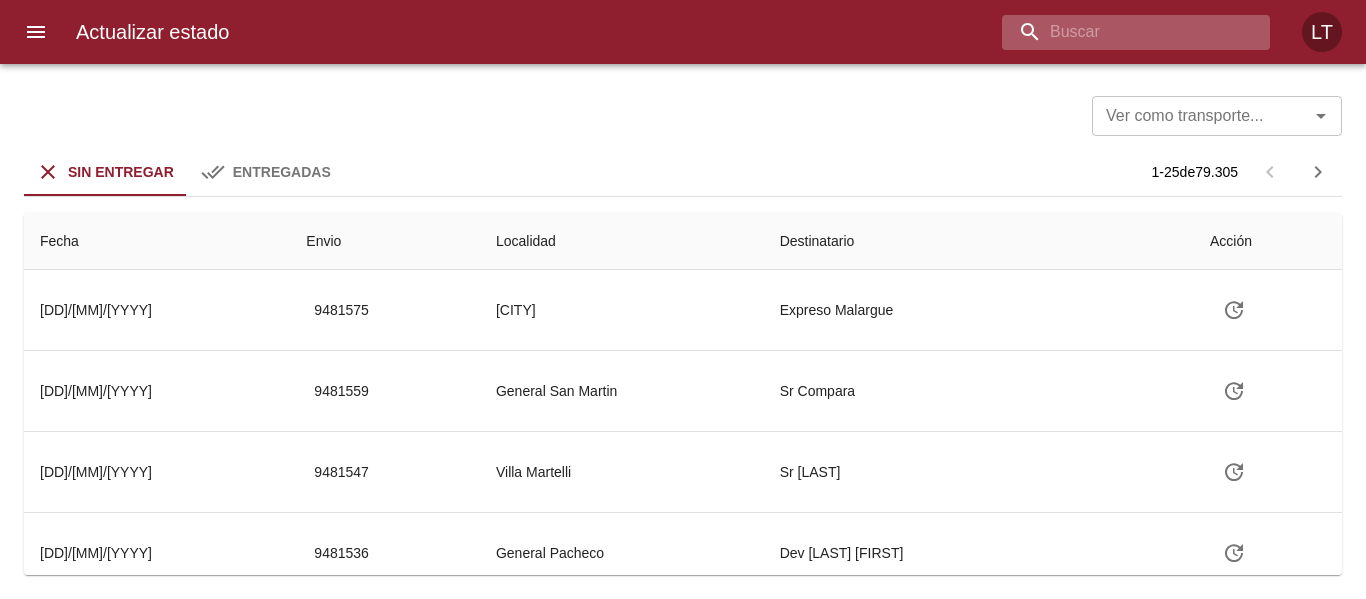 click at bounding box center [1119, 32] 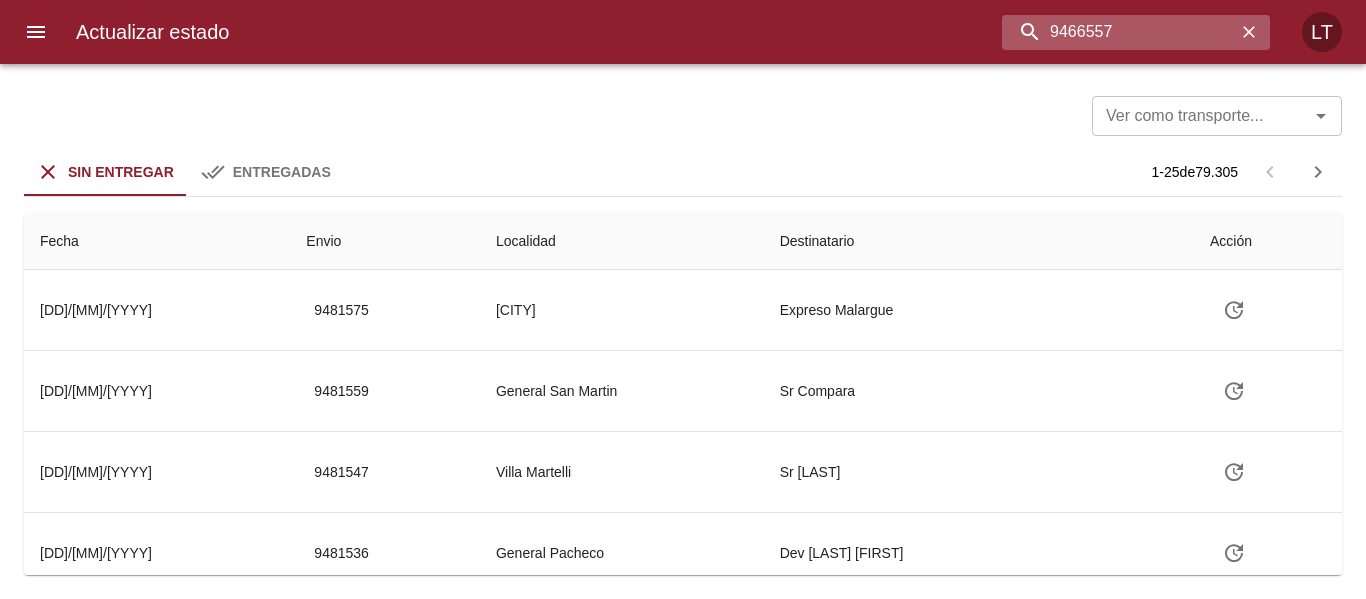 type on "9466557" 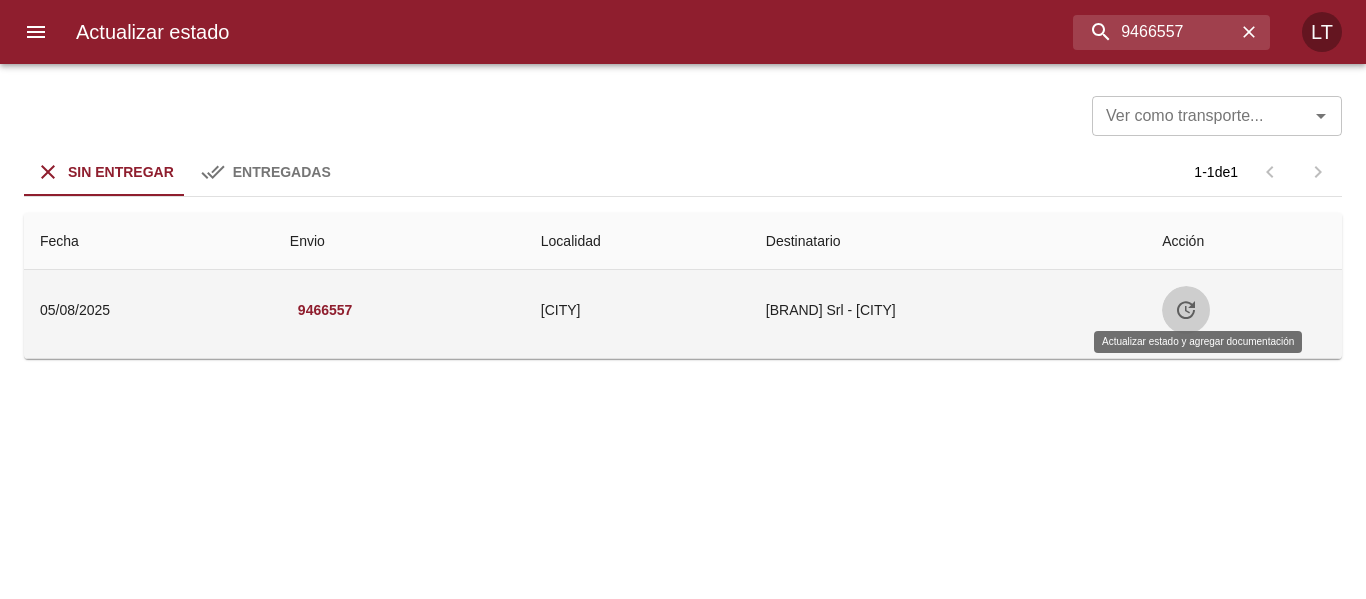 click 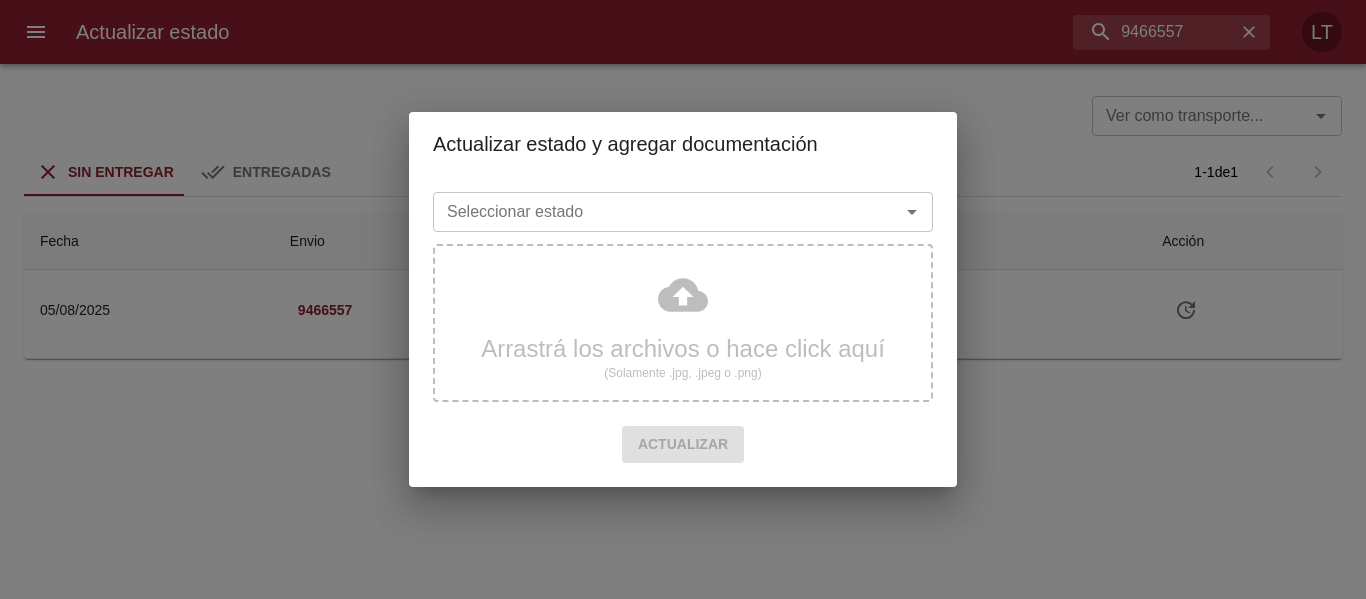 click on "Seleccionar estado" at bounding box center (653, 212) 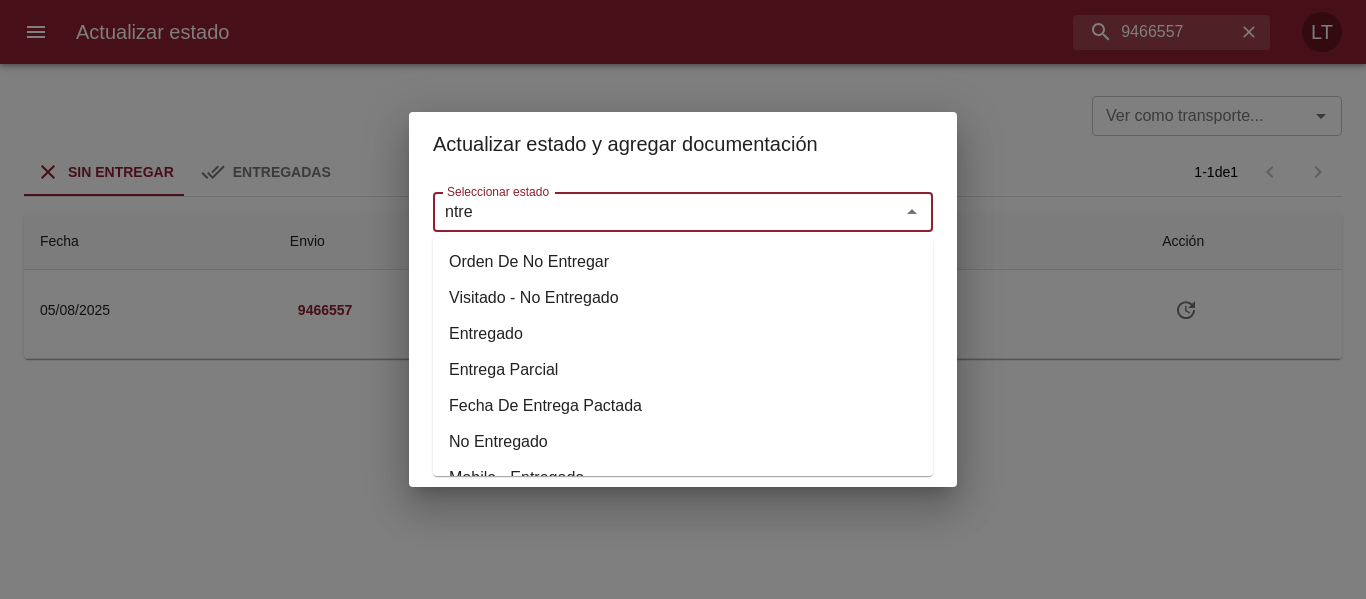 click on "Entregado" at bounding box center [683, 334] 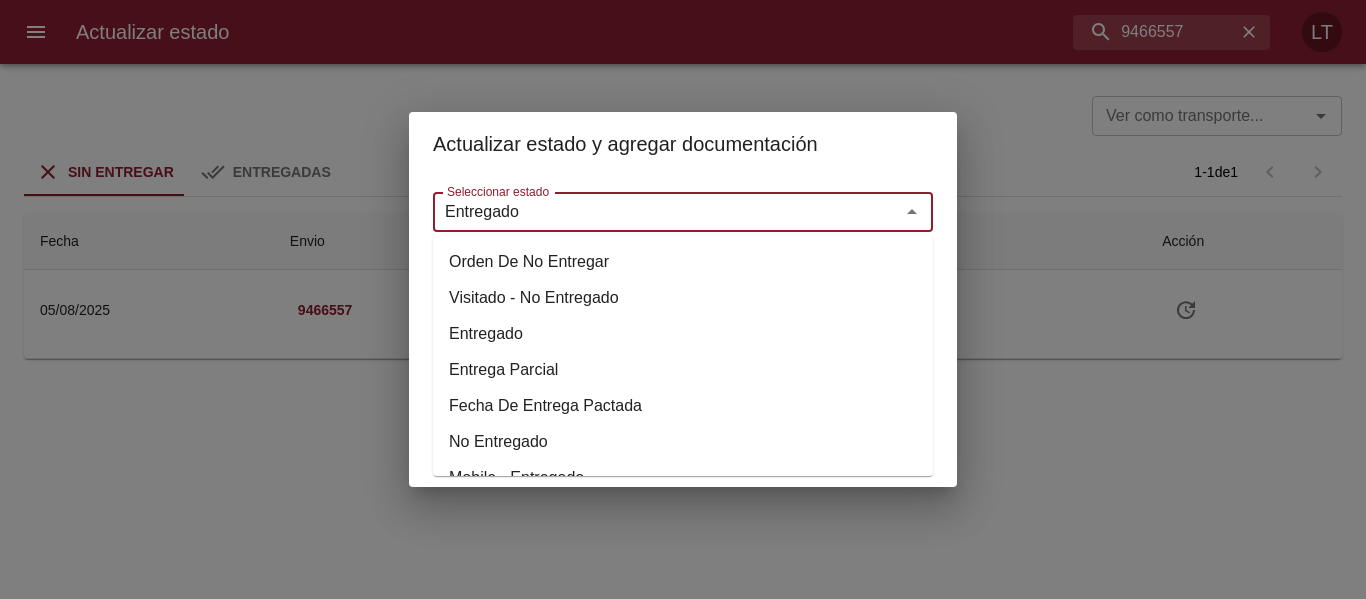 type on "Entregado" 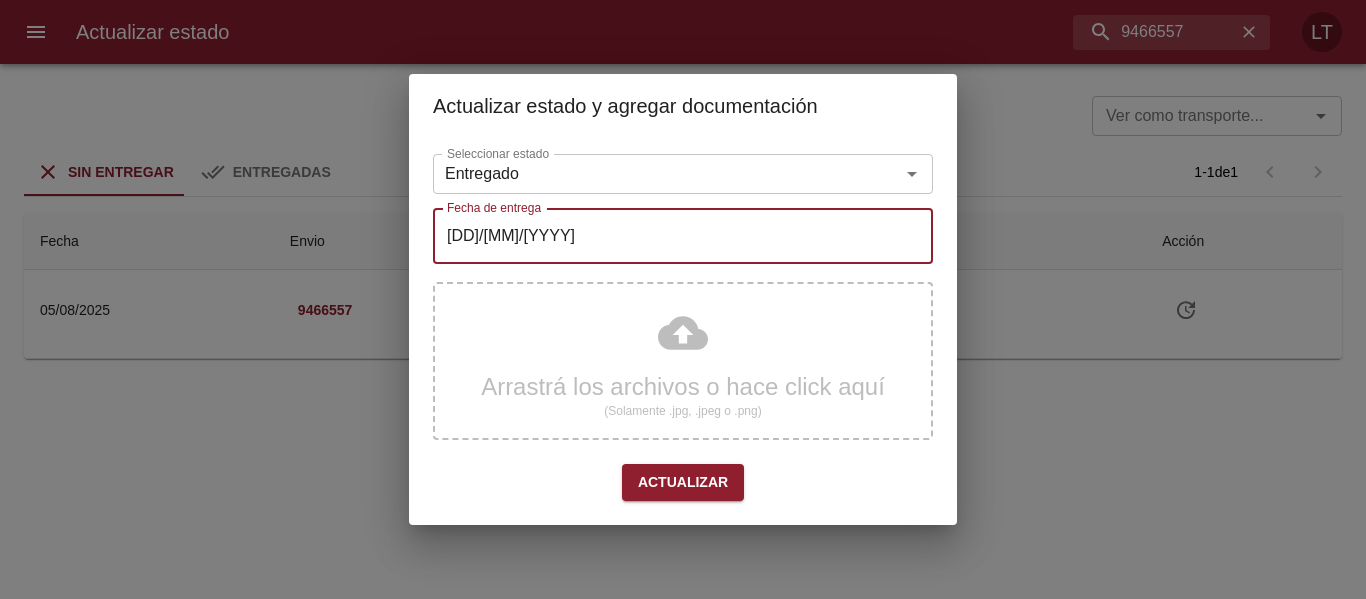 click on "[DD]/[MM]/[YYYY]" at bounding box center [683, 236] 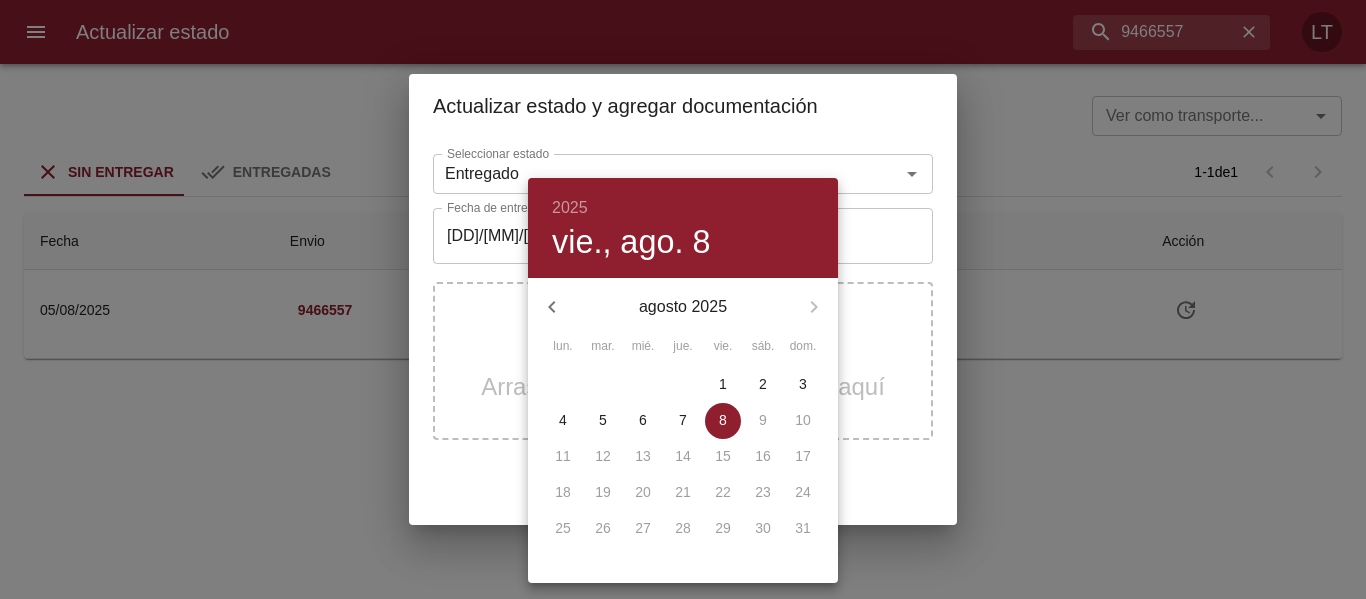 click at bounding box center (683, 299) 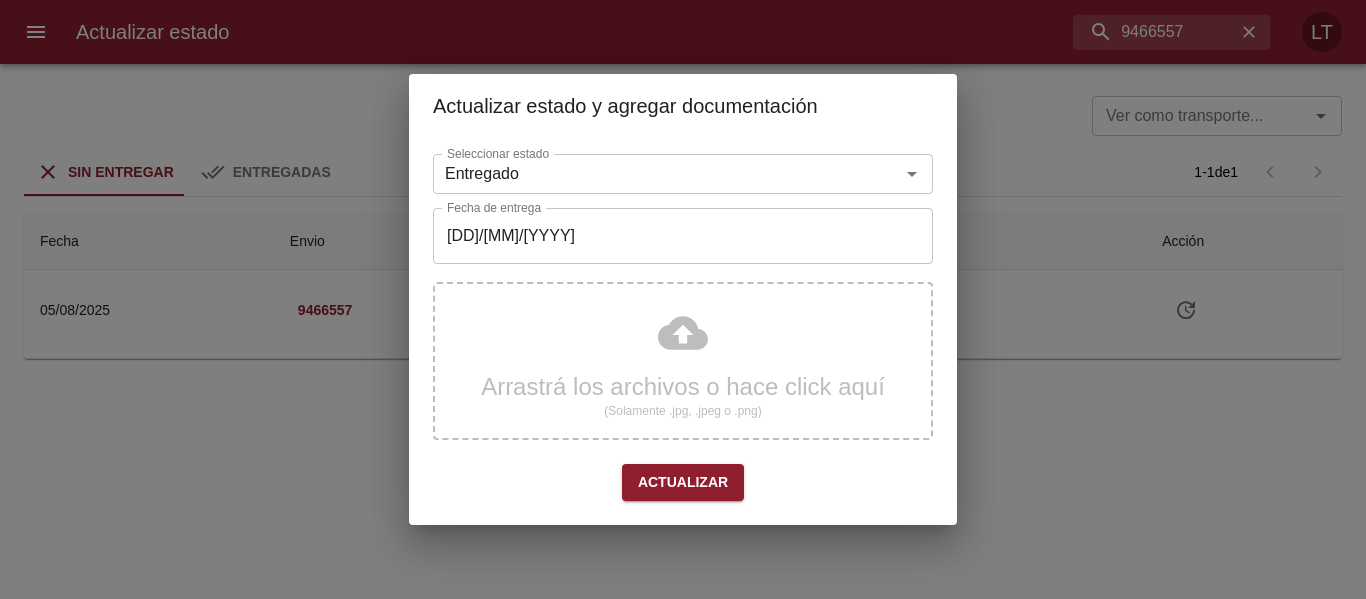 click on "Arrastrá los archivos o hace click aquí (Solamente .jpg, .jpeg o .png)" at bounding box center (683, 361) 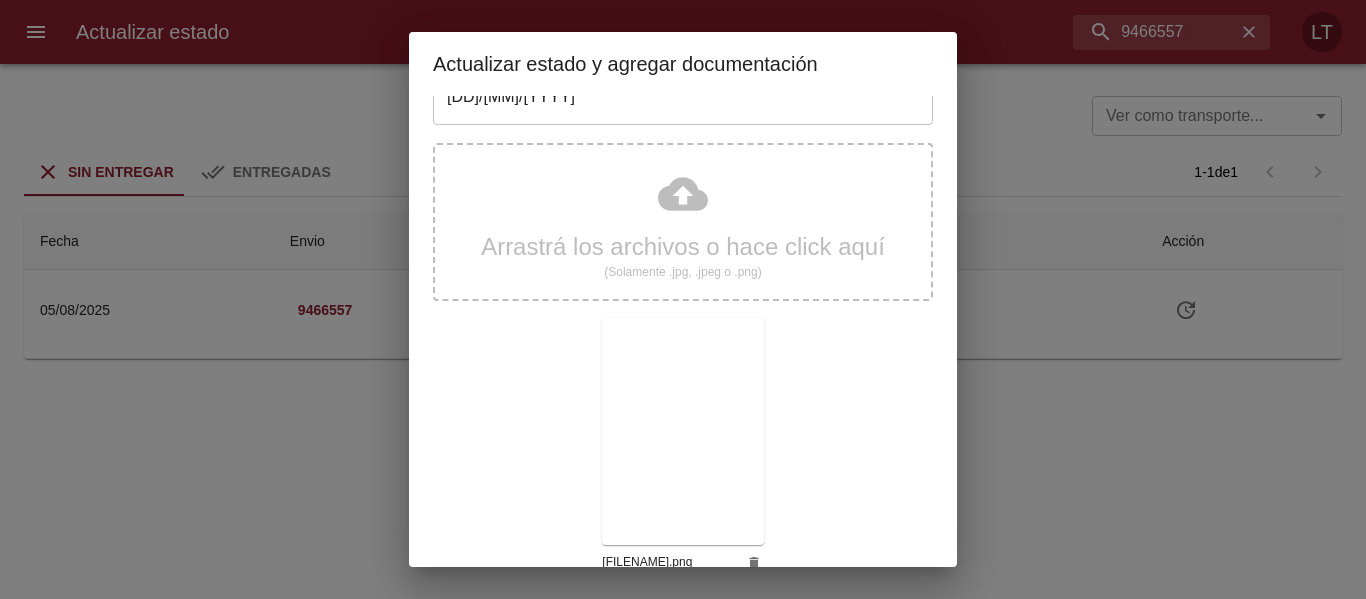 scroll, scrollTop: 187, scrollLeft: 0, axis: vertical 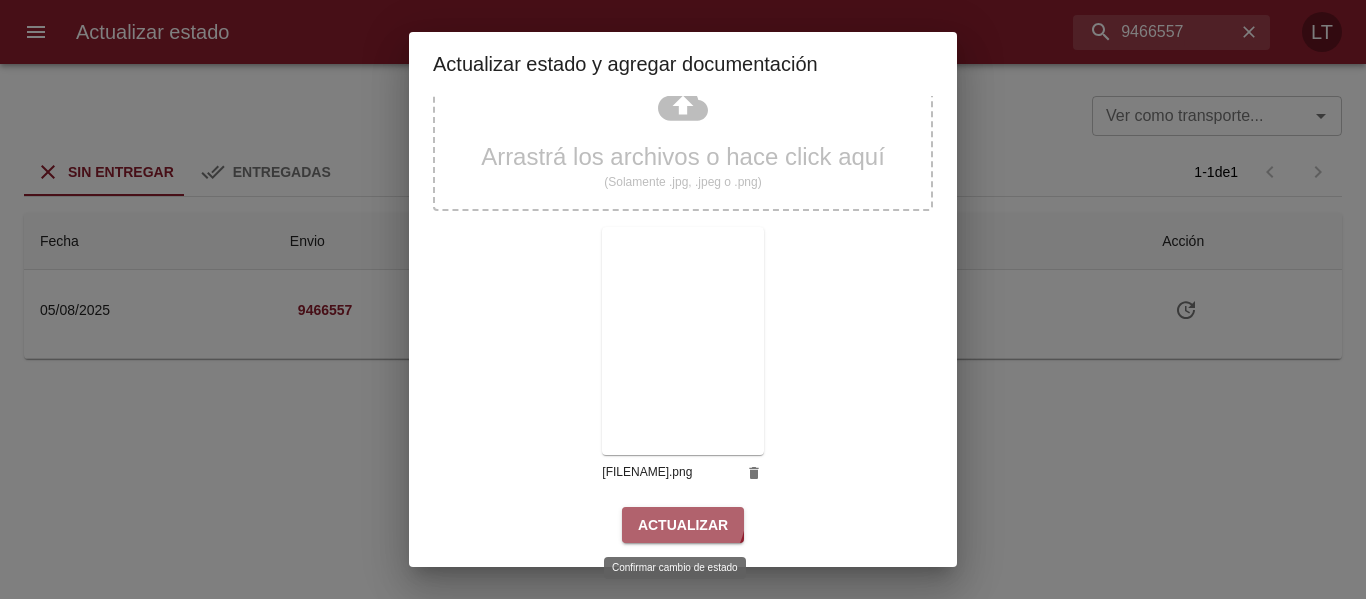 click on "Actualizar" at bounding box center [683, 525] 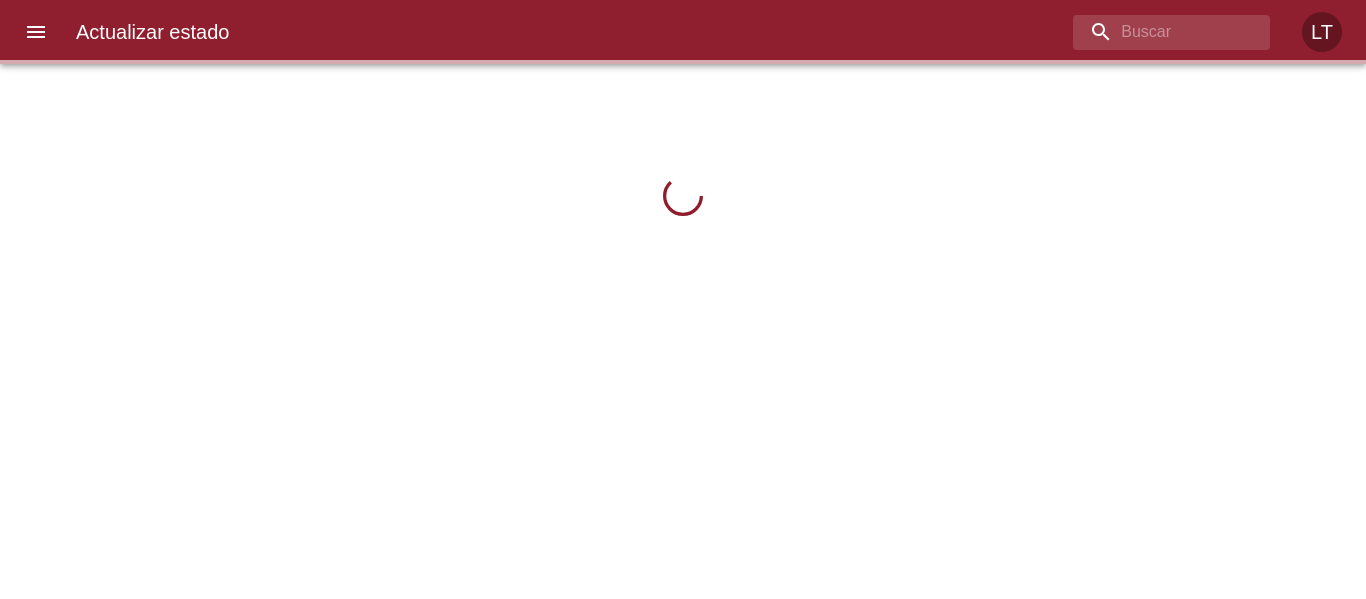 scroll, scrollTop: 0, scrollLeft: 0, axis: both 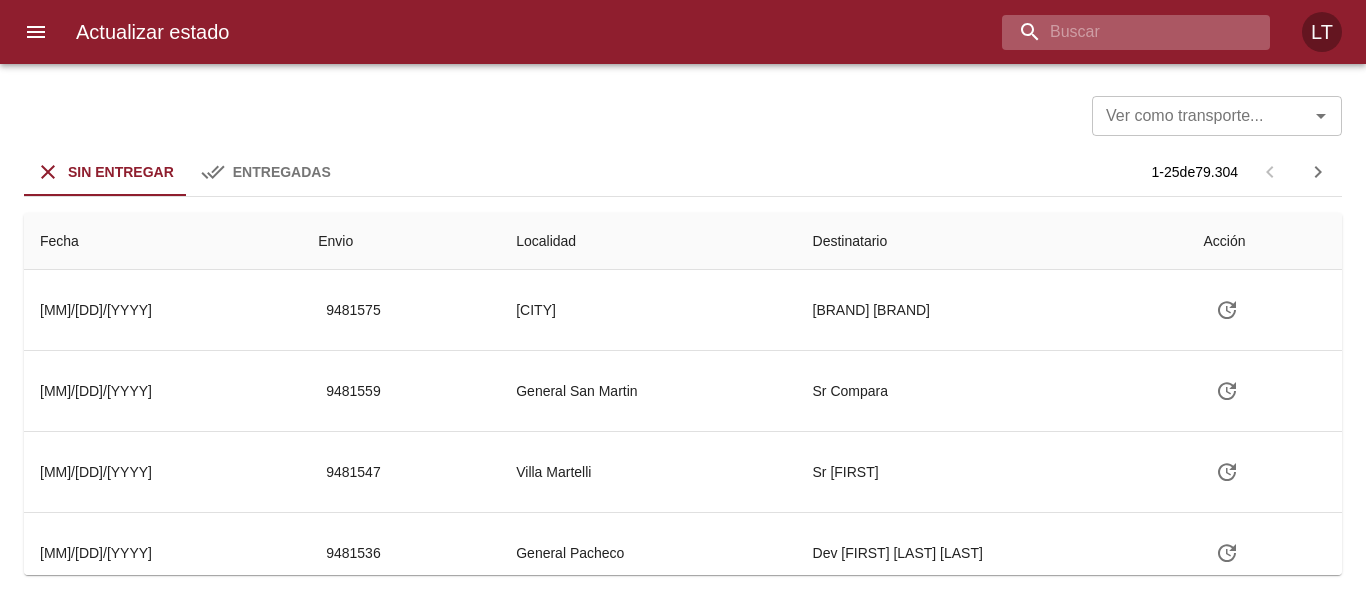 click at bounding box center (1119, 32) 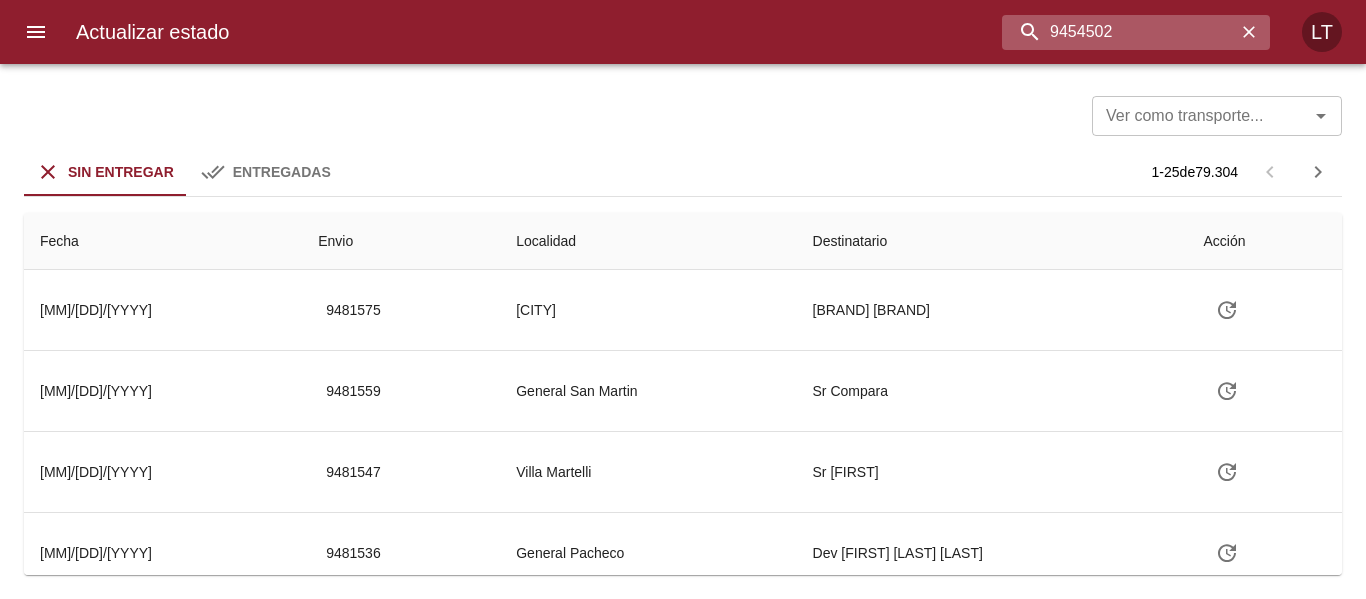 type on "9454502" 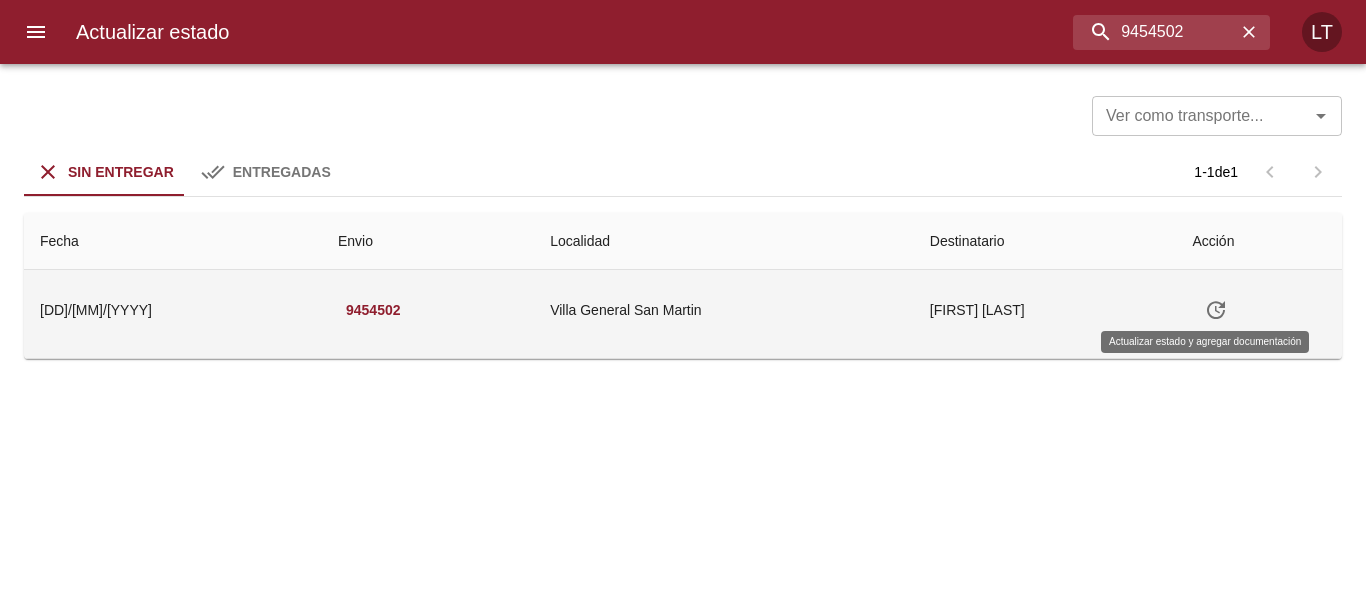 click at bounding box center [1216, 310] 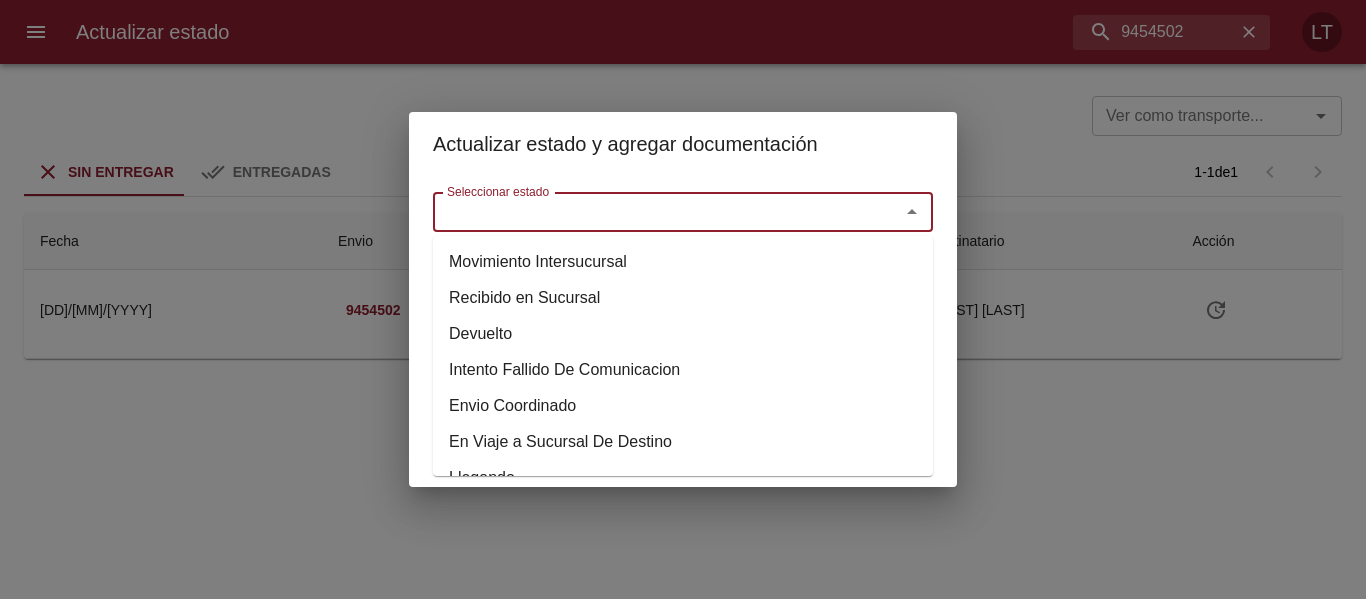 click on "Seleccionar estado" at bounding box center [653, 212] 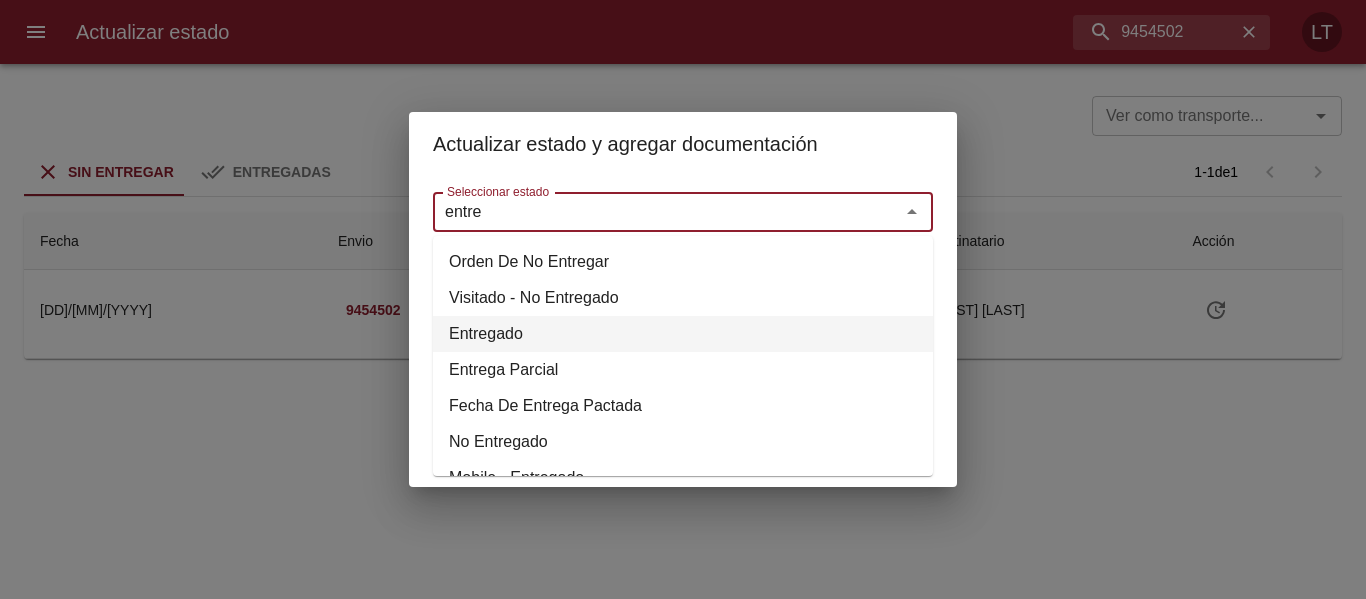 click on "Entregado" at bounding box center [683, 334] 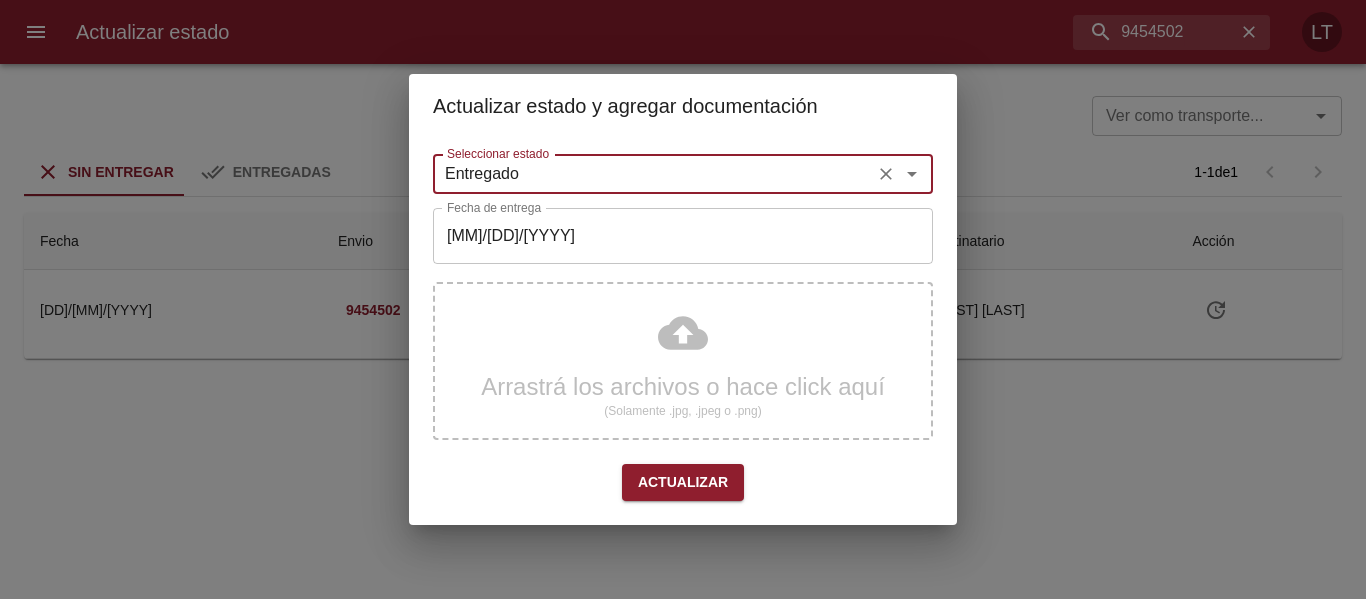 type on "Entregado" 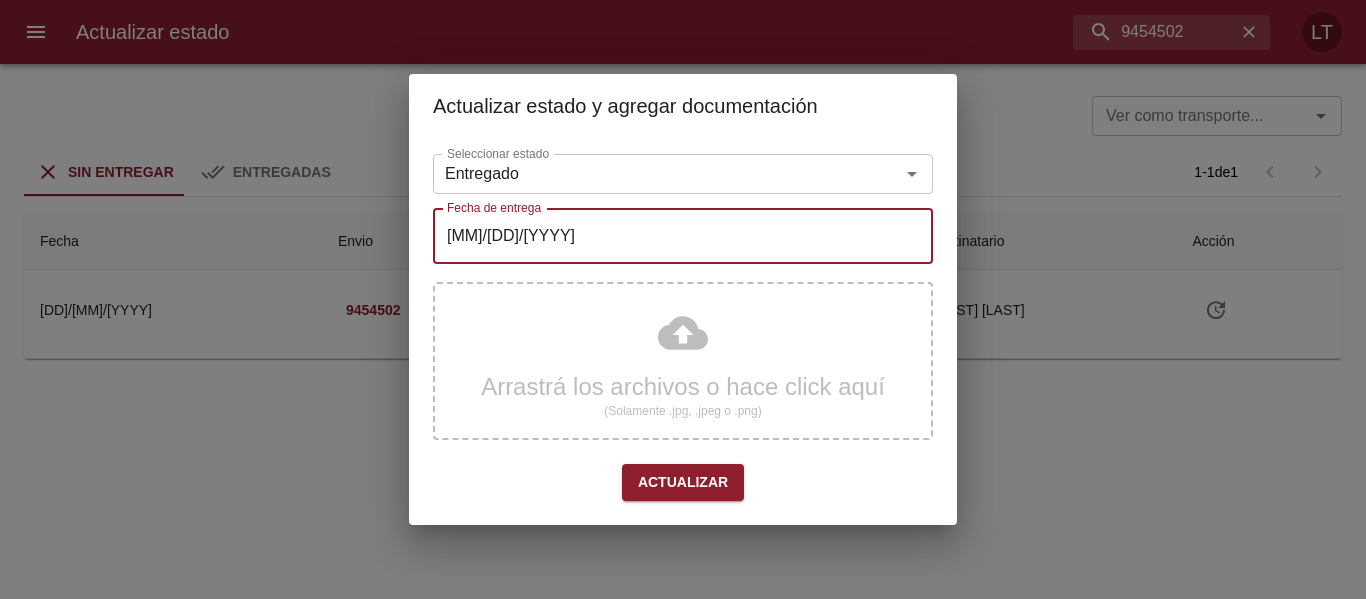 click on "08/08/2025" at bounding box center [683, 236] 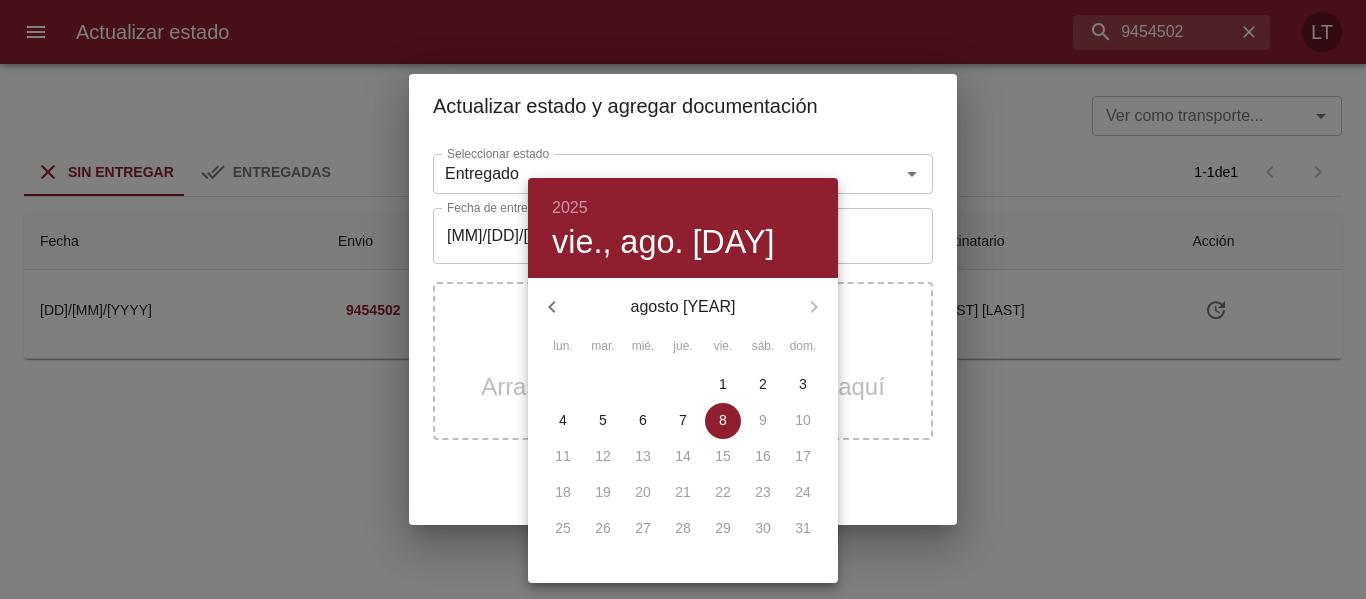 click at bounding box center (683, 299) 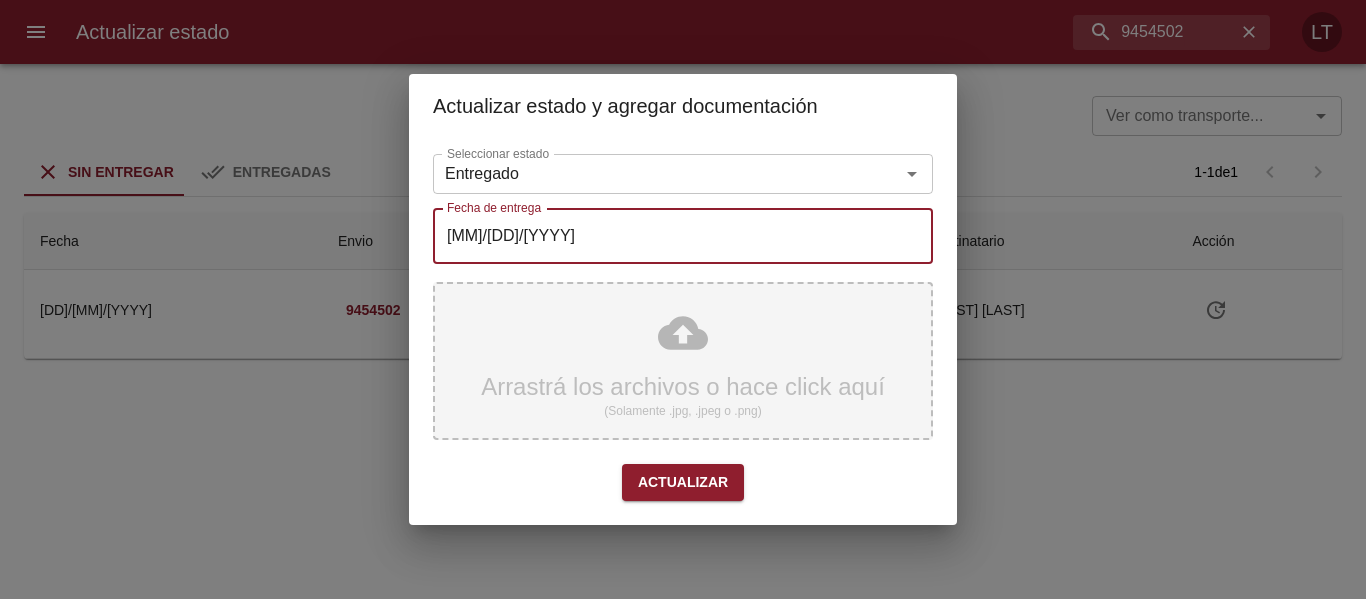 click on "Arrastrá los archivos o hace click aquí (Solamente .jpg, .jpeg o .png)" at bounding box center [683, 361] 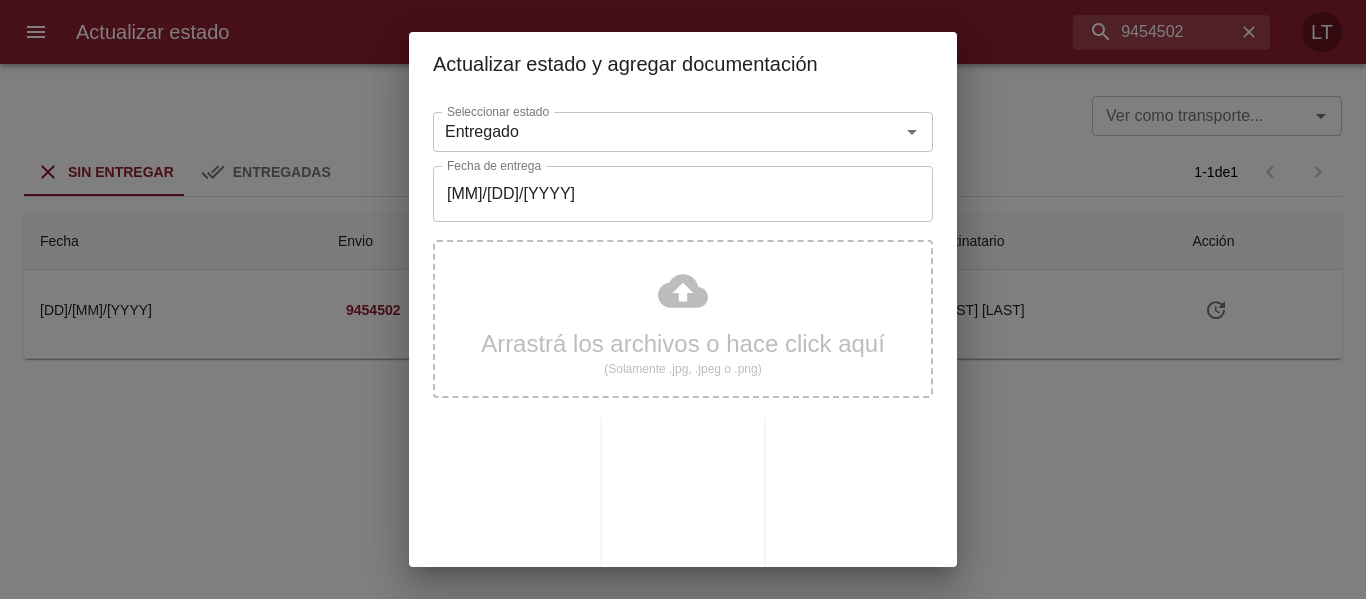 scroll, scrollTop: 187, scrollLeft: 0, axis: vertical 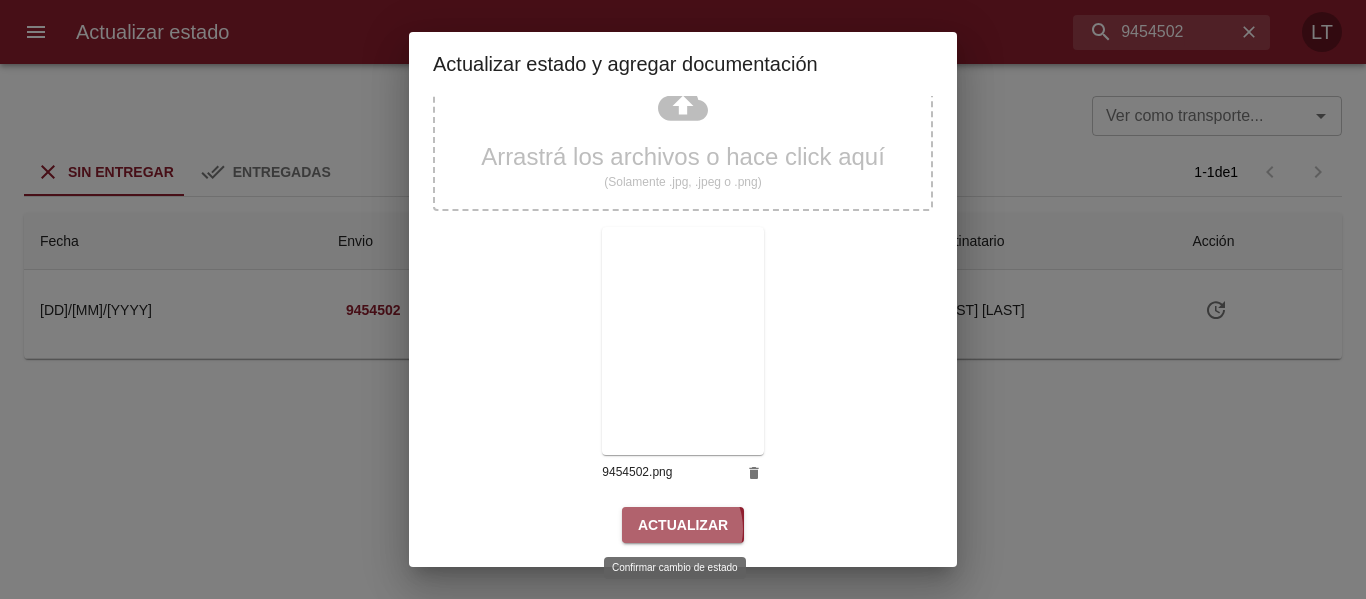 click on "Actualizar" at bounding box center [683, 525] 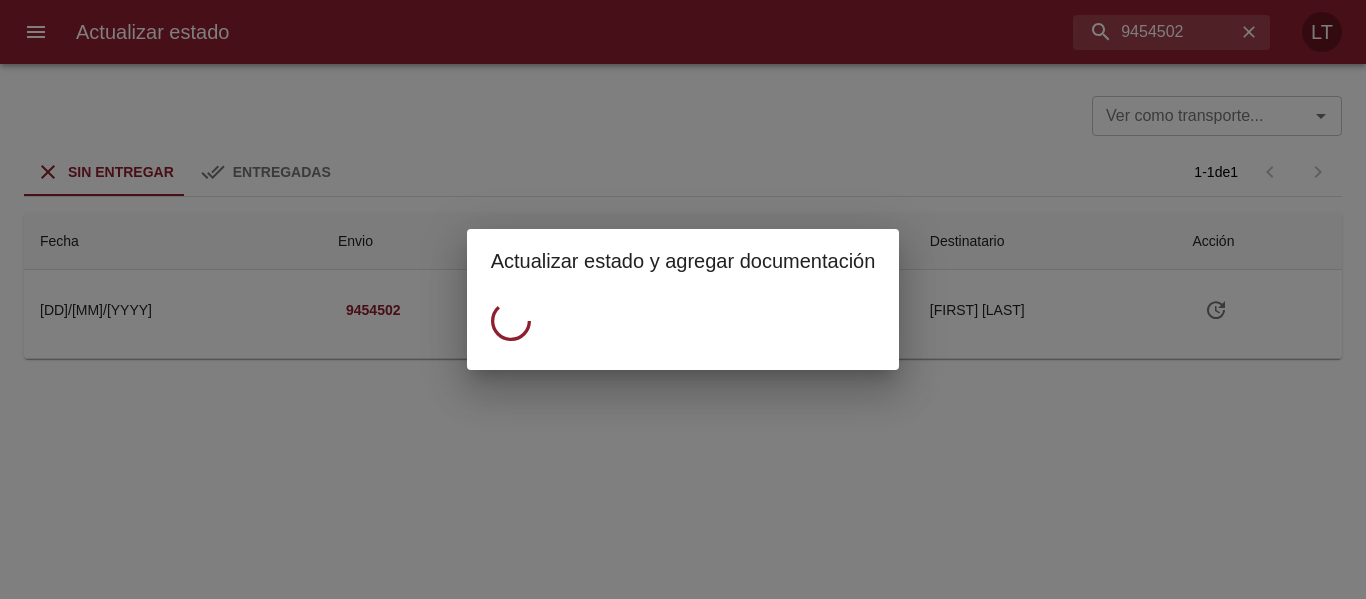 scroll, scrollTop: 0, scrollLeft: 0, axis: both 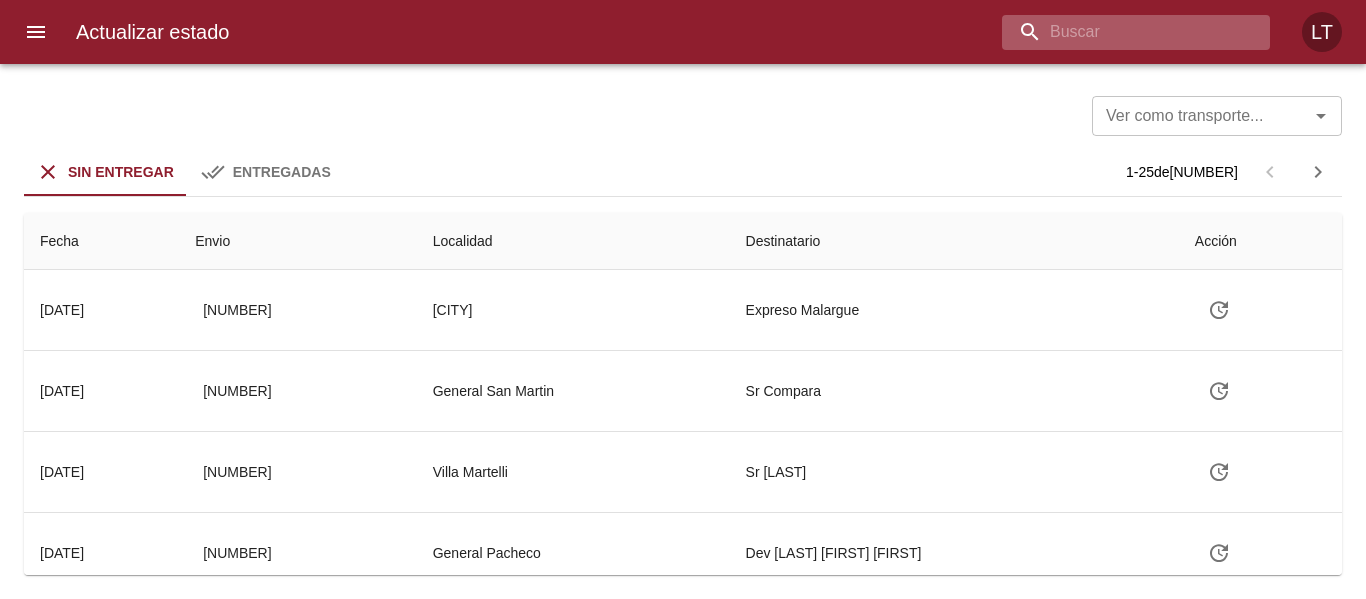 click at bounding box center (1119, 32) 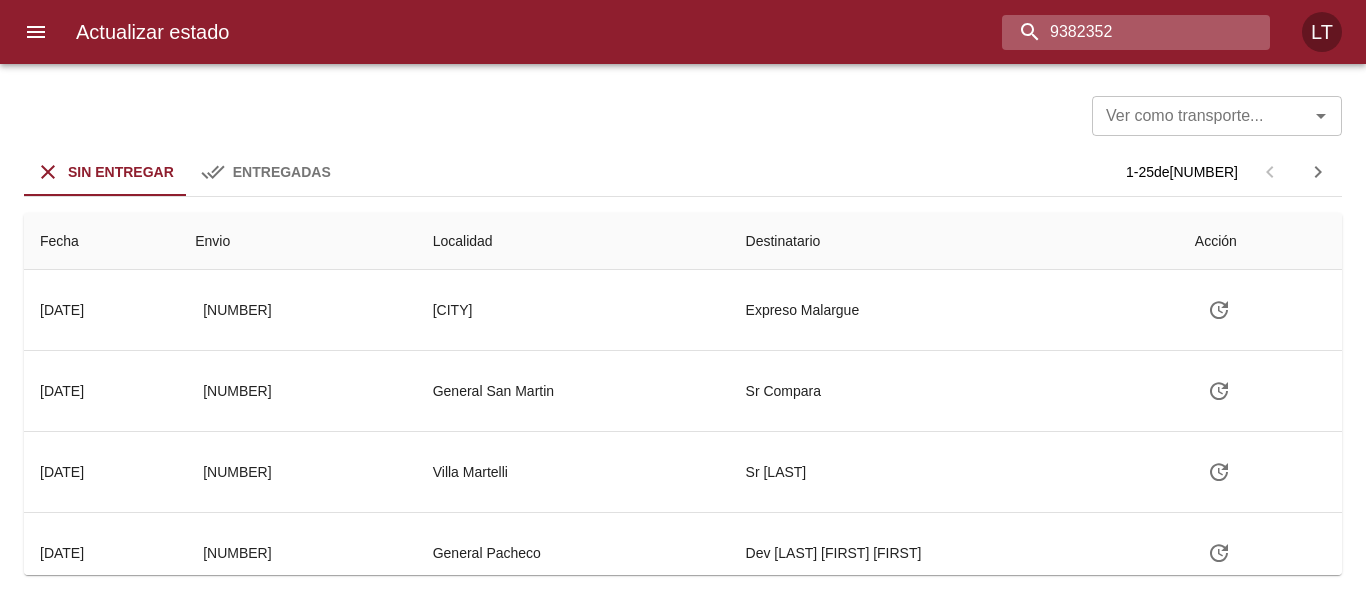 type on "9382352" 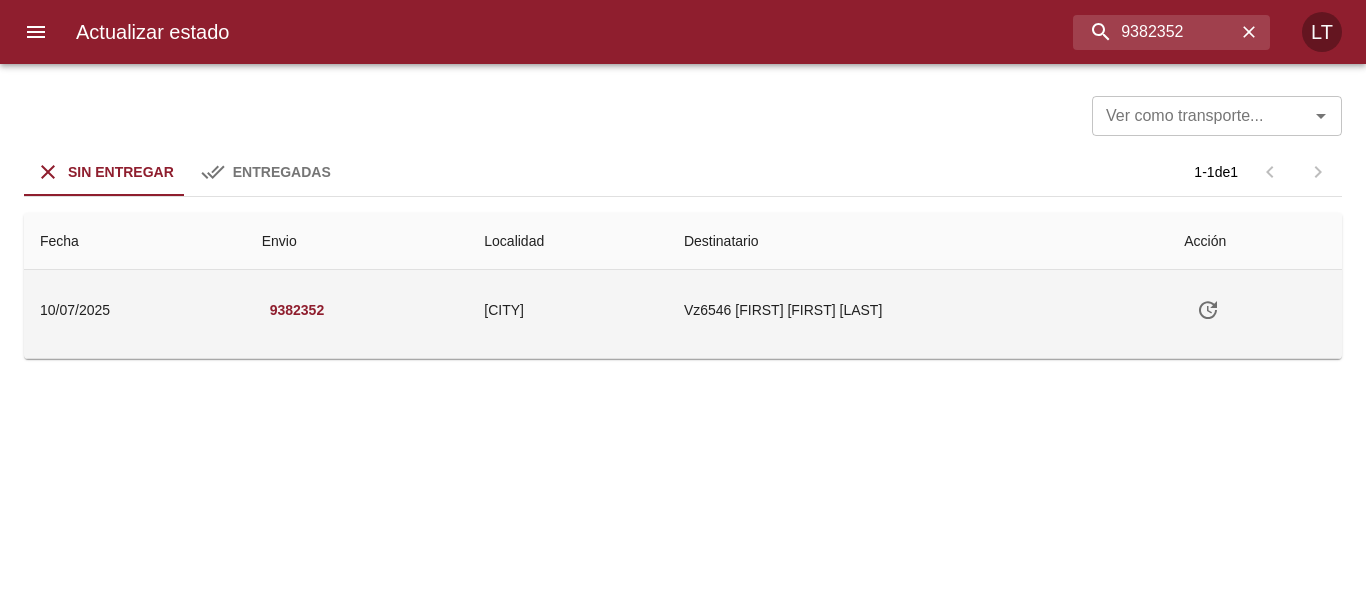 click 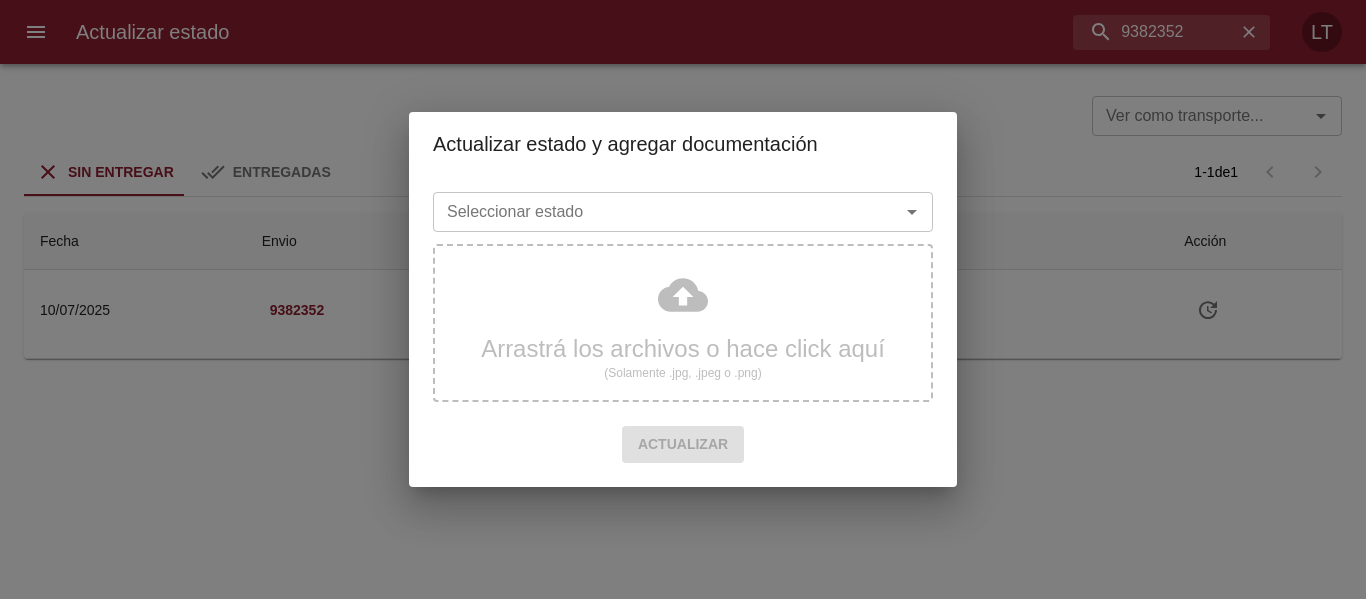 click on "Seleccionar estado Seleccionar estado" at bounding box center (683, 210) 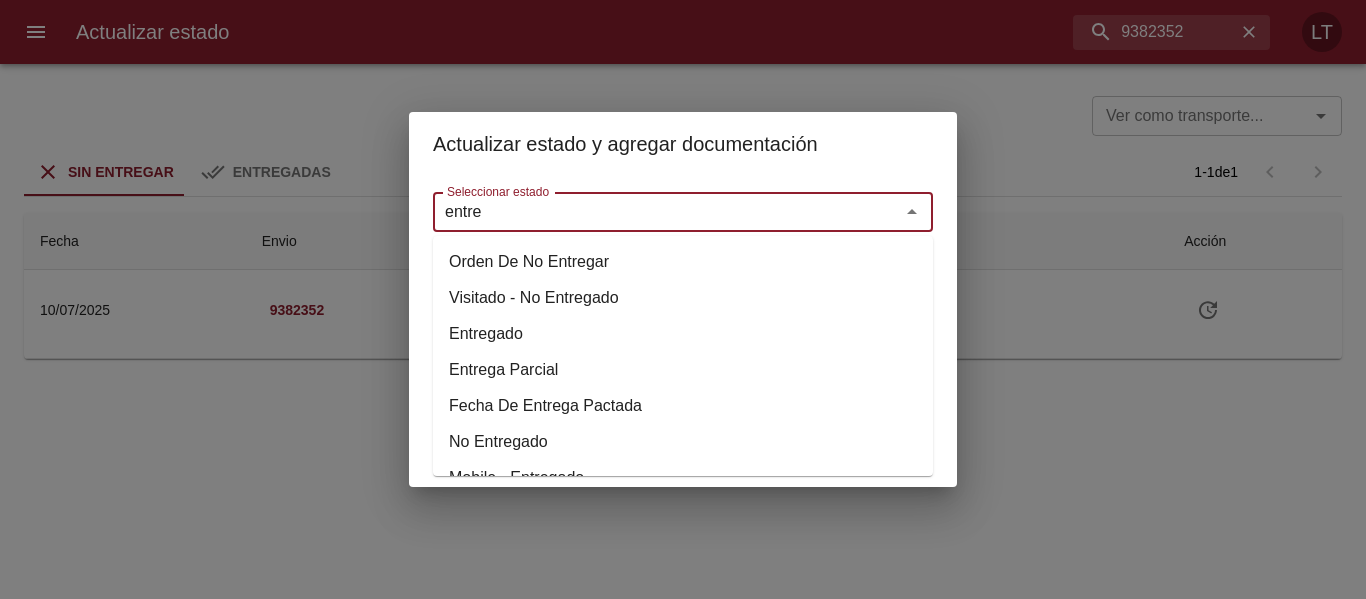 click on "Entregado" at bounding box center (683, 334) 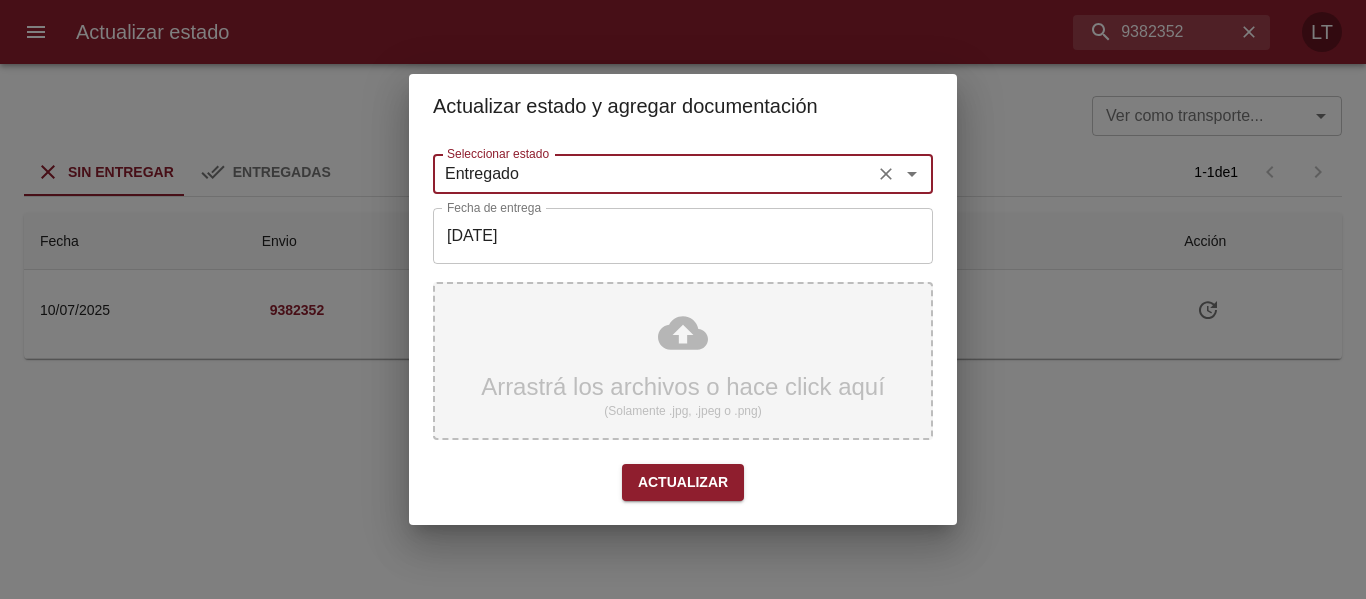 type on "Entregado" 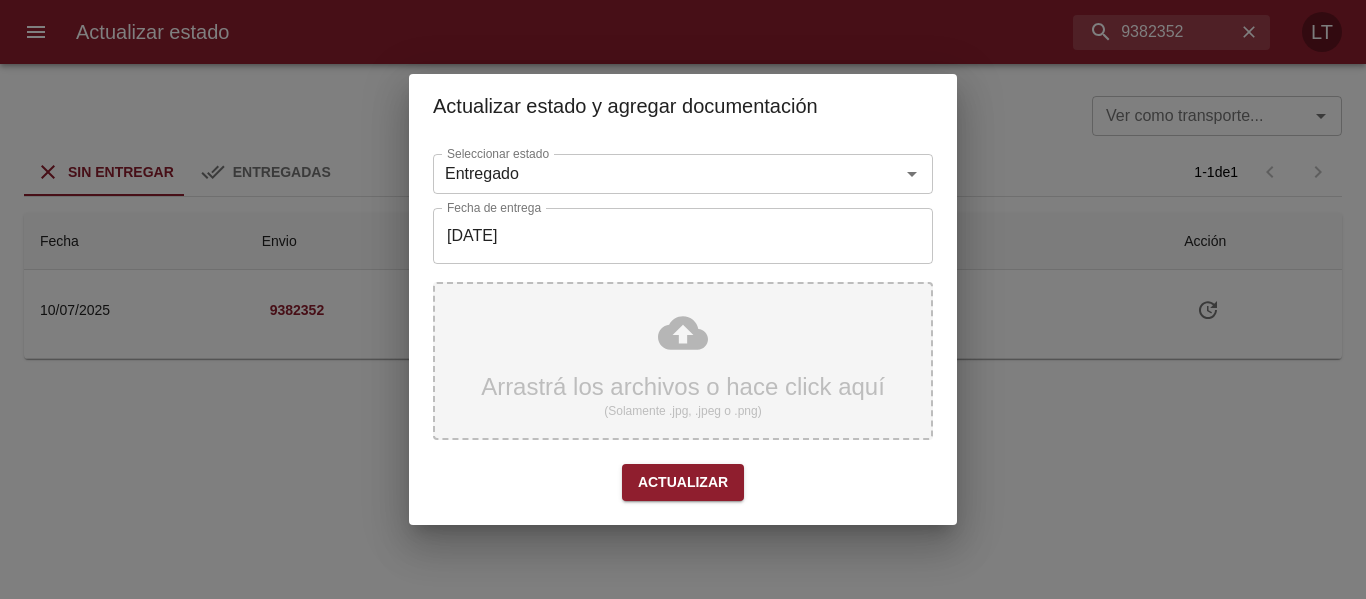 click on "Arrastrá los archivos o hace click aquí (Solamente .jpg, .jpeg o .png)" at bounding box center [683, 361] 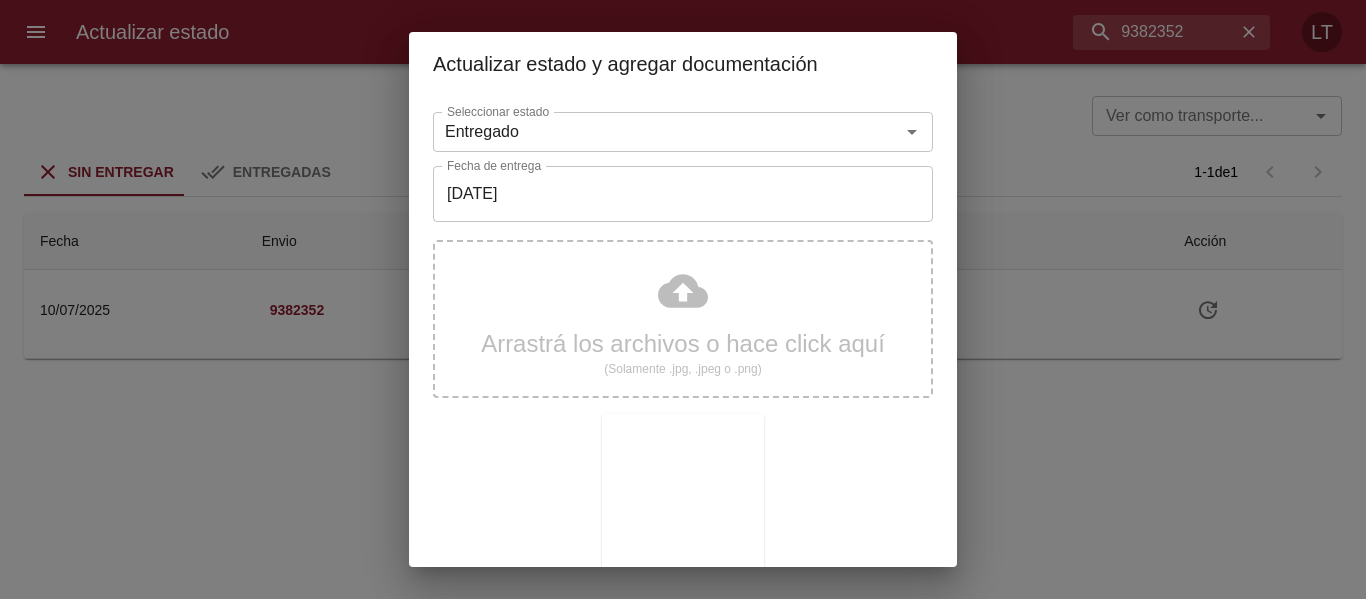 scroll, scrollTop: 187, scrollLeft: 0, axis: vertical 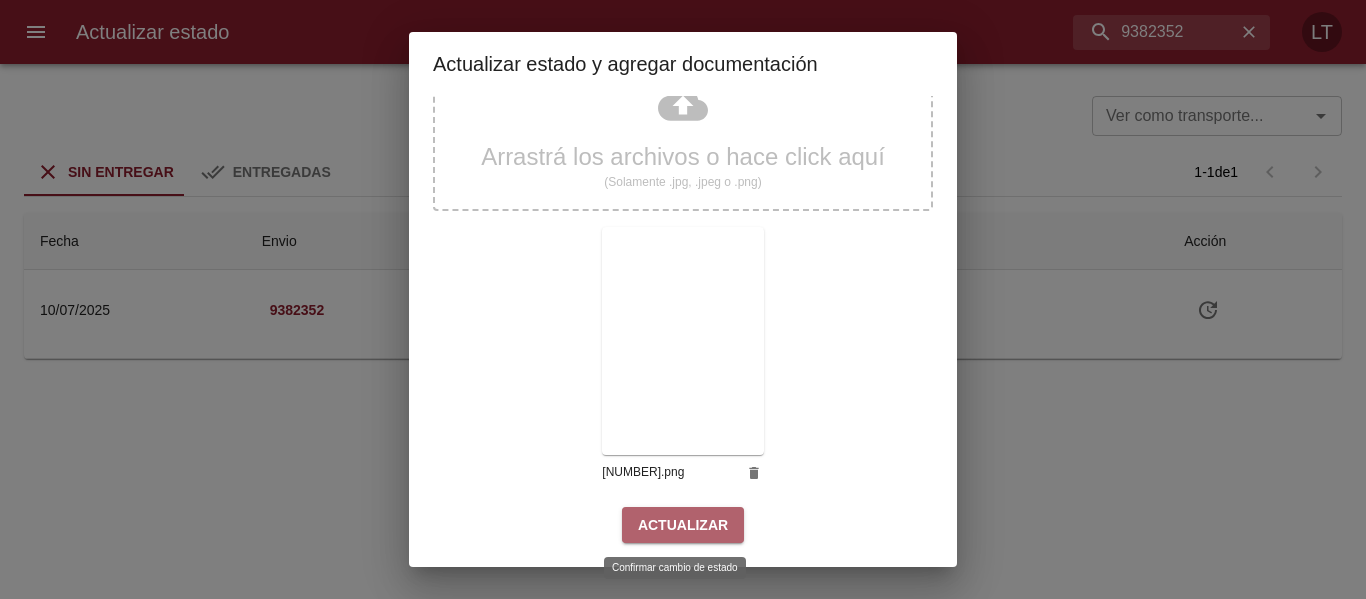 click on "Actualizar" at bounding box center [683, 525] 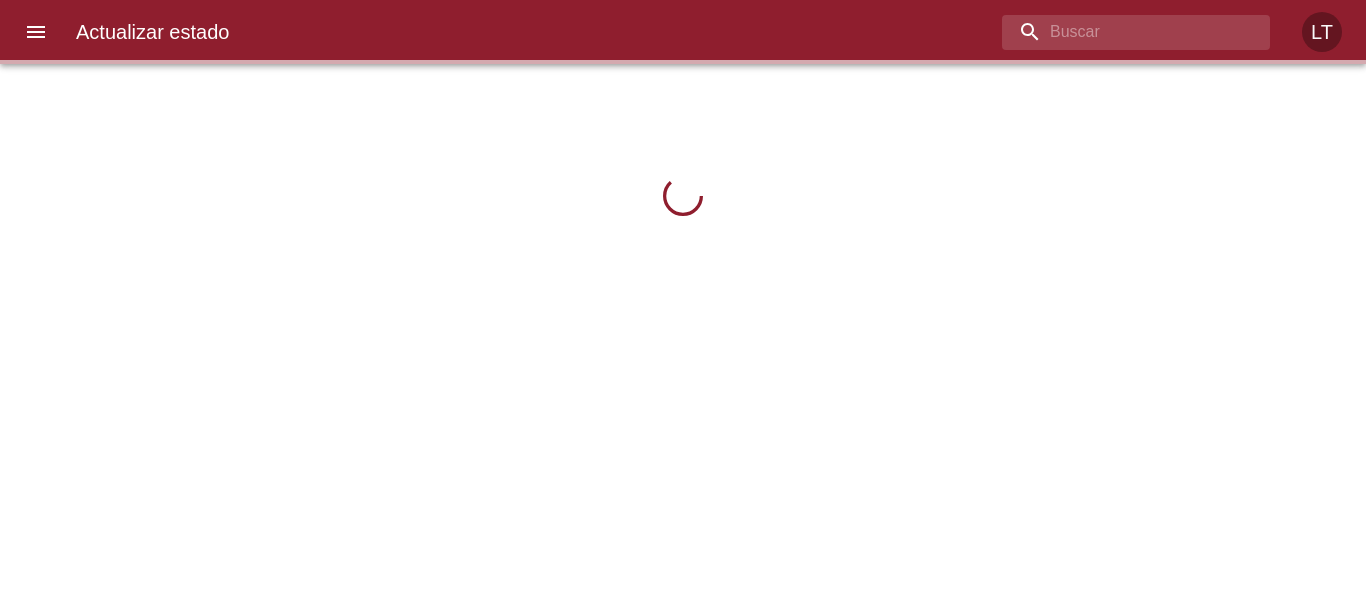 scroll, scrollTop: 0, scrollLeft: 0, axis: both 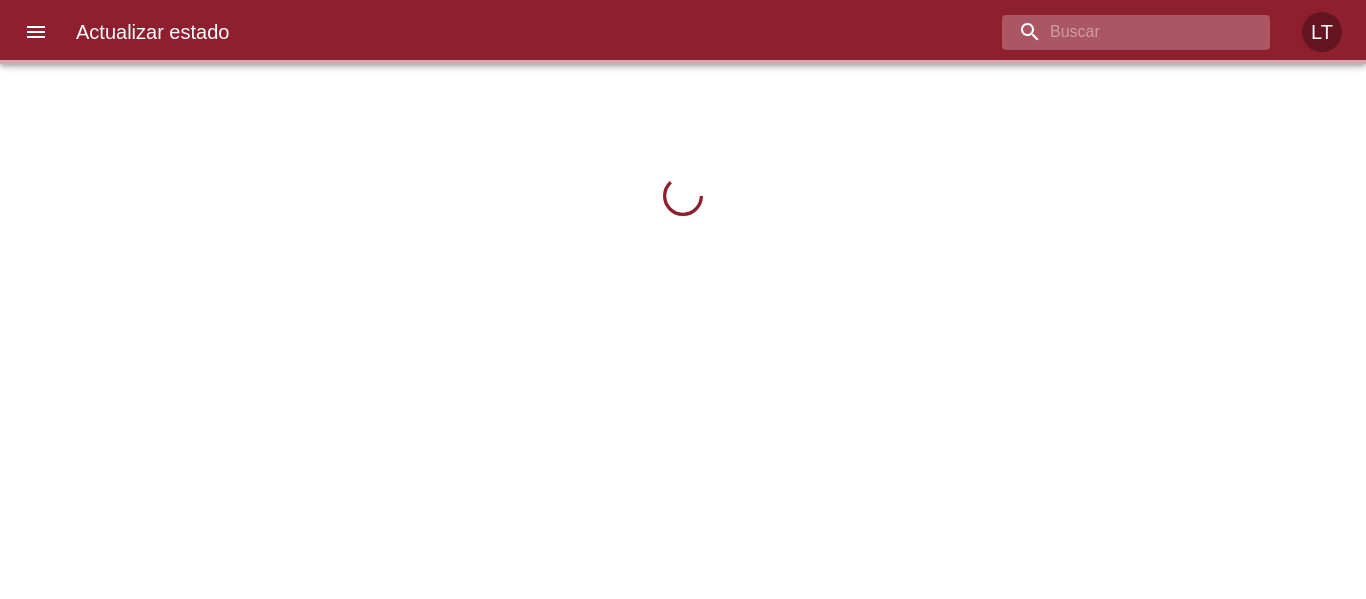 paste on "9382352" 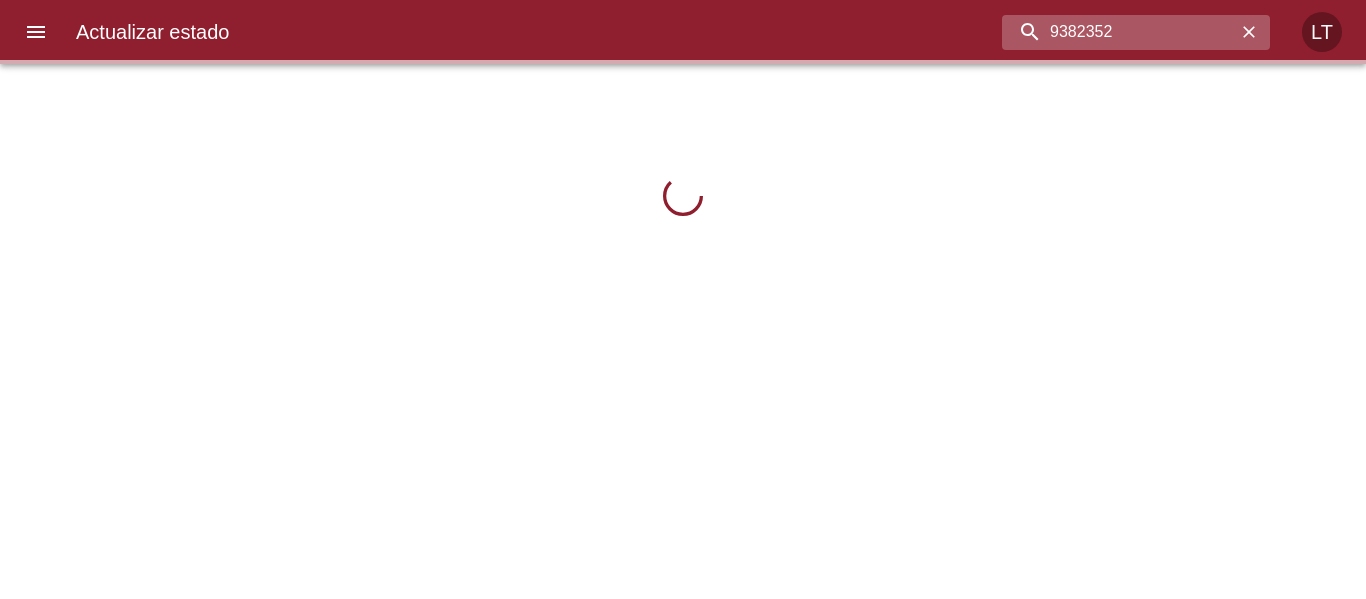 type on "9382352" 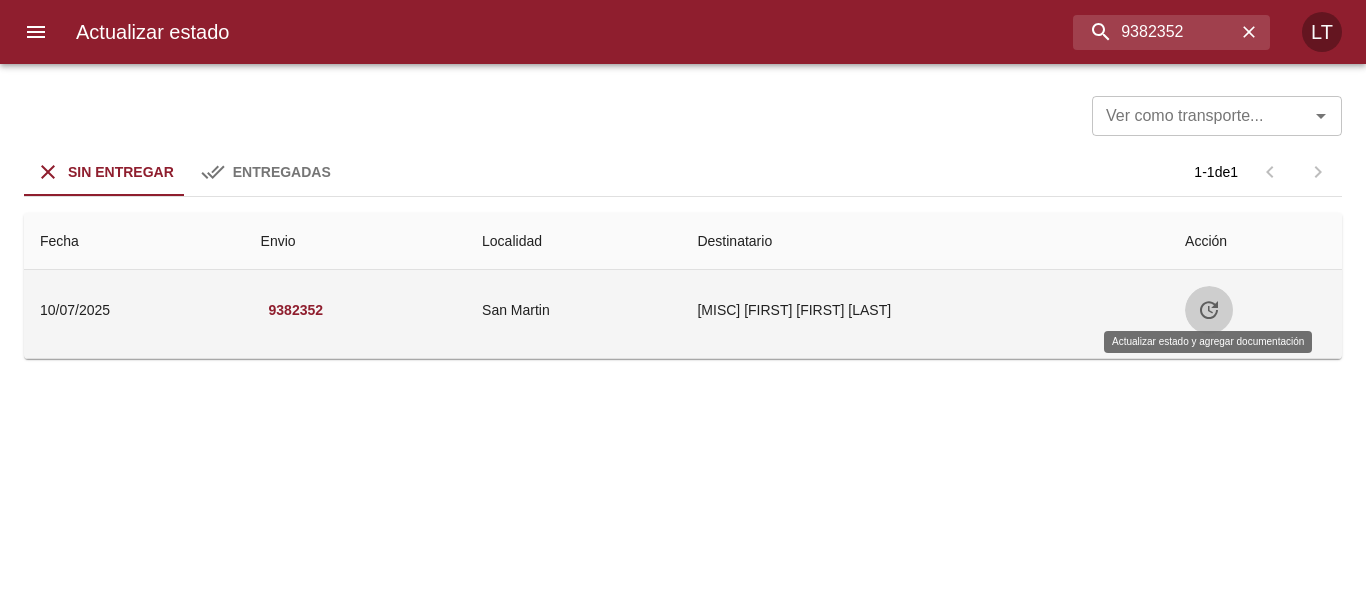click at bounding box center [1209, 310] 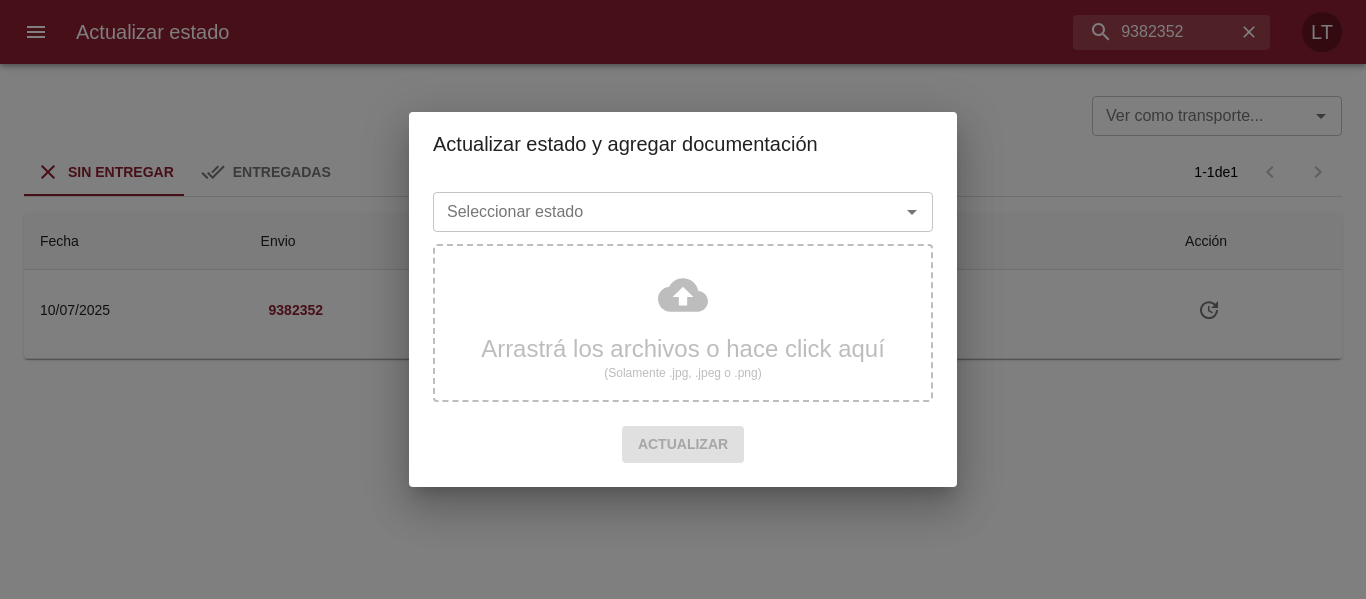 click on "Seleccionar estado Seleccionar estado" at bounding box center (683, 210) 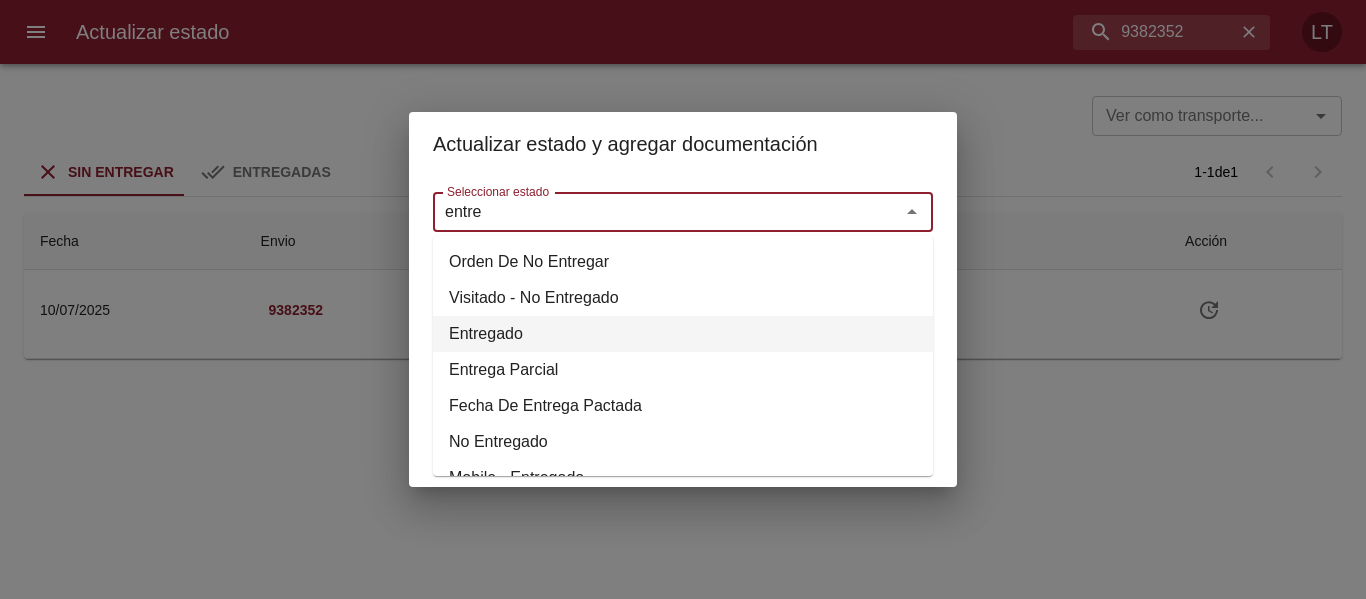 click on "Entregado" at bounding box center [683, 334] 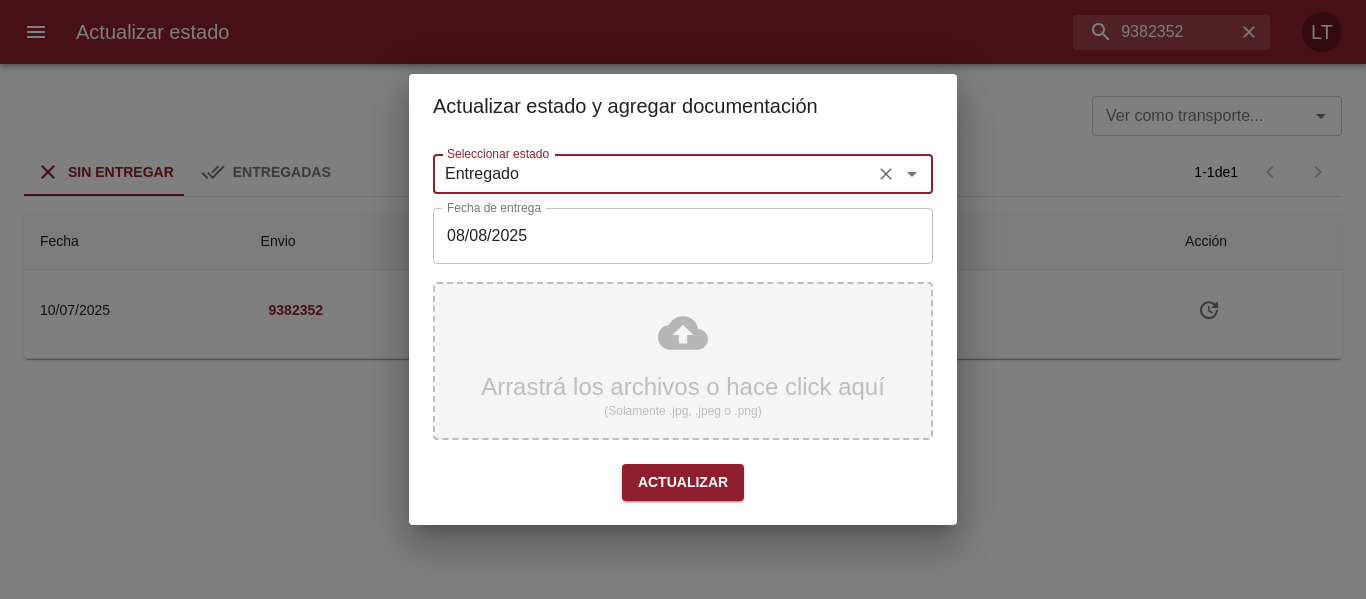 type on "Entregado" 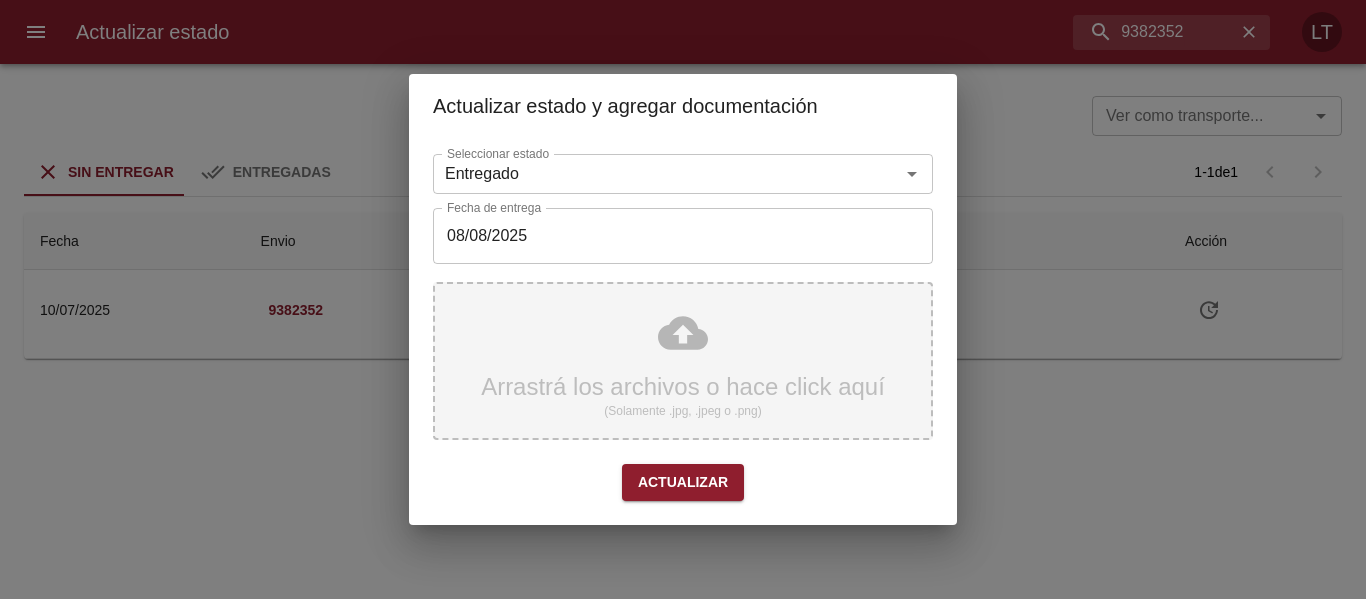 click on "Arrastrá los archivos o hace click aquí (Solamente .jpg, .jpeg o .png)" at bounding box center [683, 361] 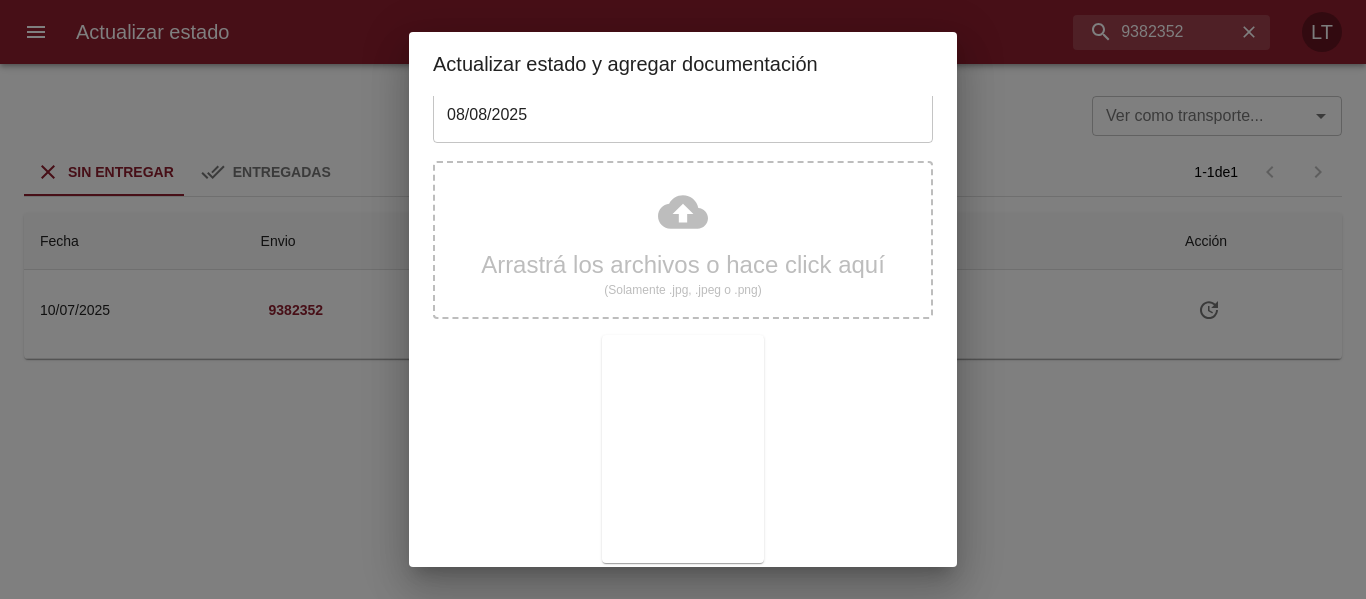 scroll, scrollTop: 187, scrollLeft: 0, axis: vertical 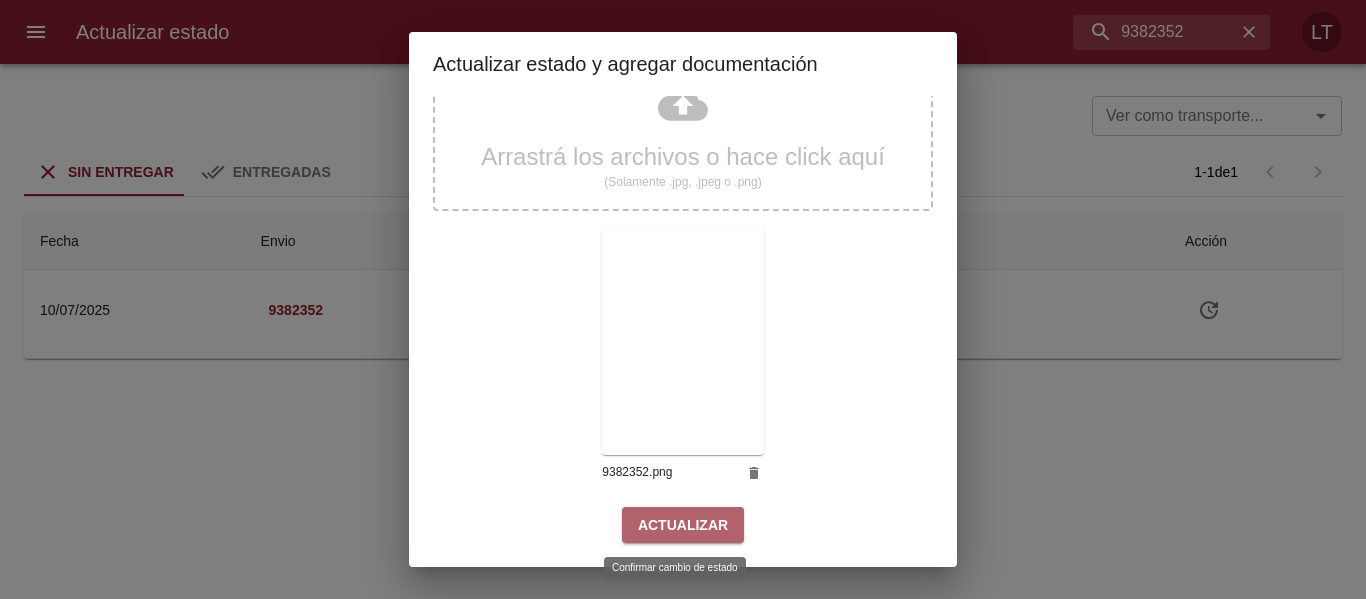 click on "Actualizar" at bounding box center (683, 525) 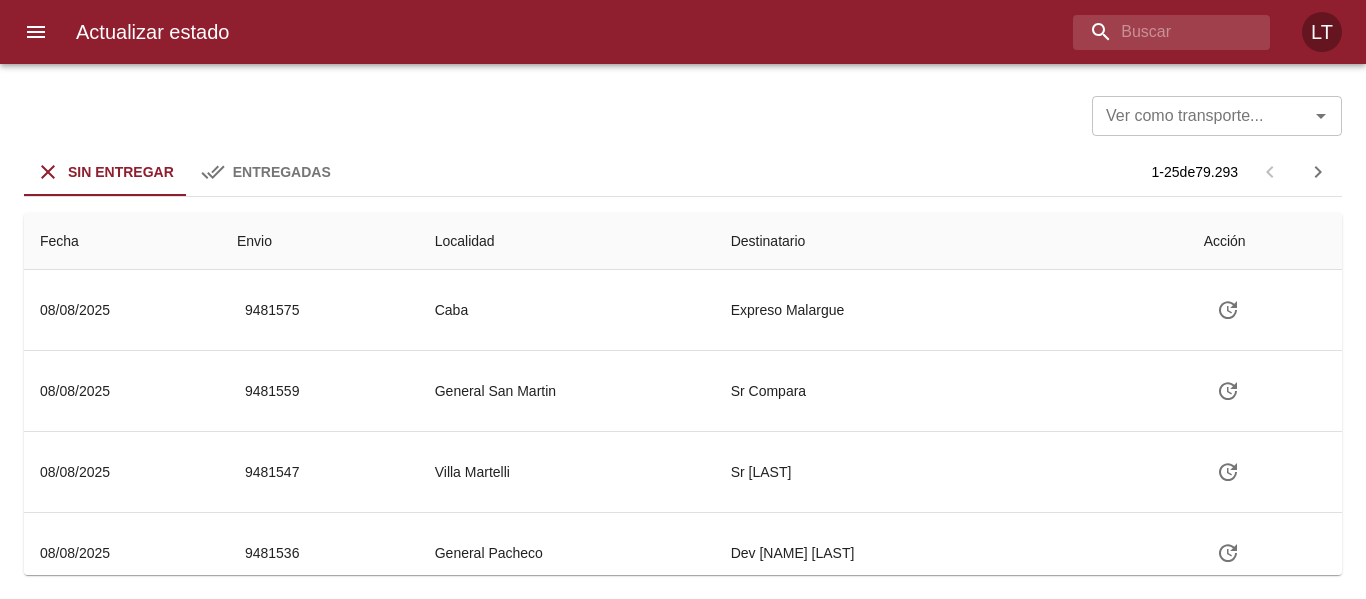 scroll, scrollTop: 0, scrollLeft: 0, axis: both 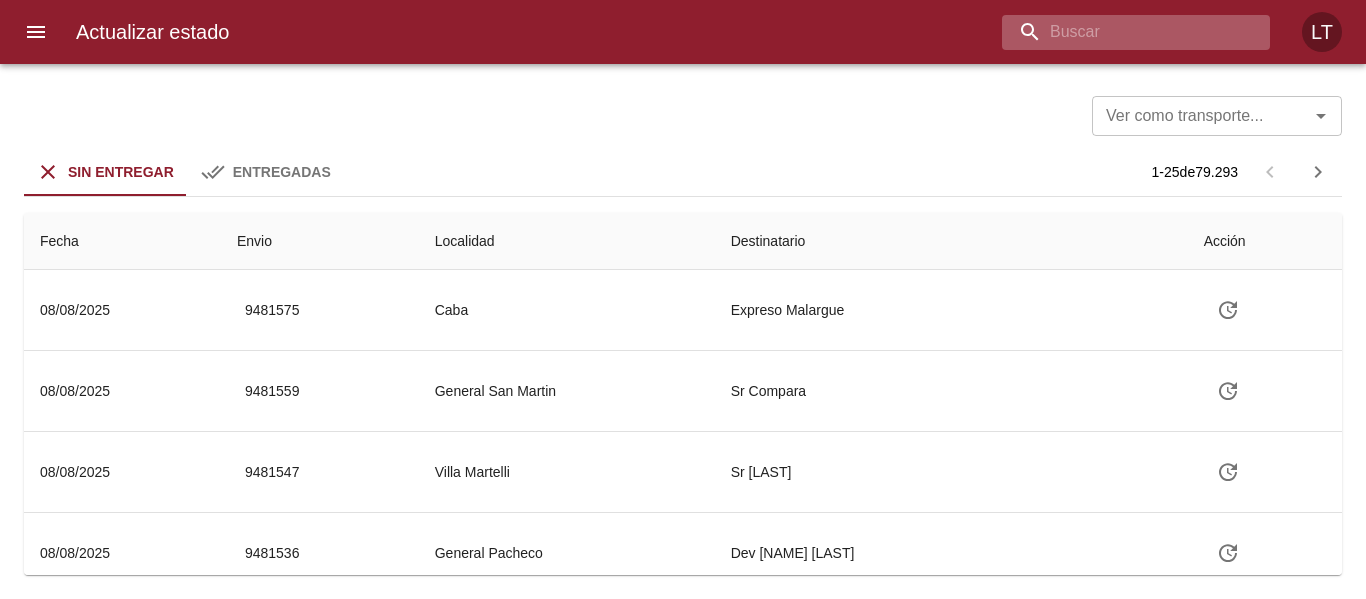 click at bounding box center [1119, 32] 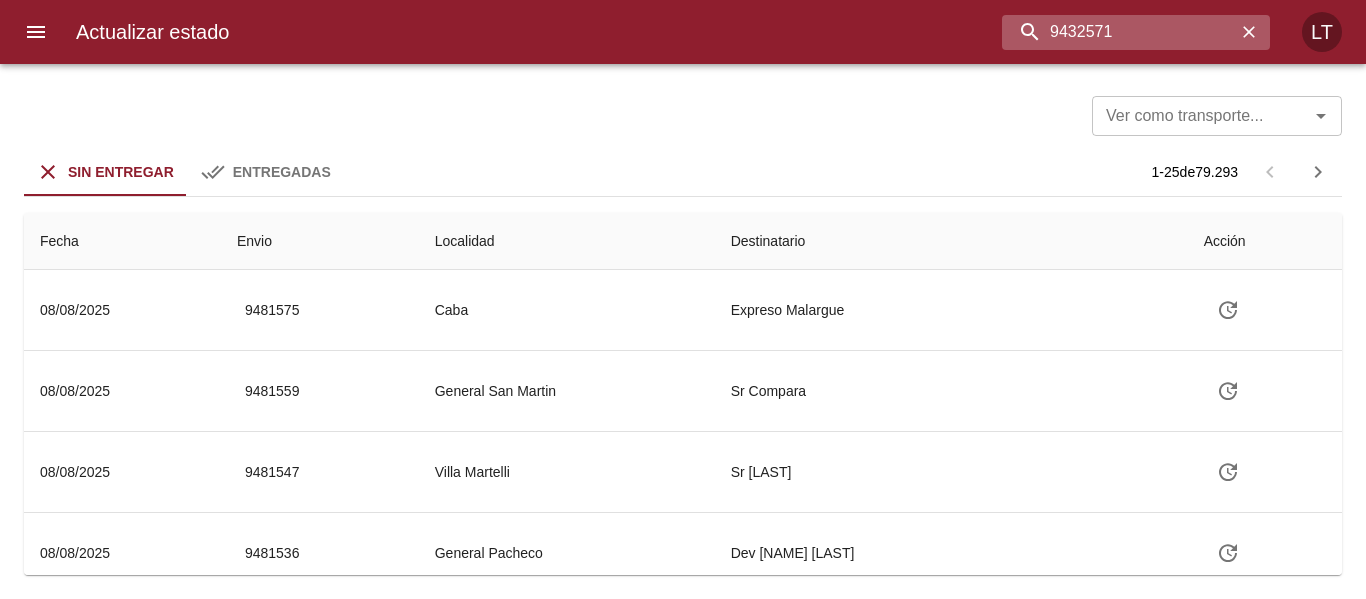 type on "9432571" 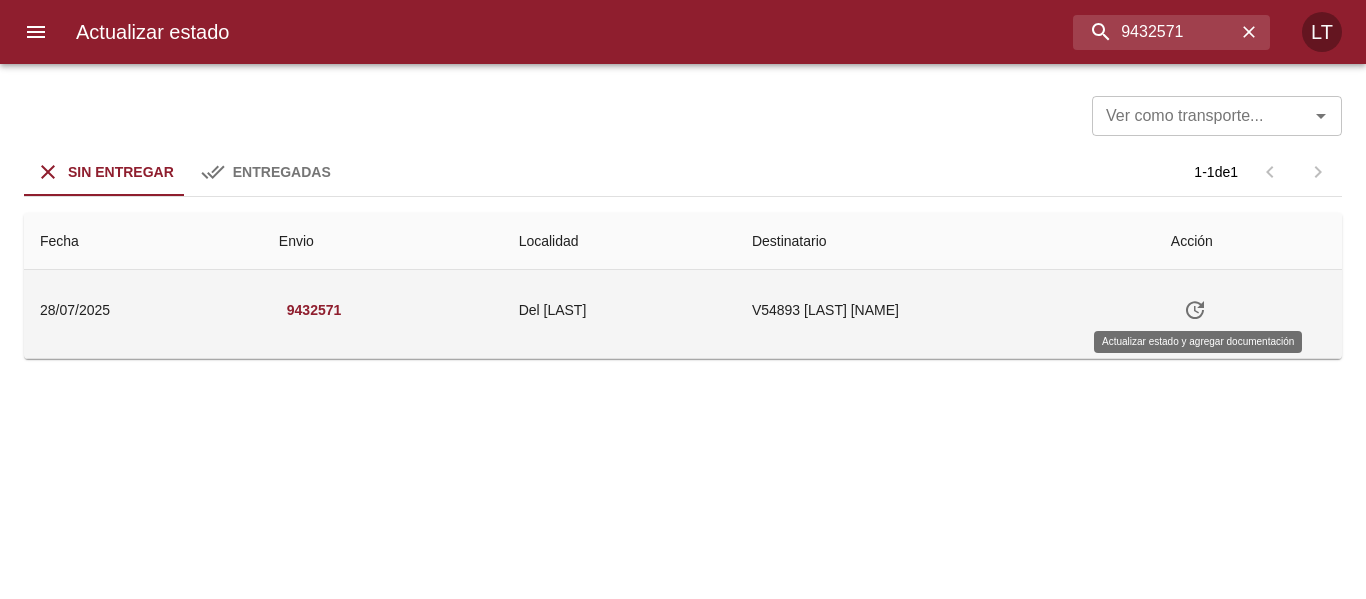 click 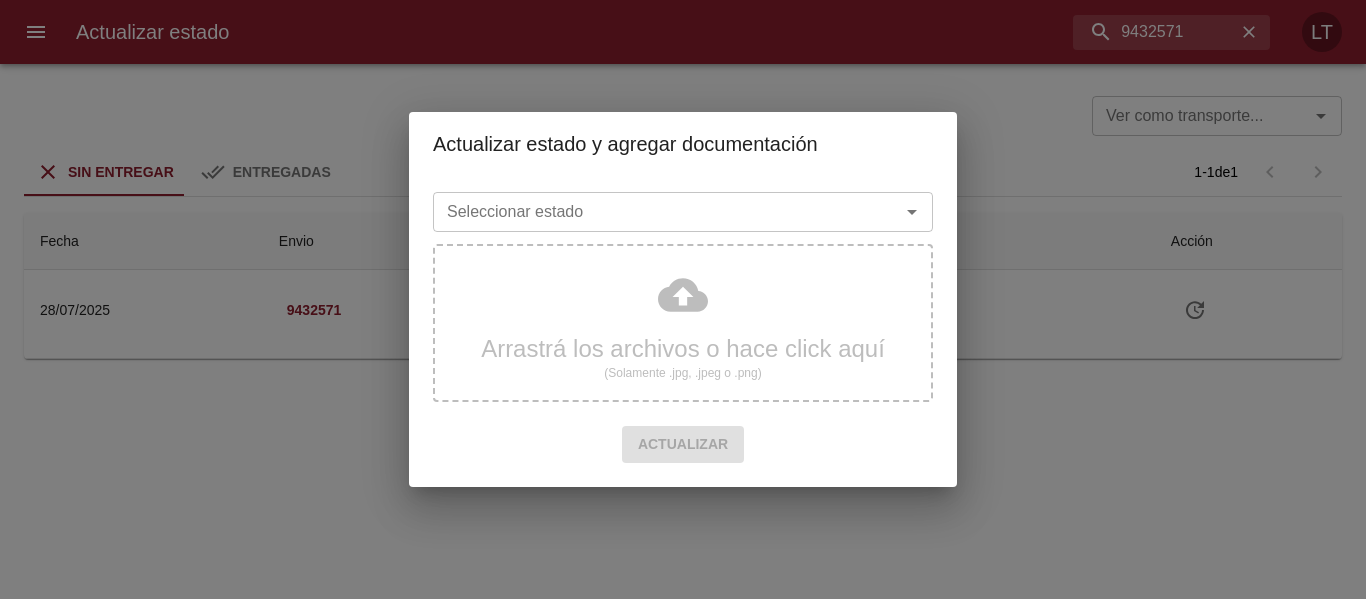 click on "Seleccionar estado" at bounding box center [653, 212] 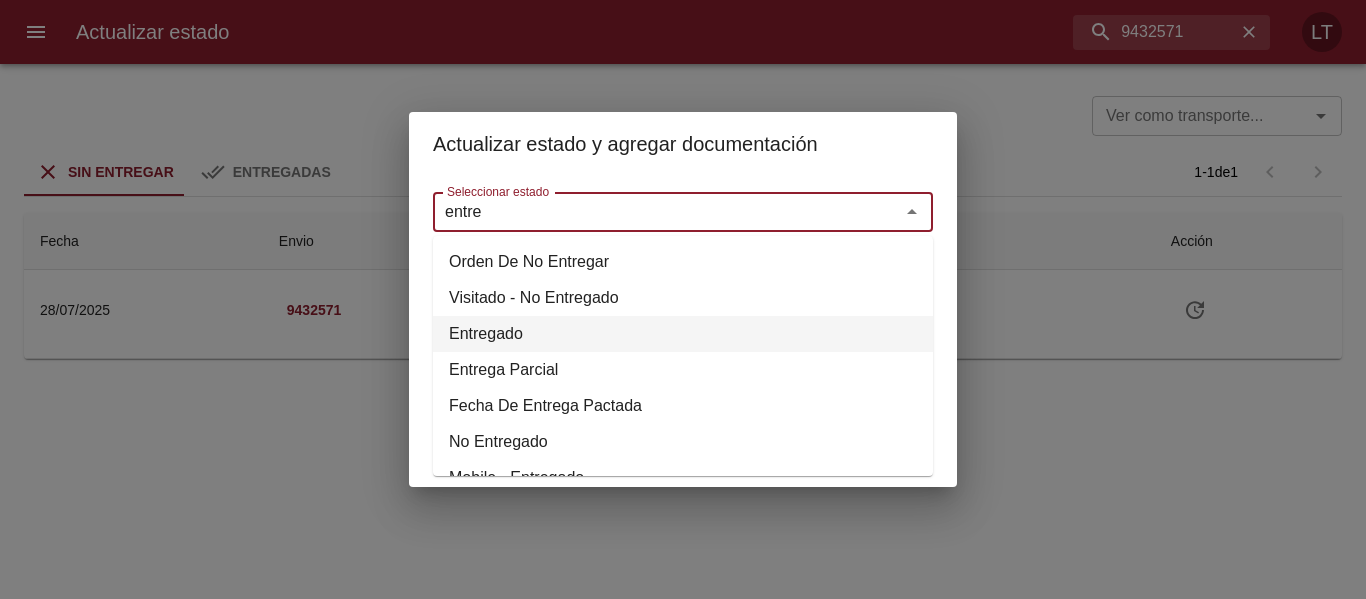 click on "Entregado" at bounding box center [683, 334] 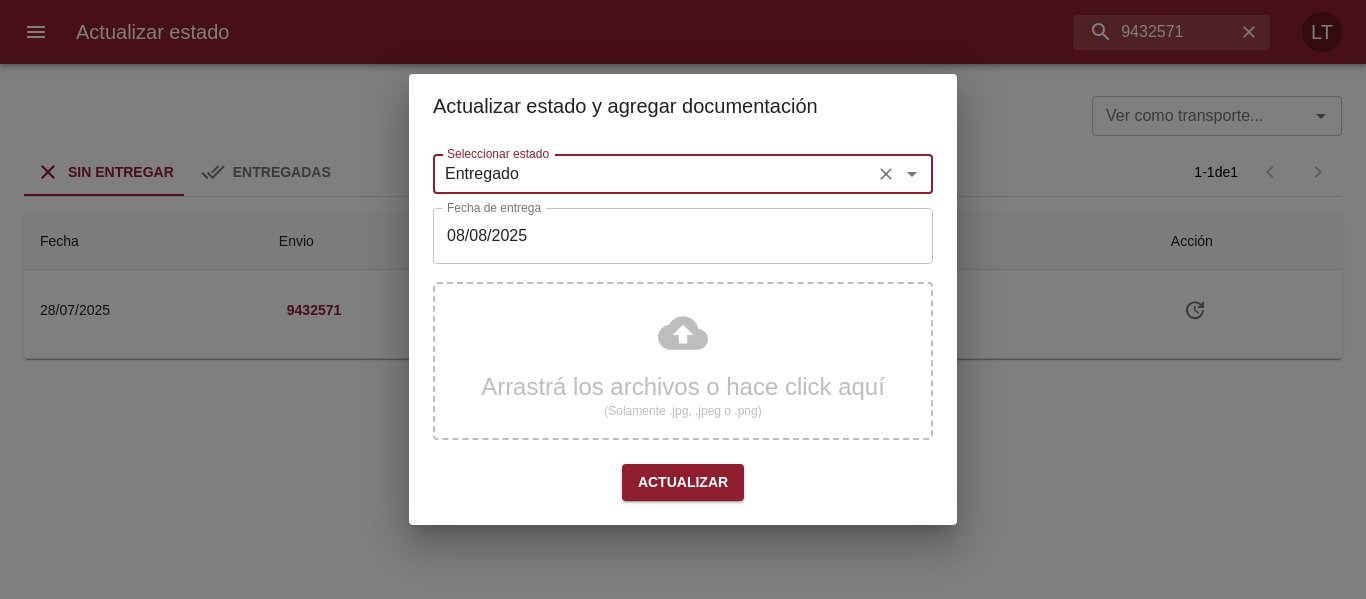 type on "Entregado" 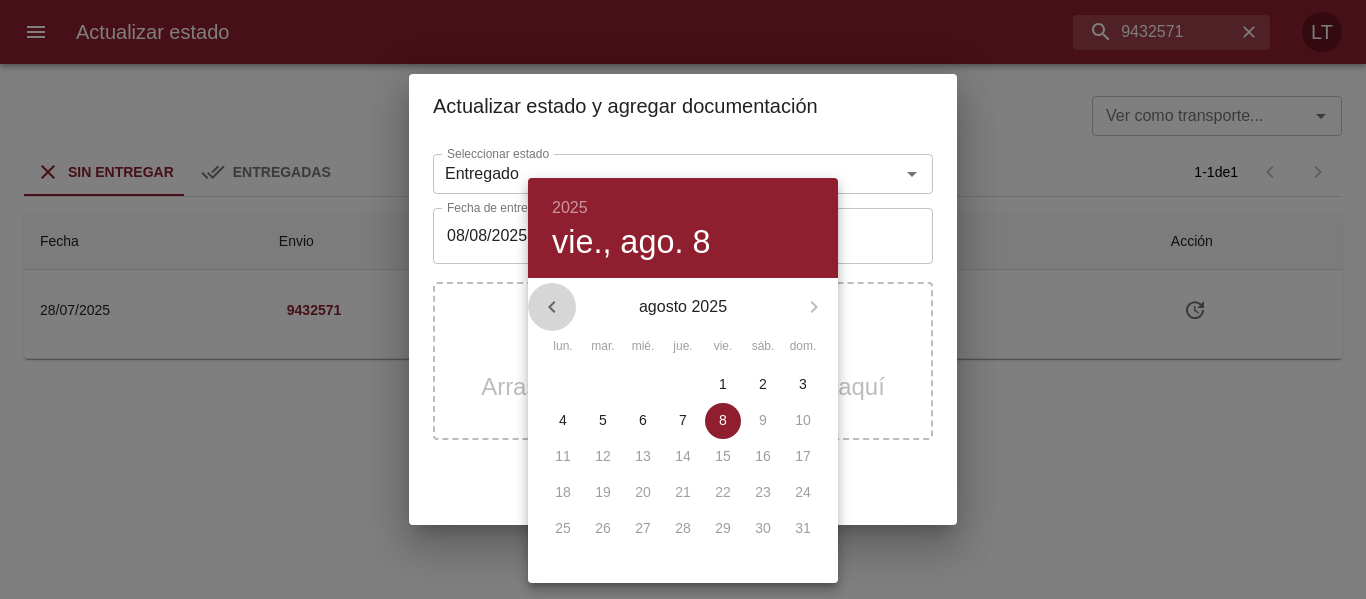 click at bounding box center (552, 307) 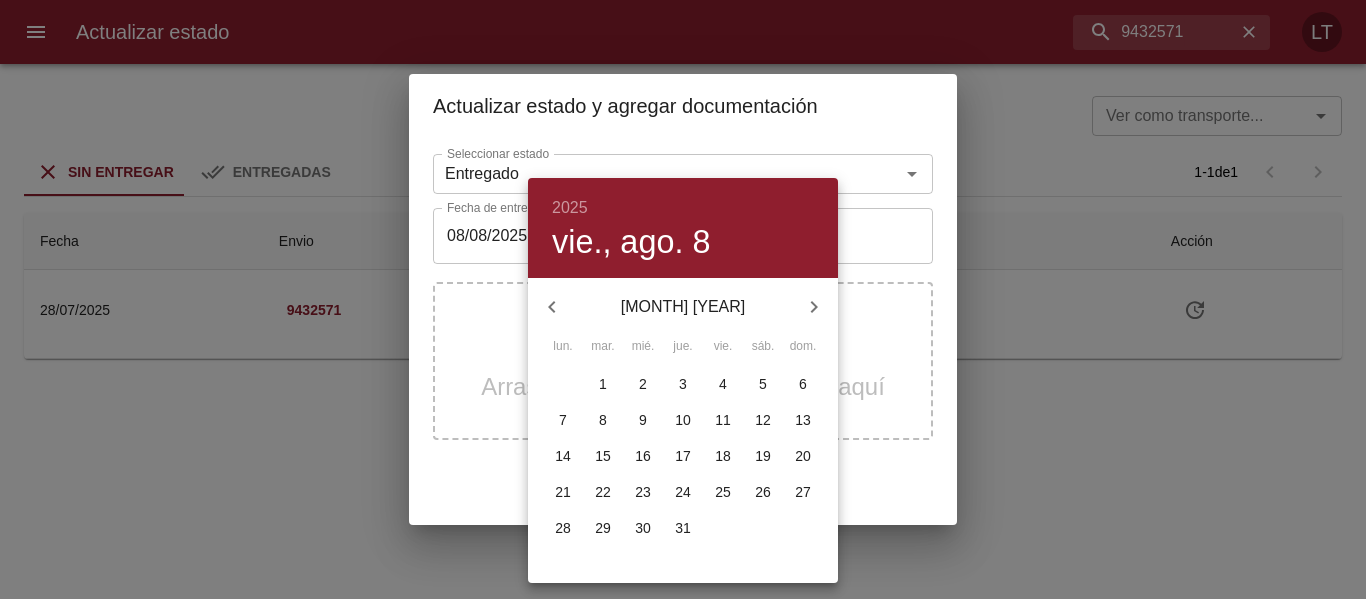 click on "30" at bounding box center (643, 528) 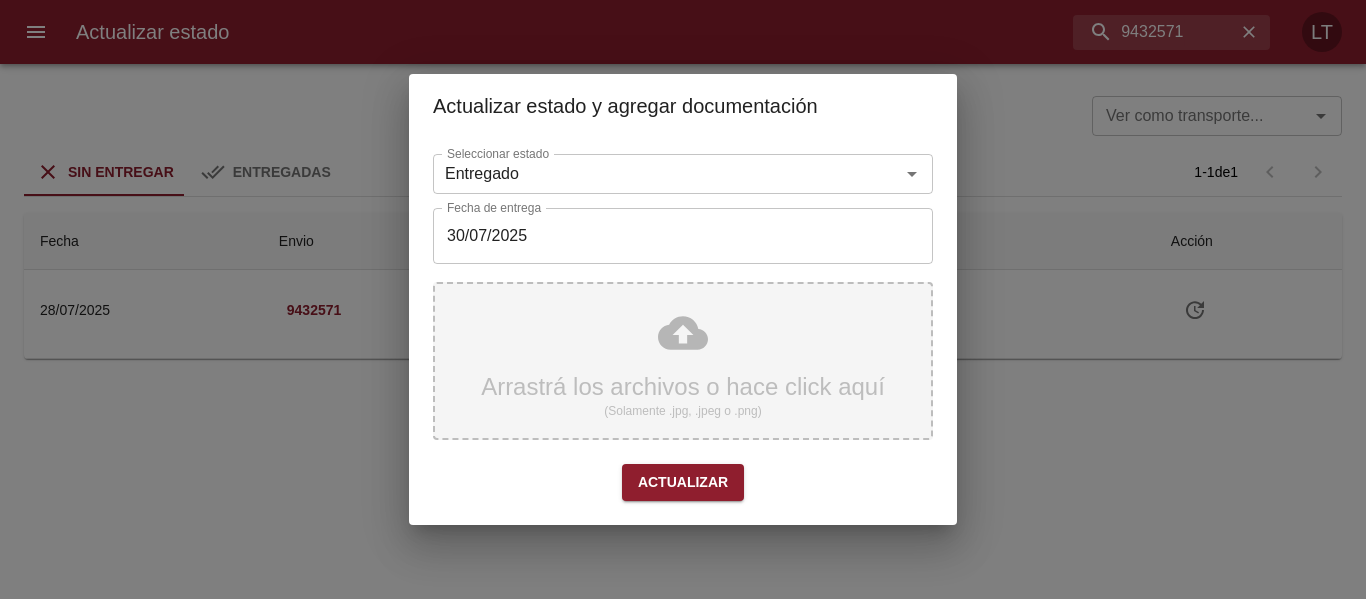 click on "Arrastrá los archivos o hace click aquí (Solamente .jpg, .jpeg o .png)" at bounding box center (683, 361) 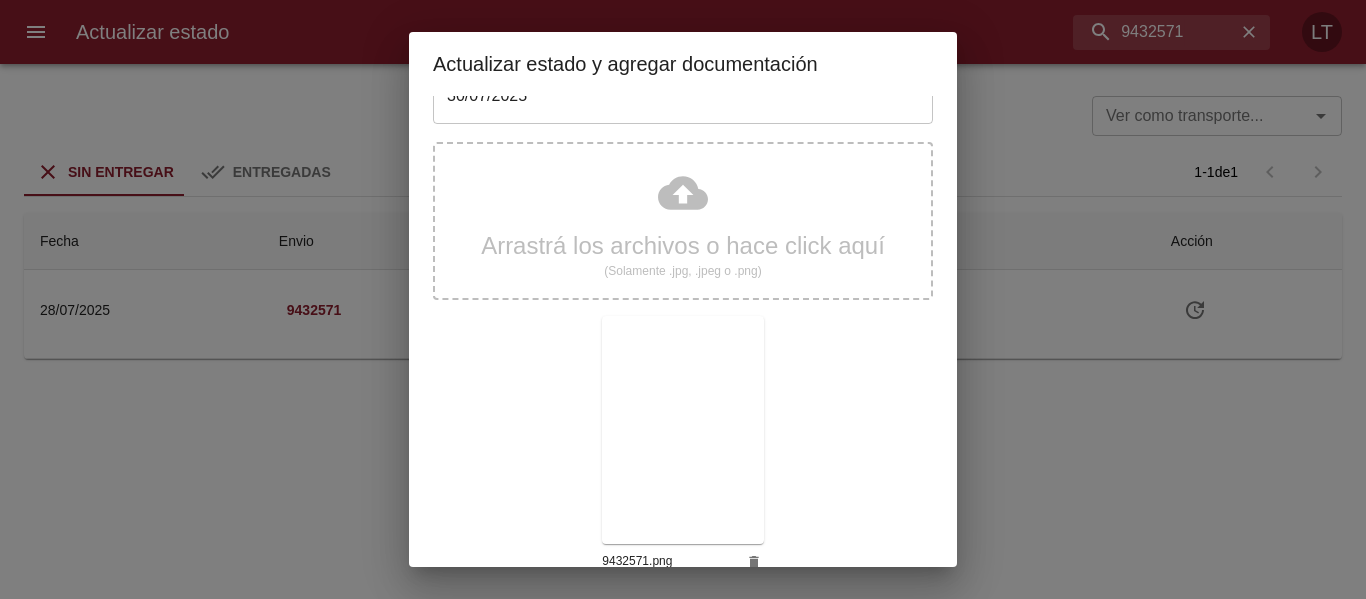 scroll, scrollTop: 187, scrollLeft: 0, axis: vertical 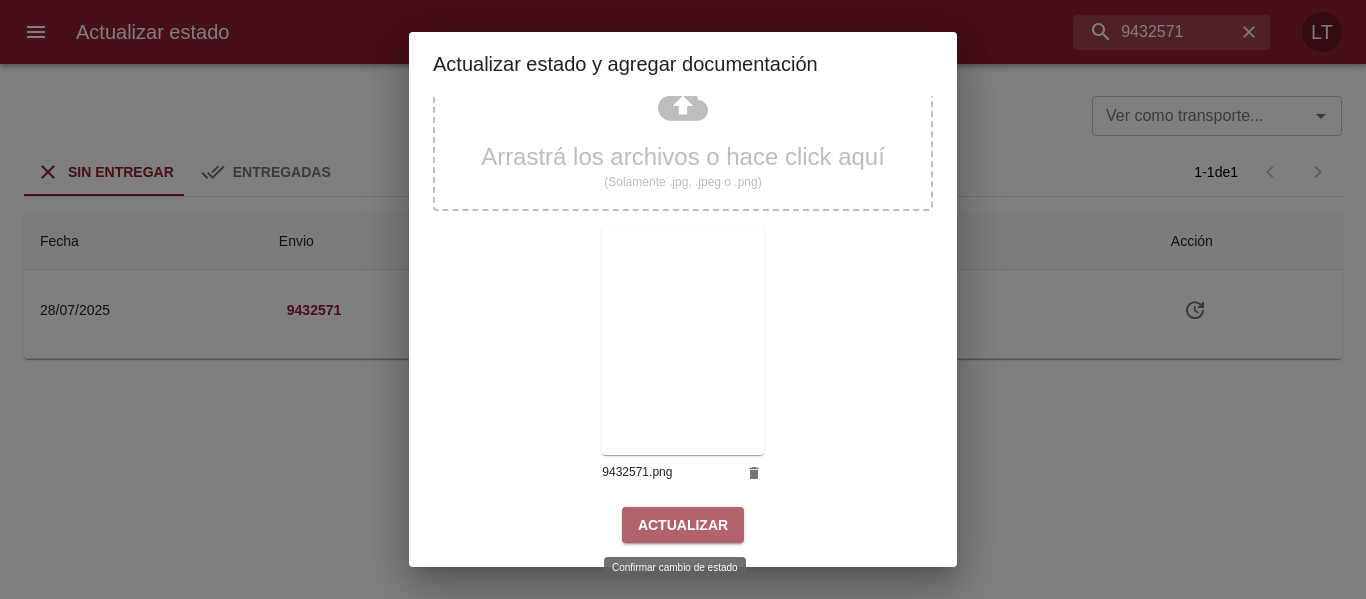 click on "Actualizar" at bounding box center (683, 525) 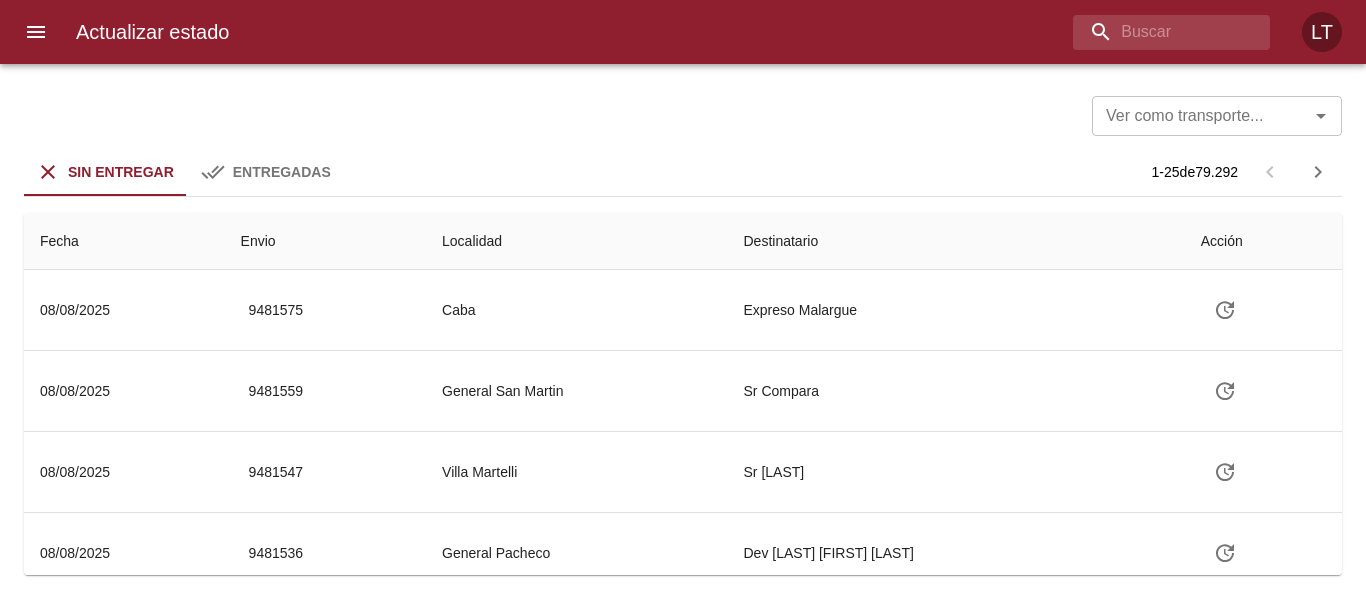 scroll, scrollTop: 0, scrollLeft: 0, axis: both 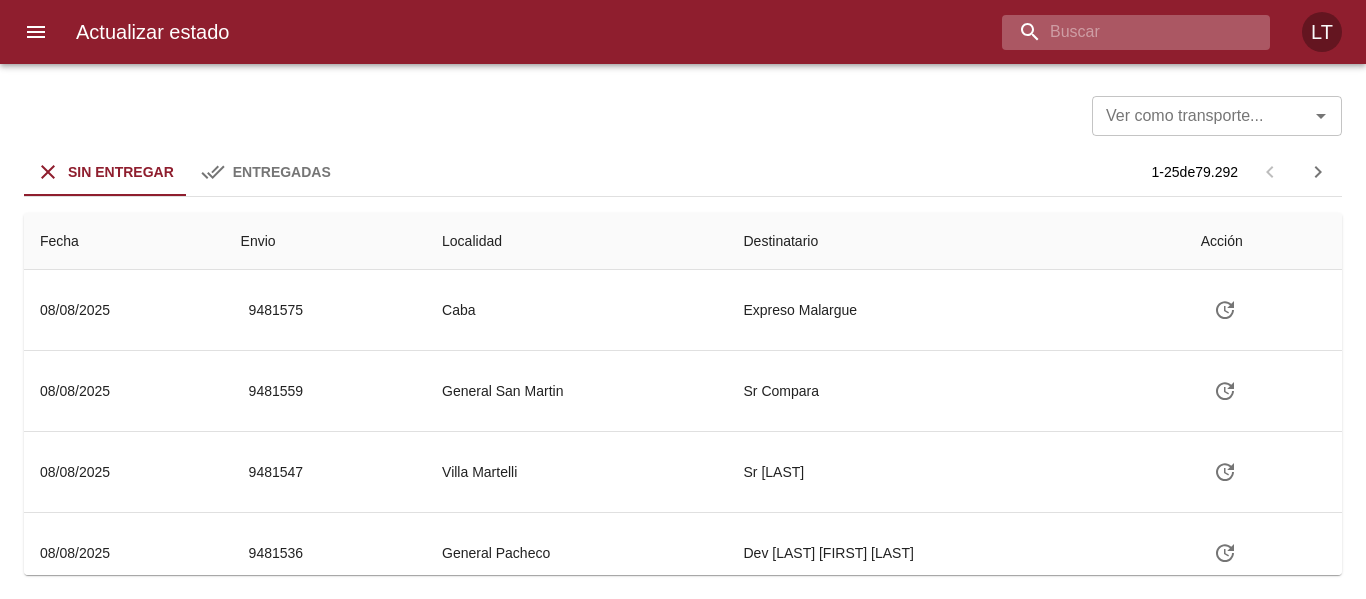 click at bounding box center (1119, 32) 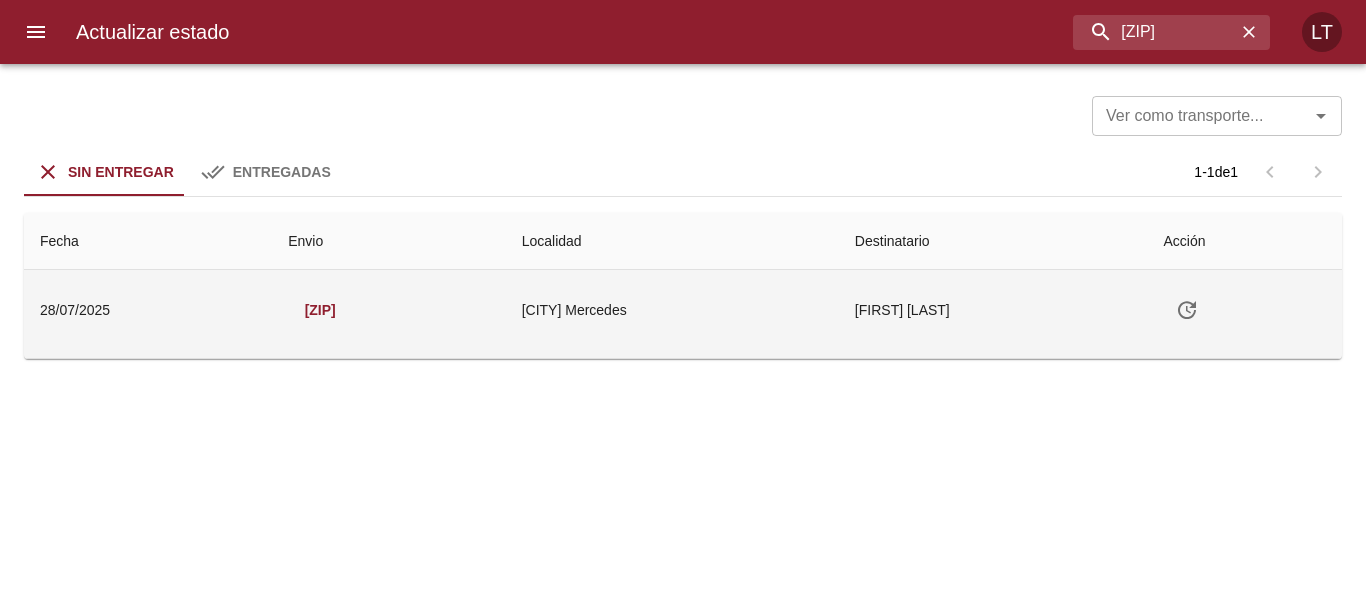click on "[CITY] Mercedes" at bounding box center (672, 310) 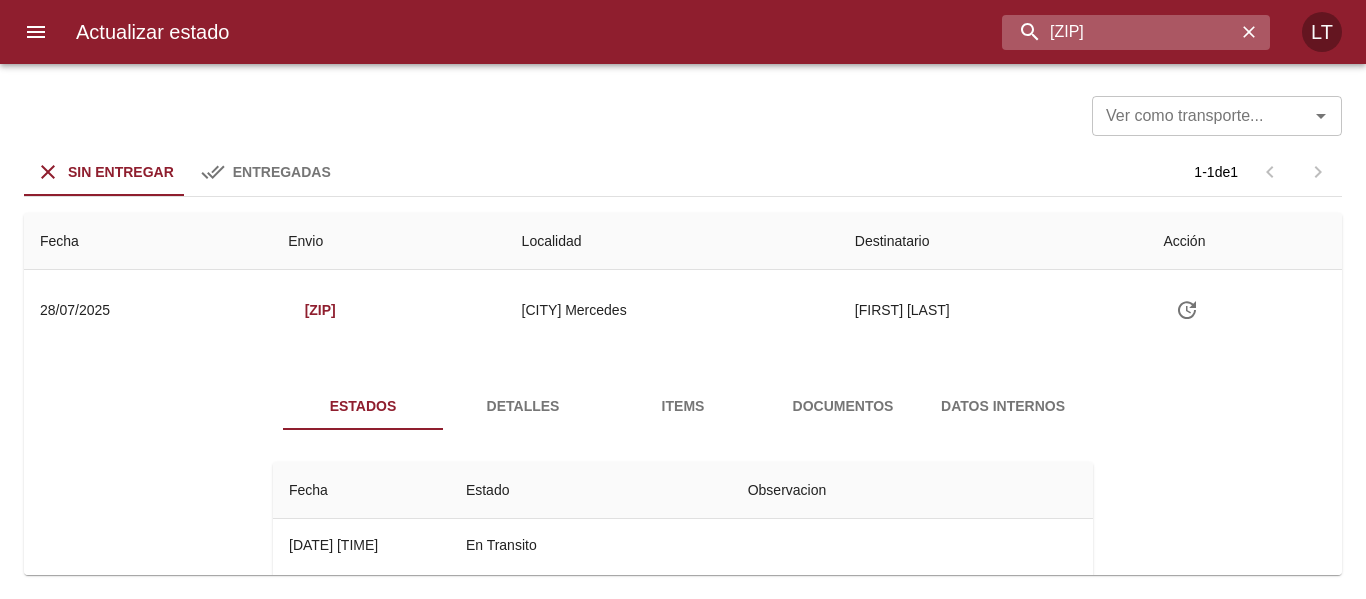 click on "[ZIP]" at bounding box center (1119, 32) 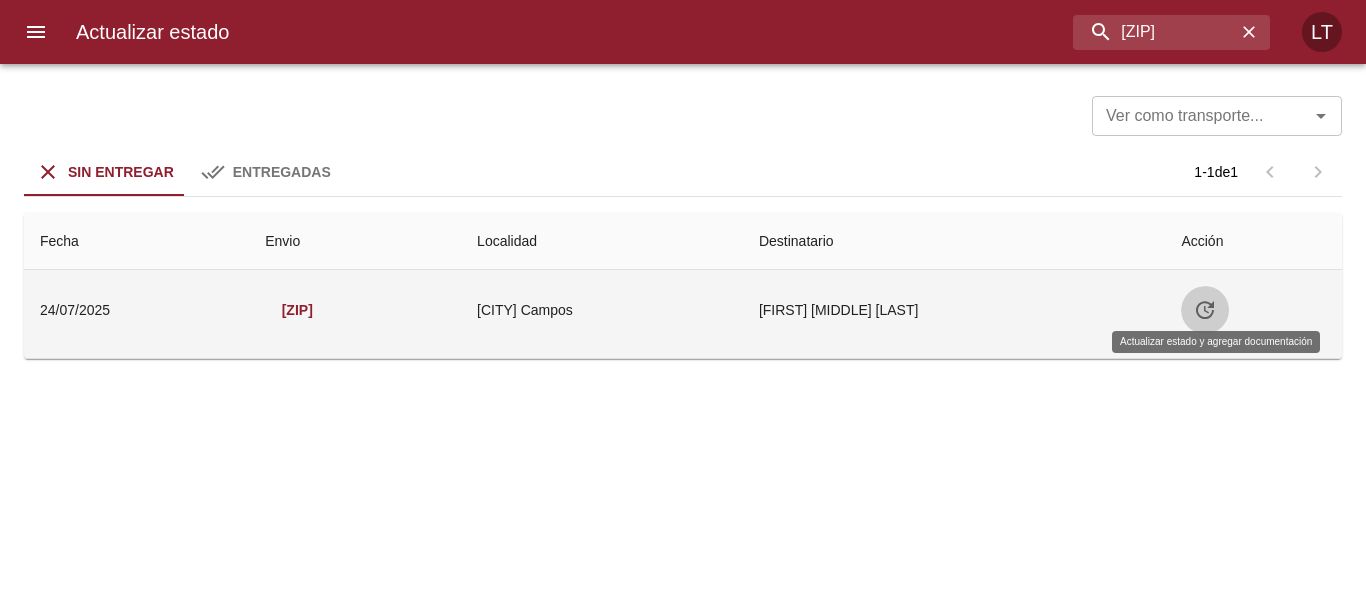 click 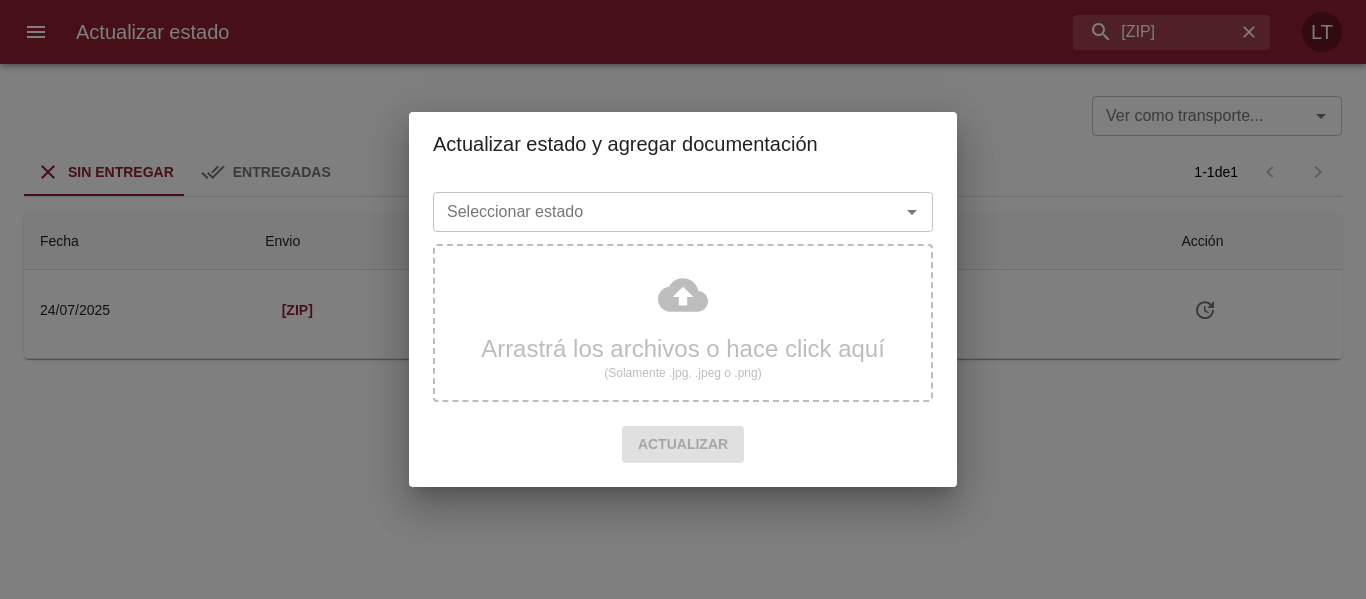 click on "Seleccionar estado" at bounding box center (683, 212) 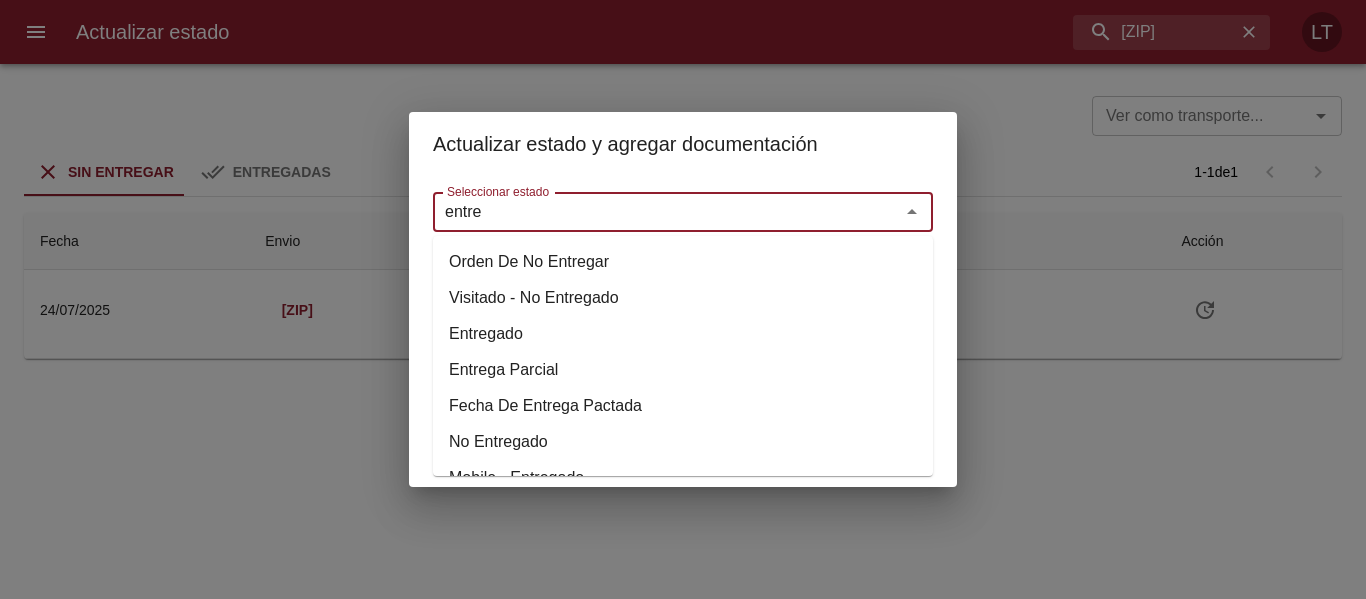 click on "Entregado" at bounding box center [683, 334] 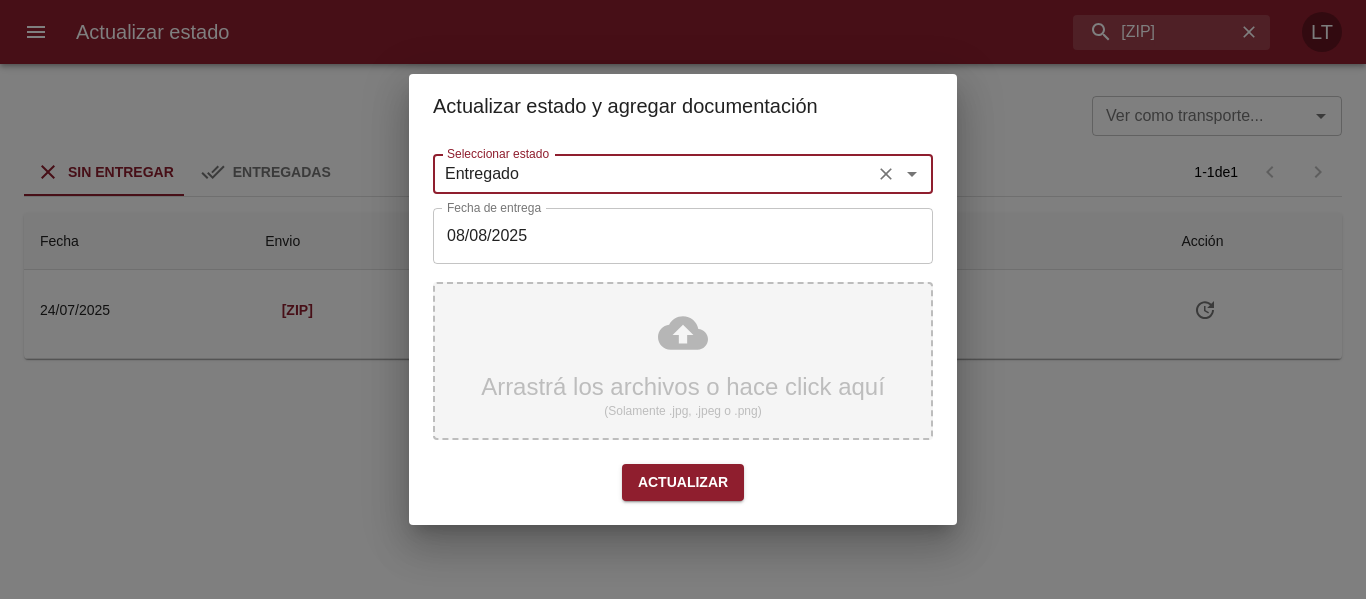type on "Entregado" 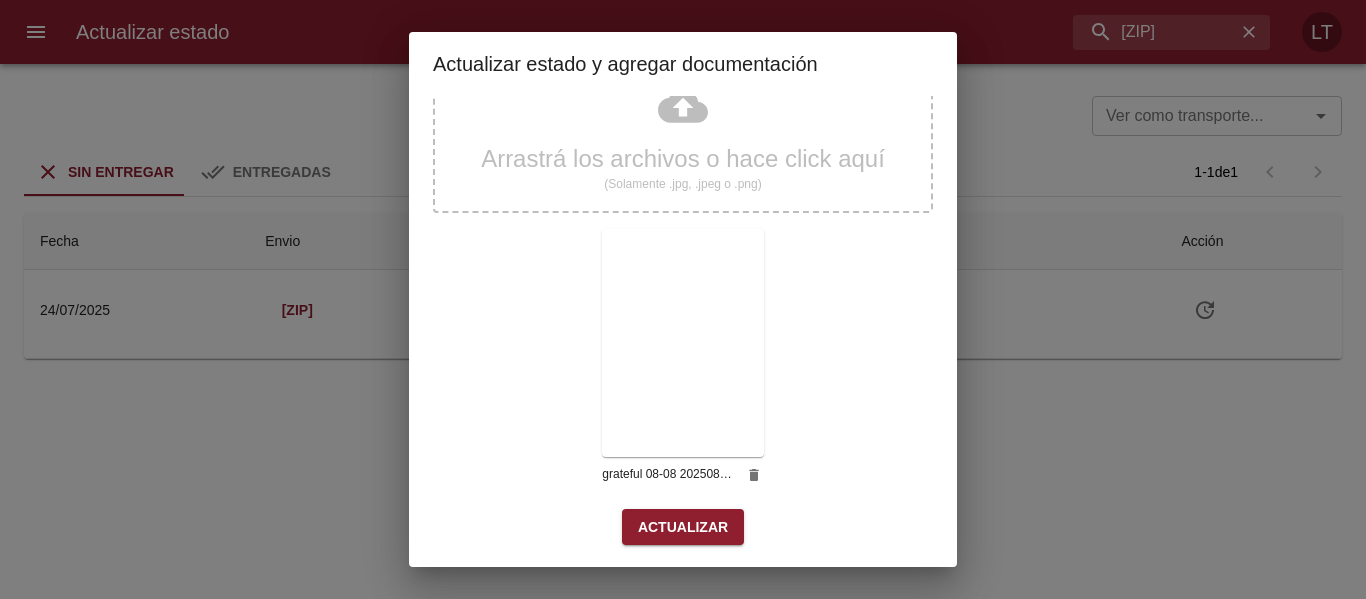 scroll, scrollTop: 187, scrollLeft: 0, axis: vertical 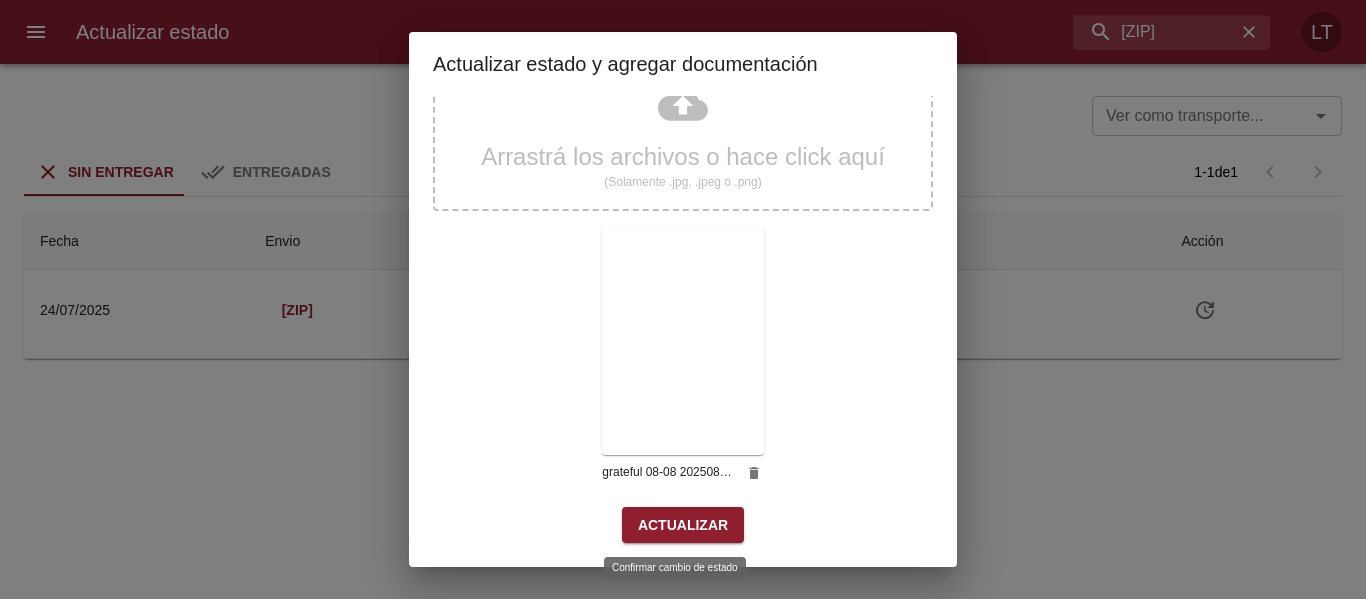click on "Actualizar" at bounding box center (683, 525) 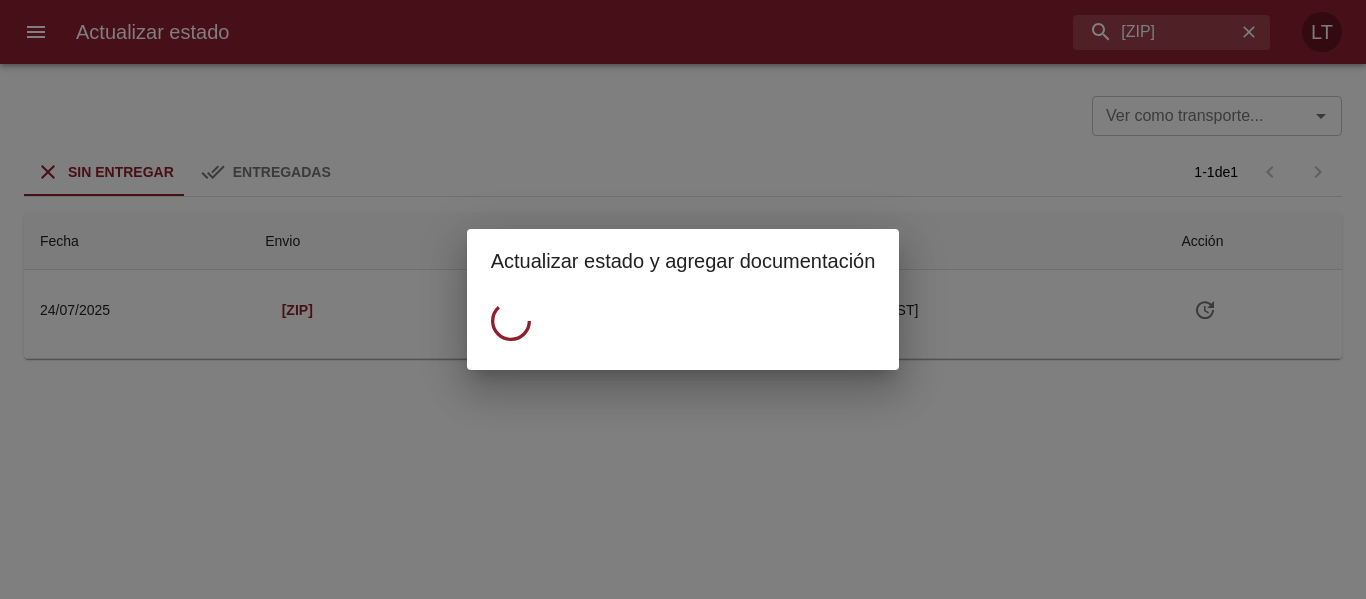scroll, scrollTop: 0, scrollLeft: 0, axis: both 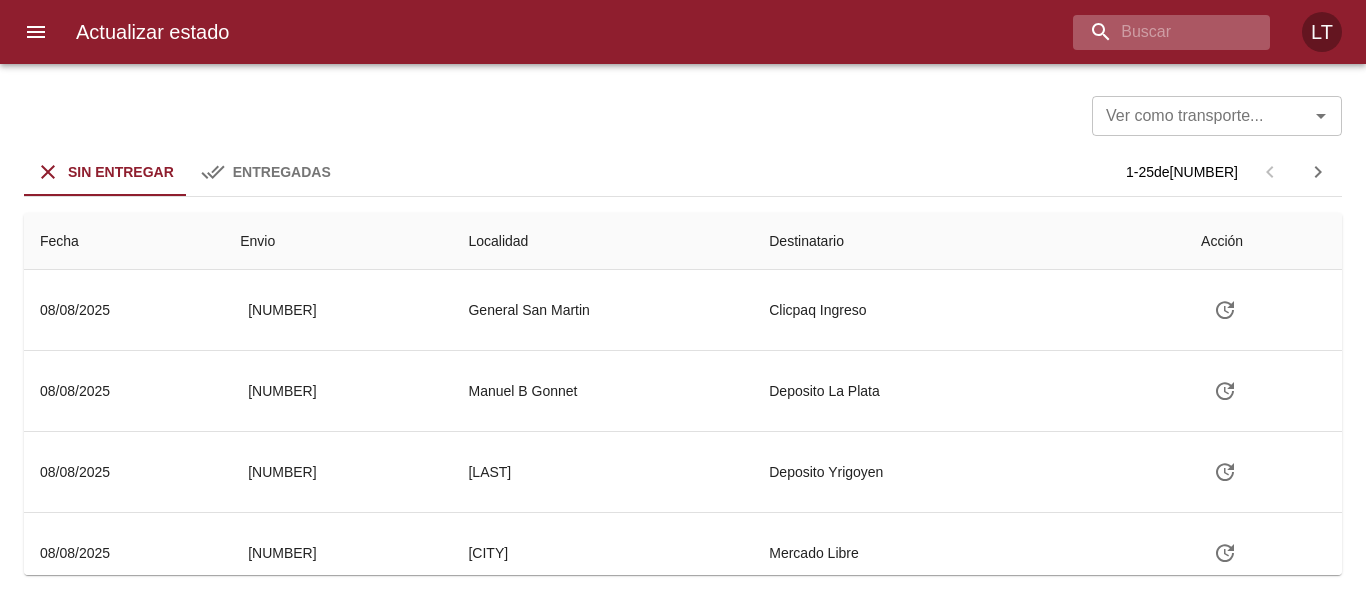 click at bounding box center [1171, 32] 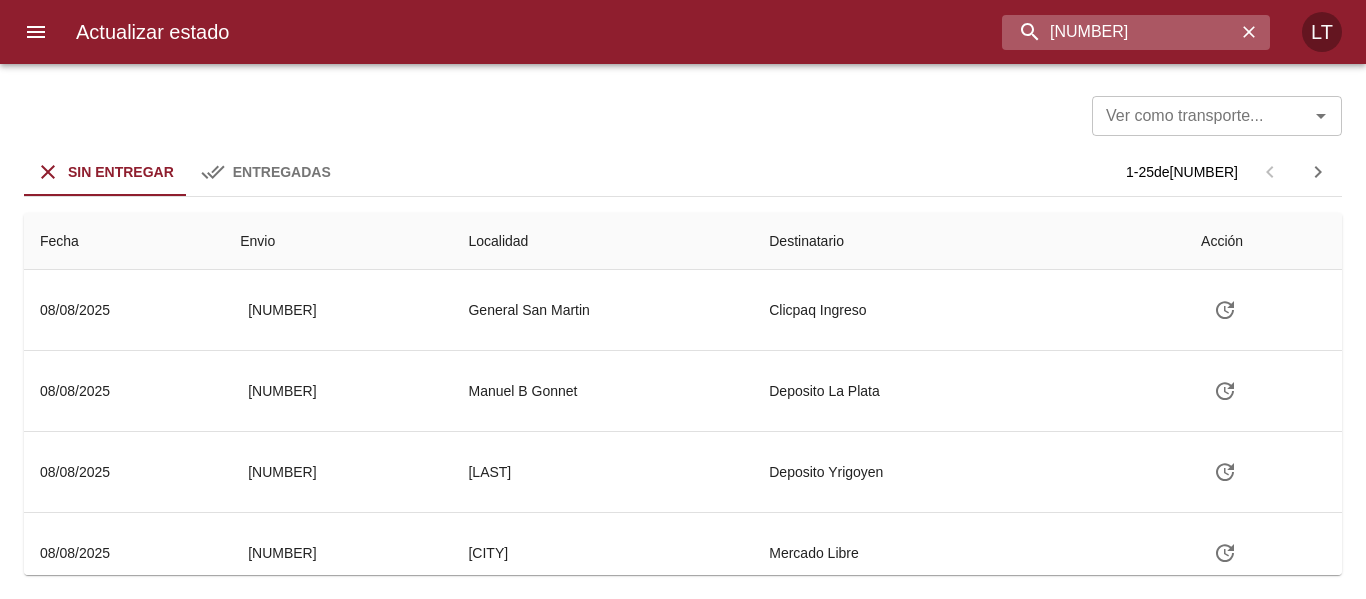 type on "9418604" 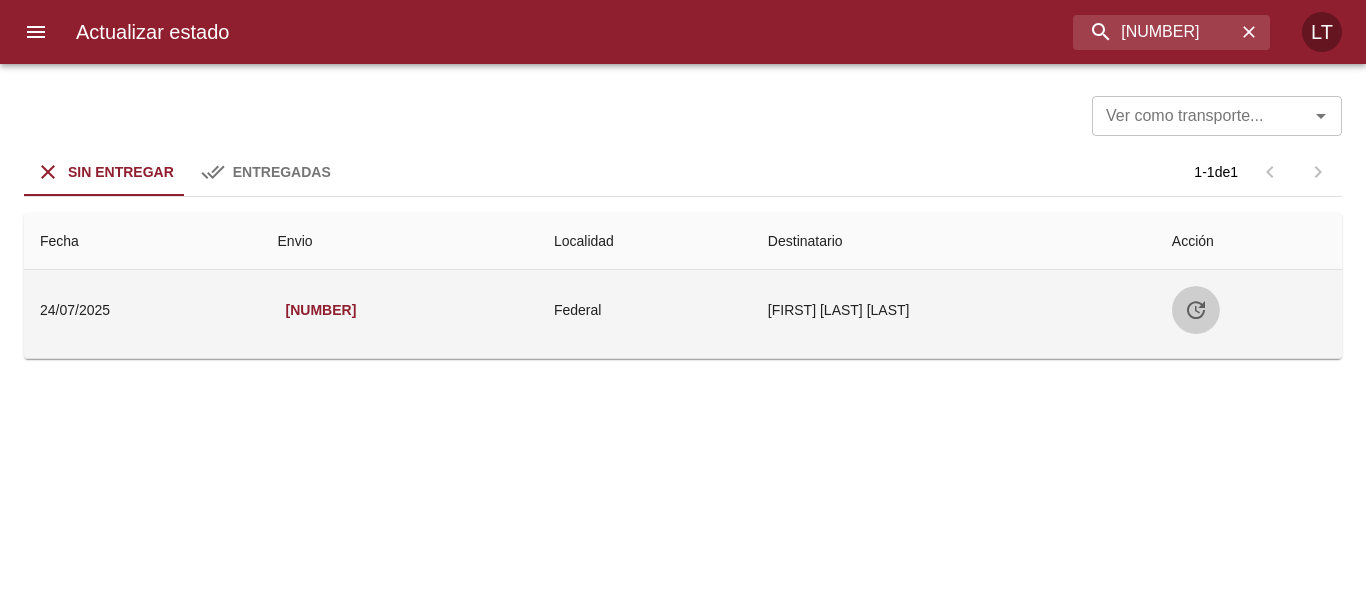 click 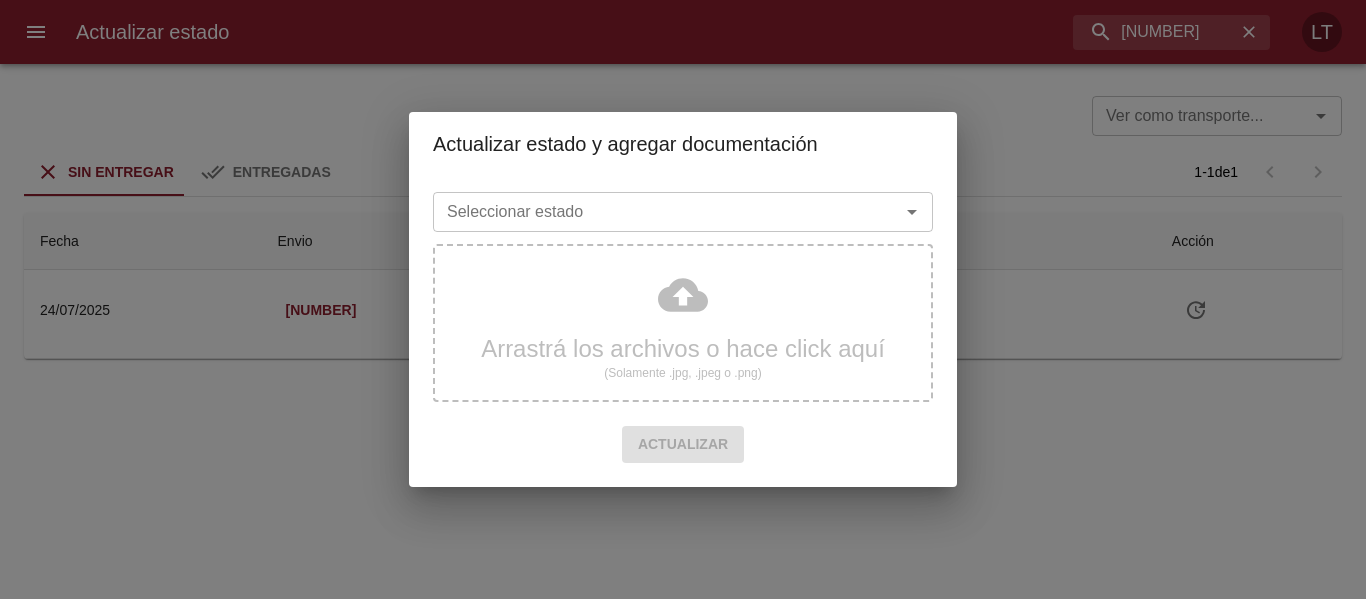 click on "Seleccionar estado" at bounding box center (653, 212) 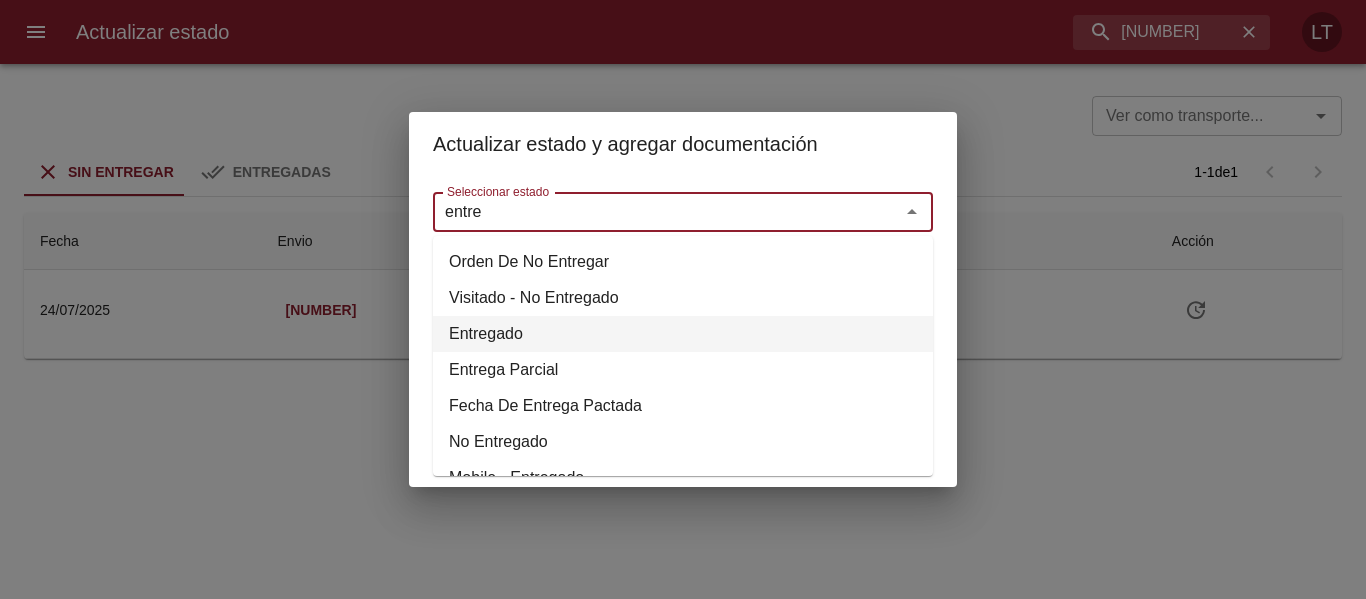 click on "Entregado" at bounding box center [683, 334] 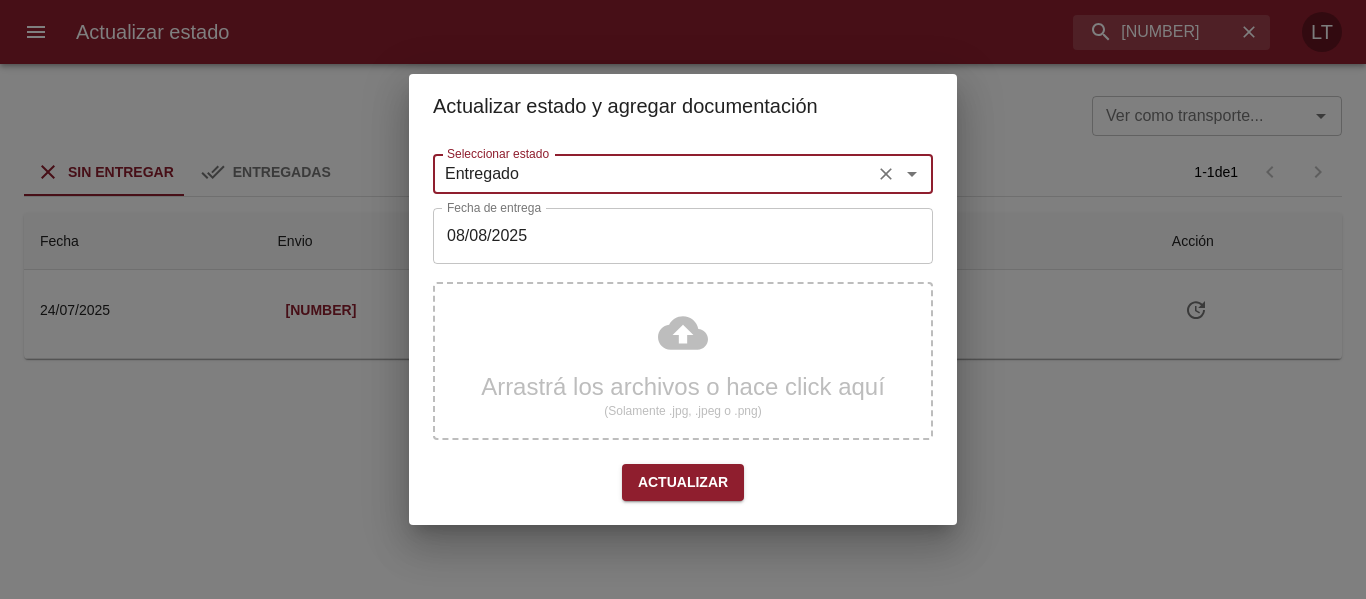 type on "Entregado" 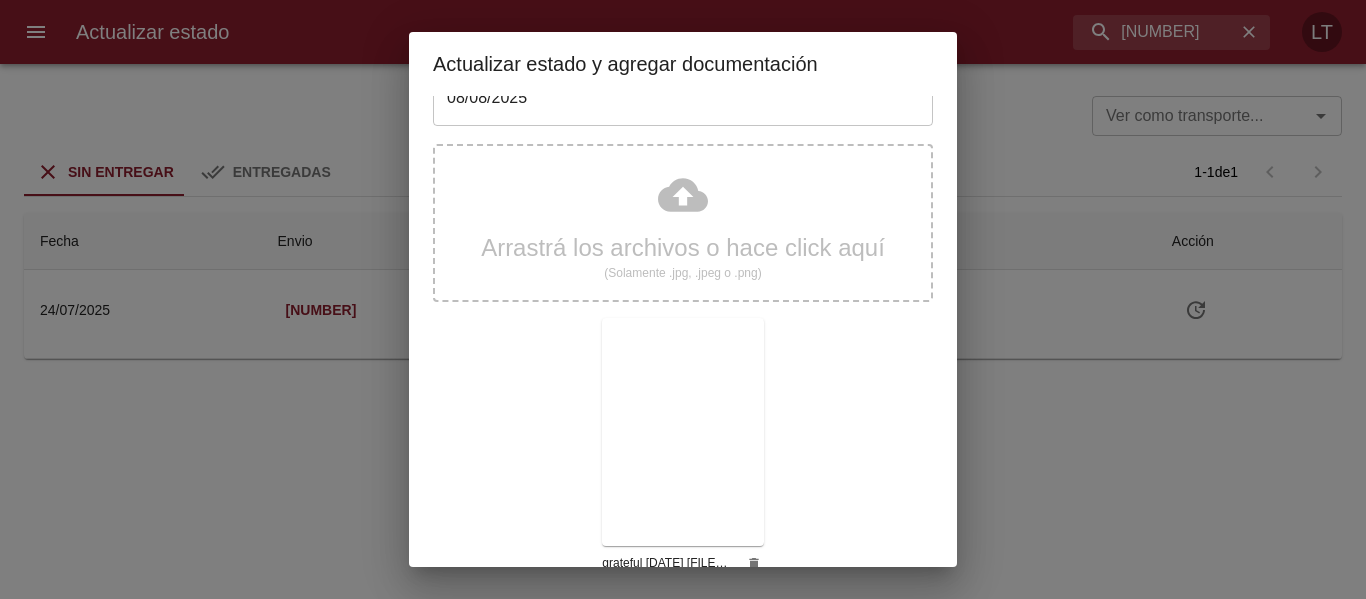 scroll, scrollTop: 187, scrollLeft: 0, axis: vertical 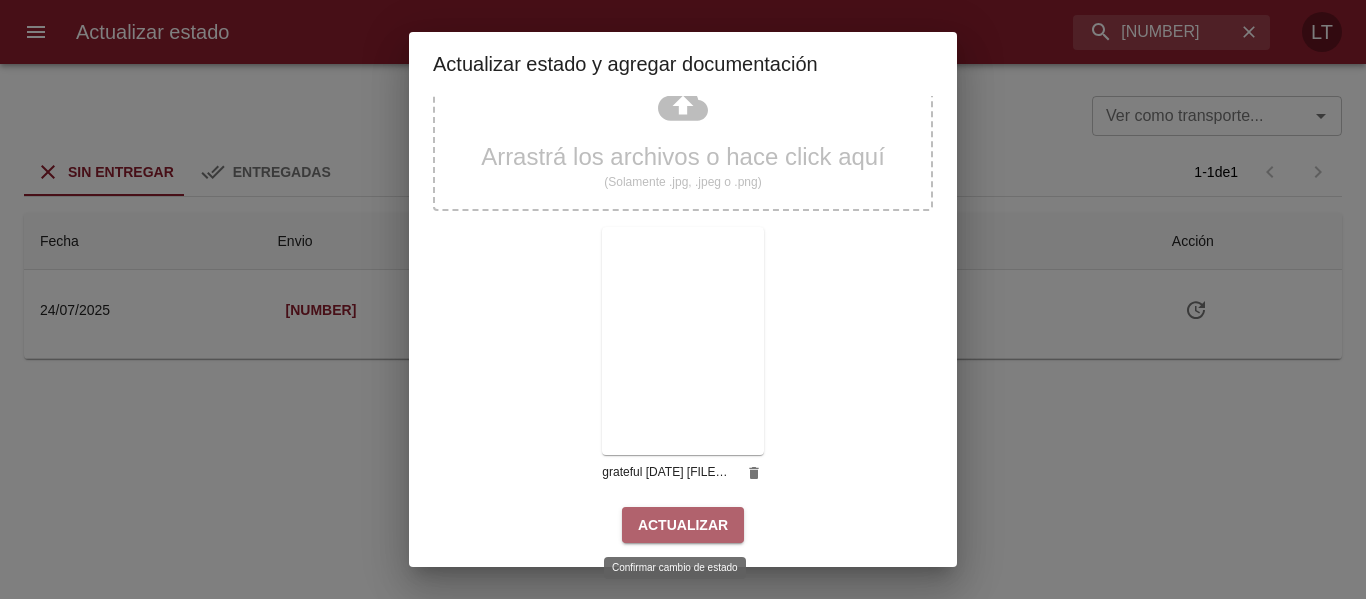 click on "Actualizar" at bounding box center [683, 525] 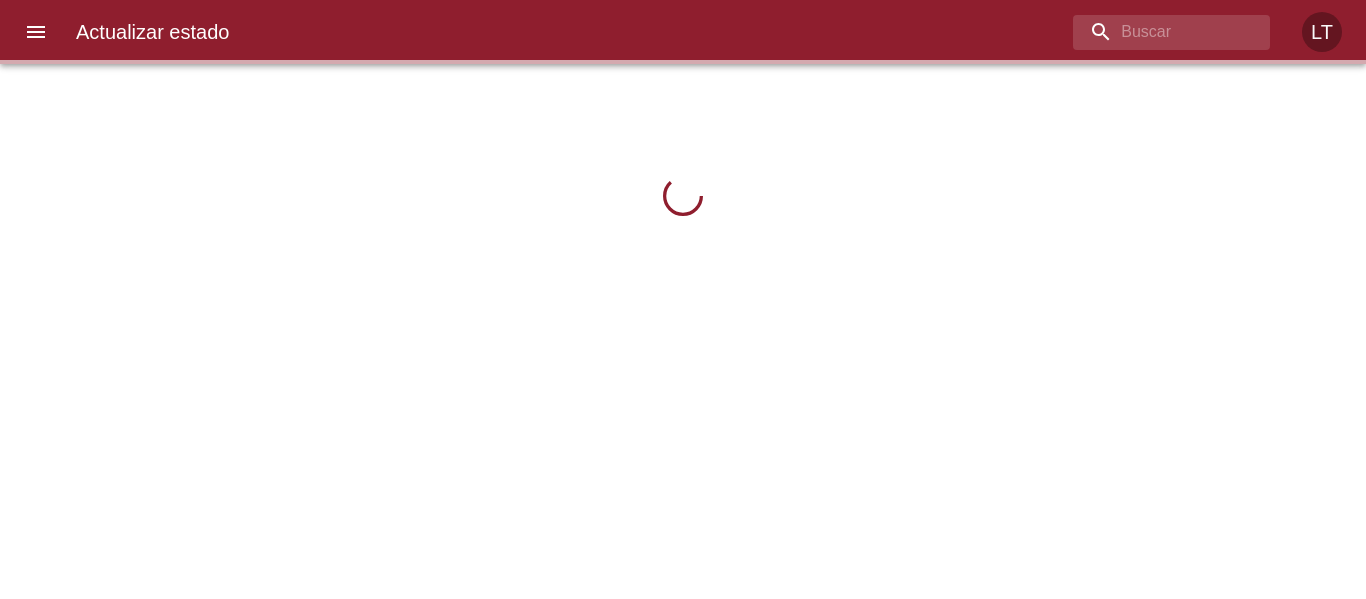 scroll, scrollTop: 0, scrollLeft: 0, axis: both 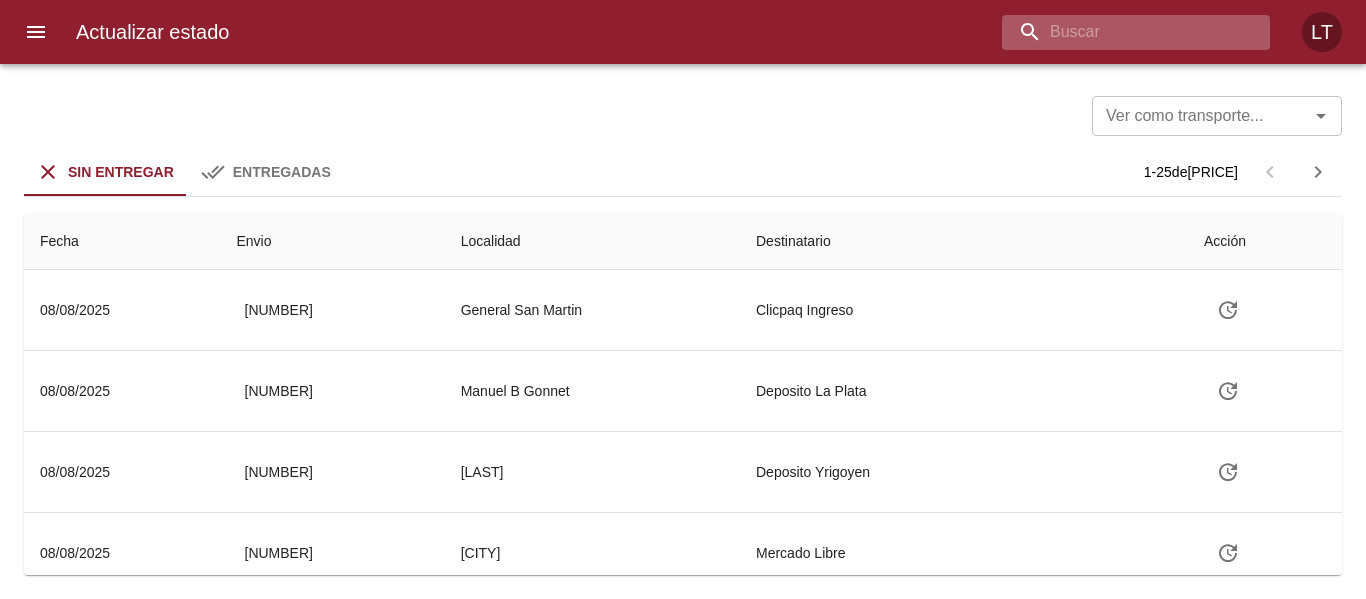 click at bounding box center [1119, 32] 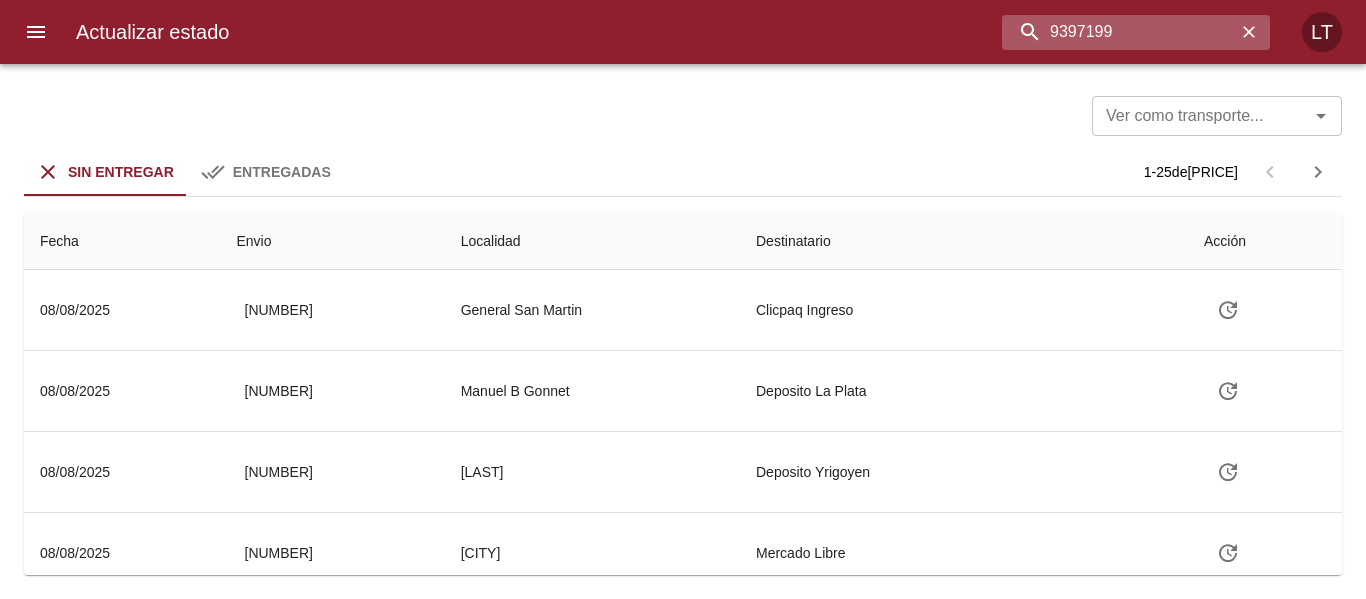 type on "9397199" 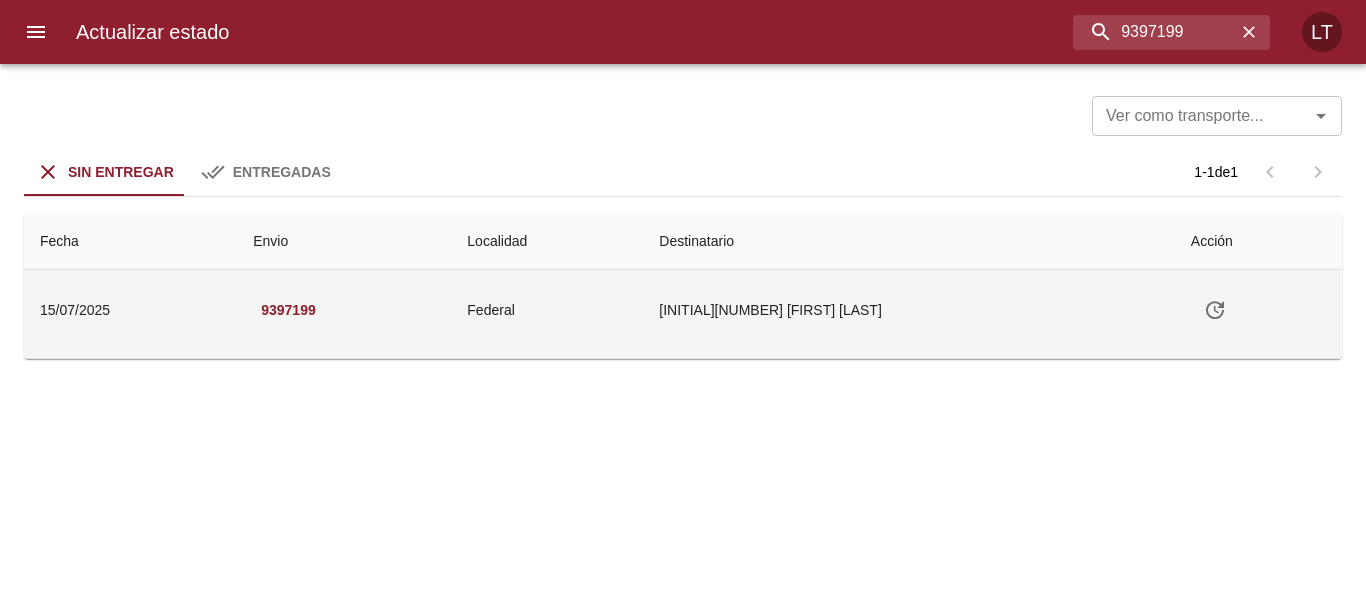 click 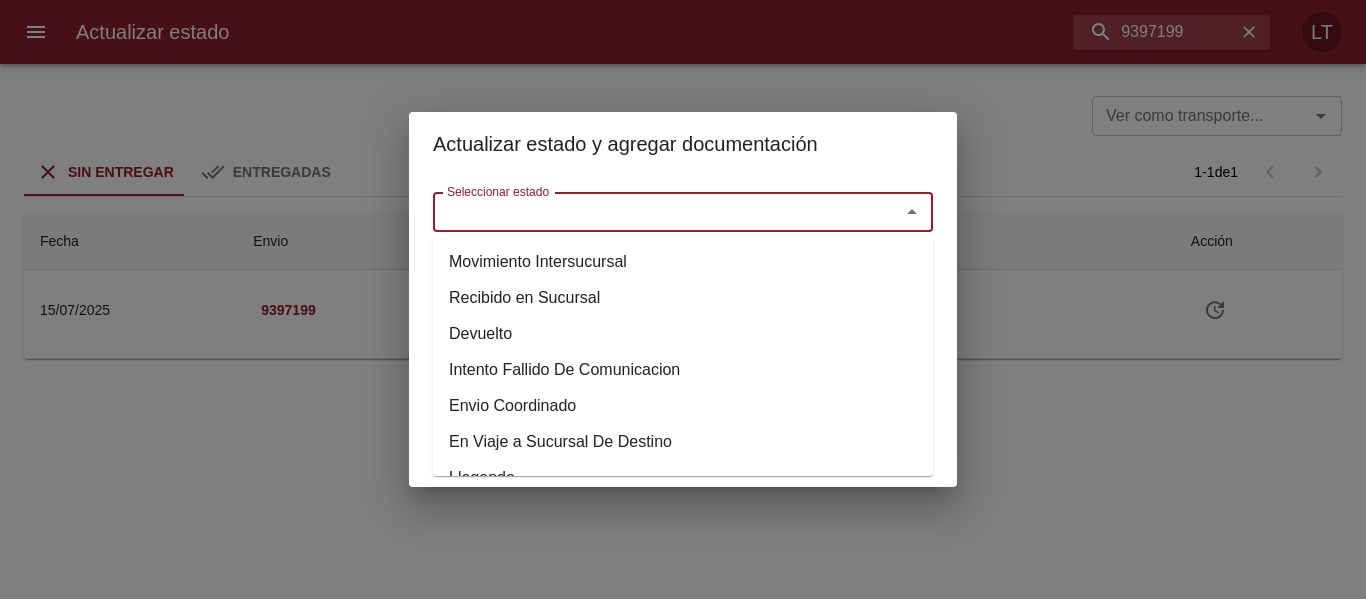 click on "Seleccionar estado" at bounding box center [653, 212] 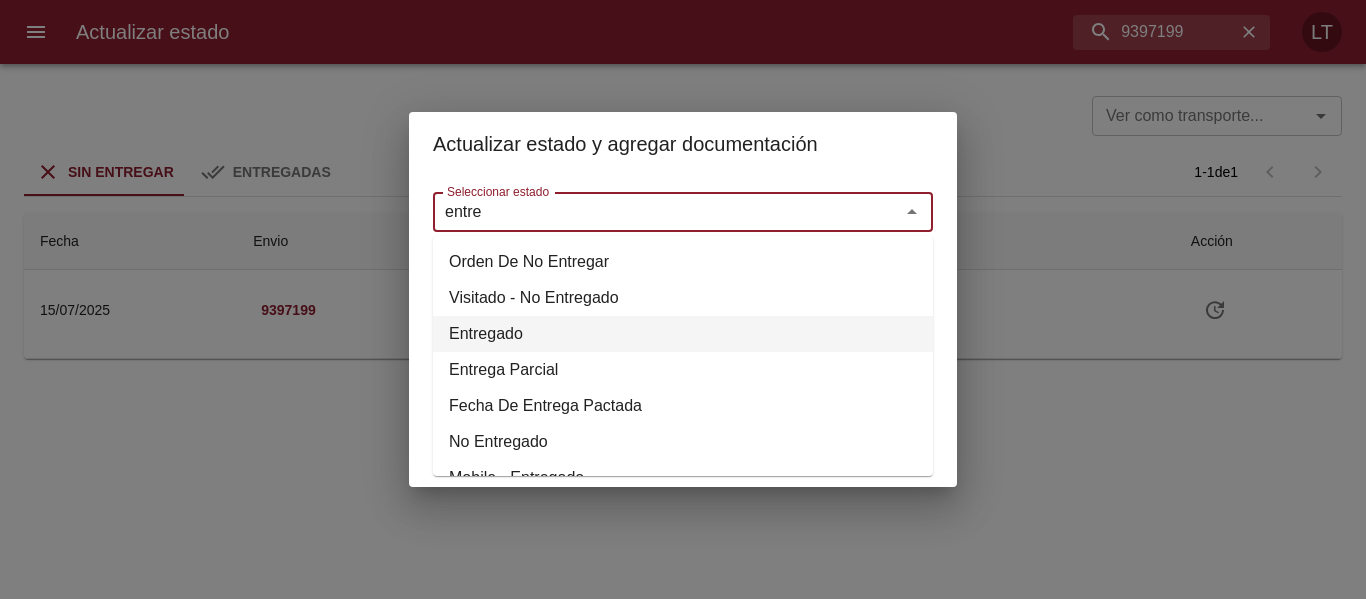click on "Entregado" at bounding box center [683, 334] 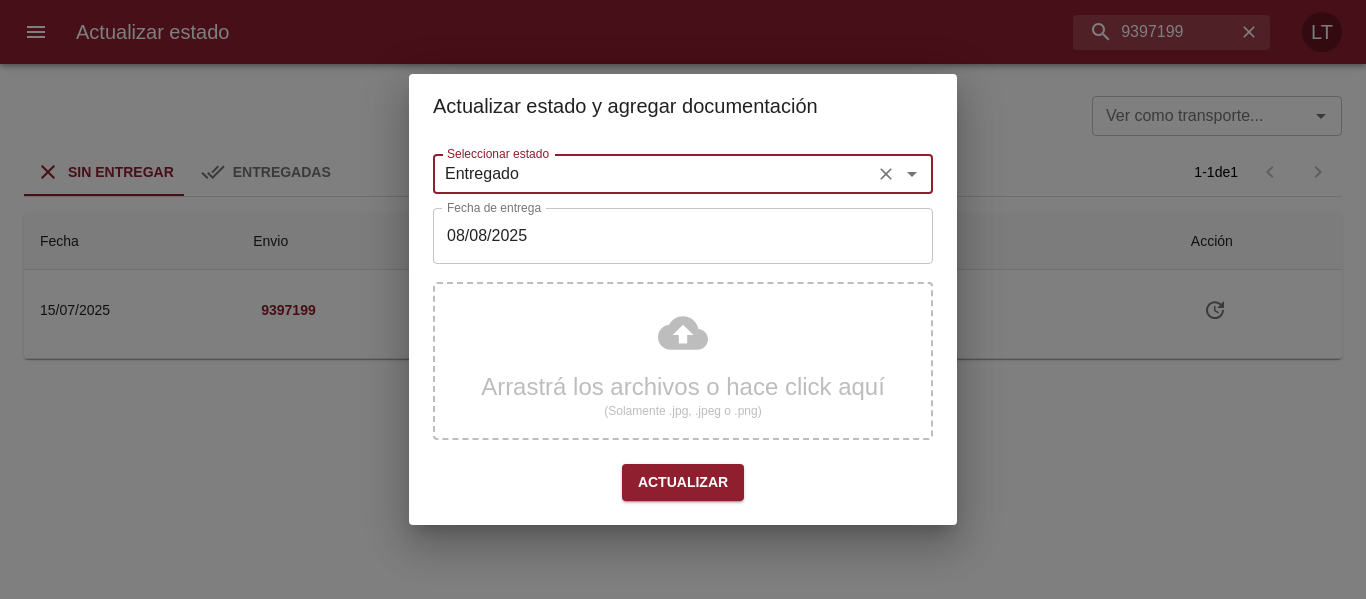 type on "Entregado" 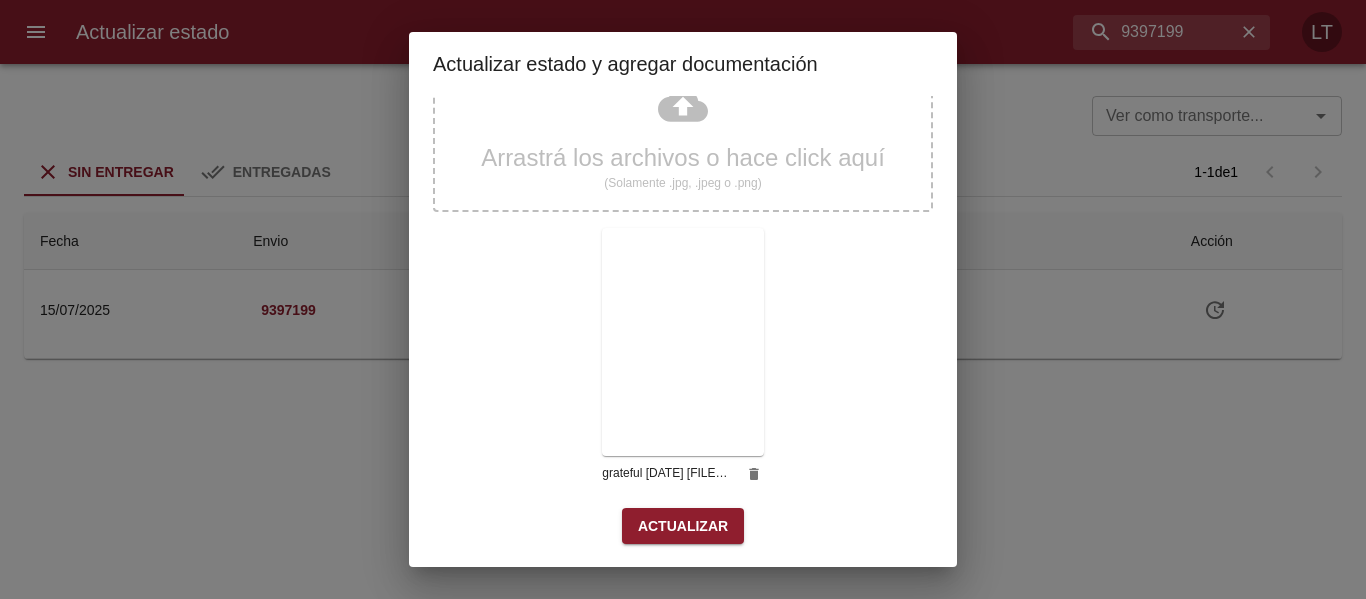 scroll, scrollTop: 187, scrollLeft: 0, axis: vertical 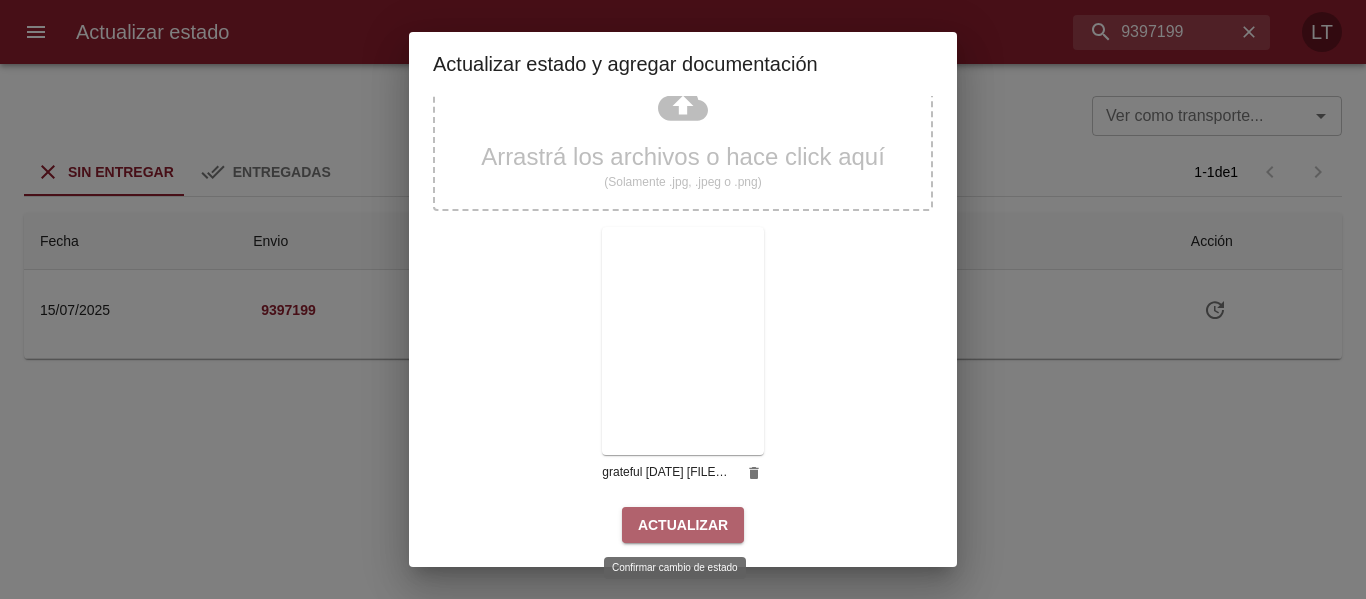 click on "Actualizar" at bounding box center (683, 525) 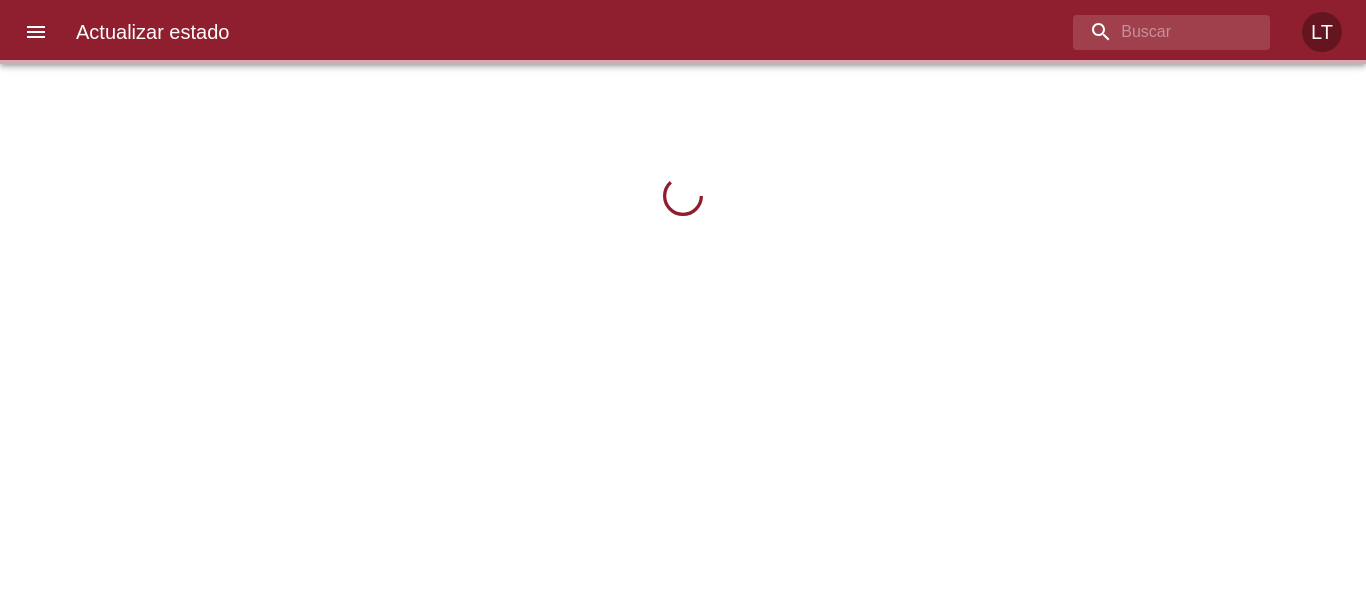 scroll, scrollTop: 0, scrollLeft: 0, axis: both 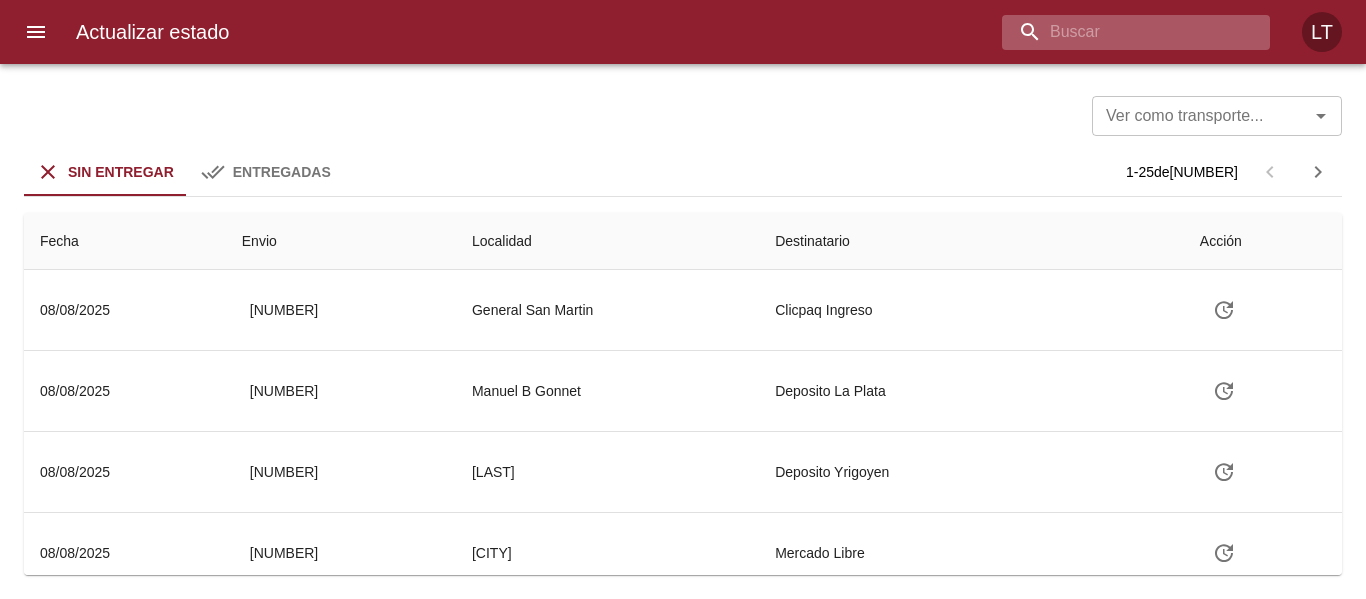 click at bounding box center [1119, 32] 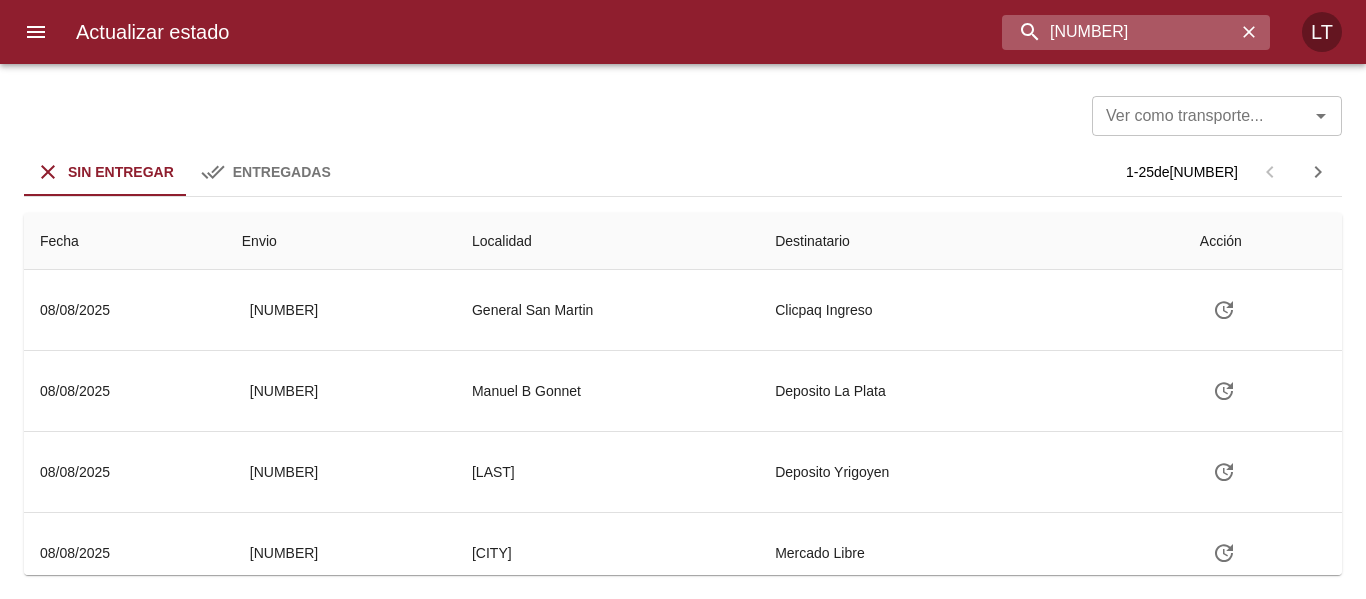 type on "9429545" 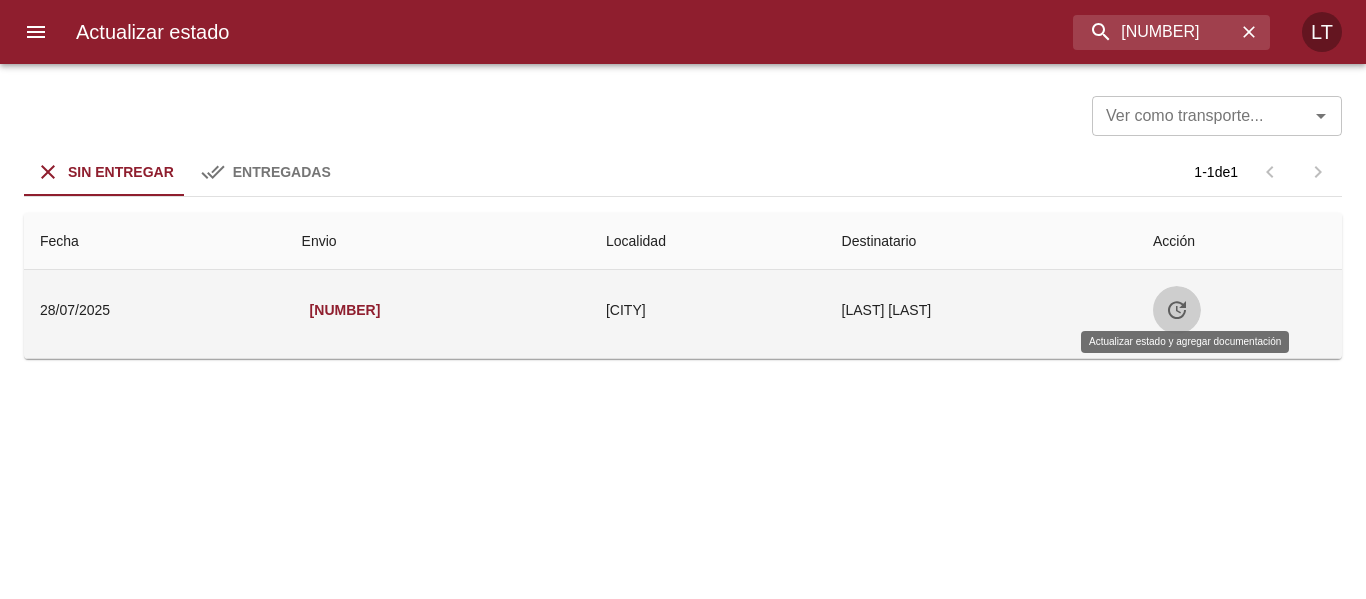 click at bounding box center (1177, 310) 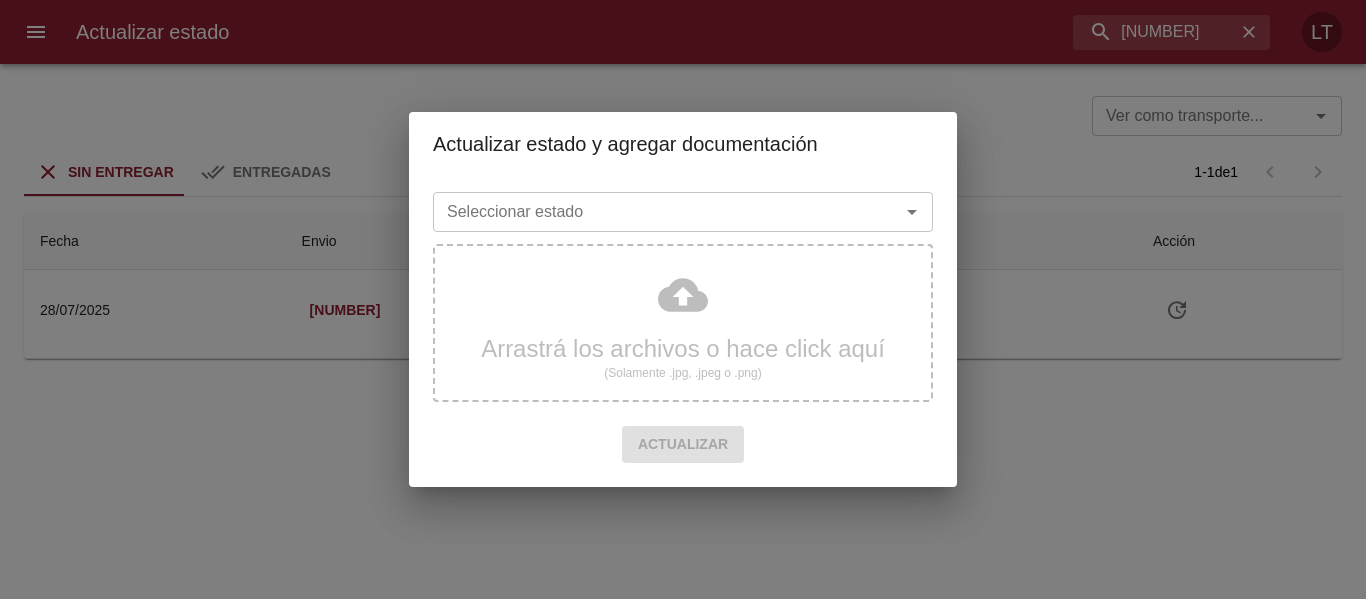 click on "Seleccionar estado" at bounding box center (653, 212) 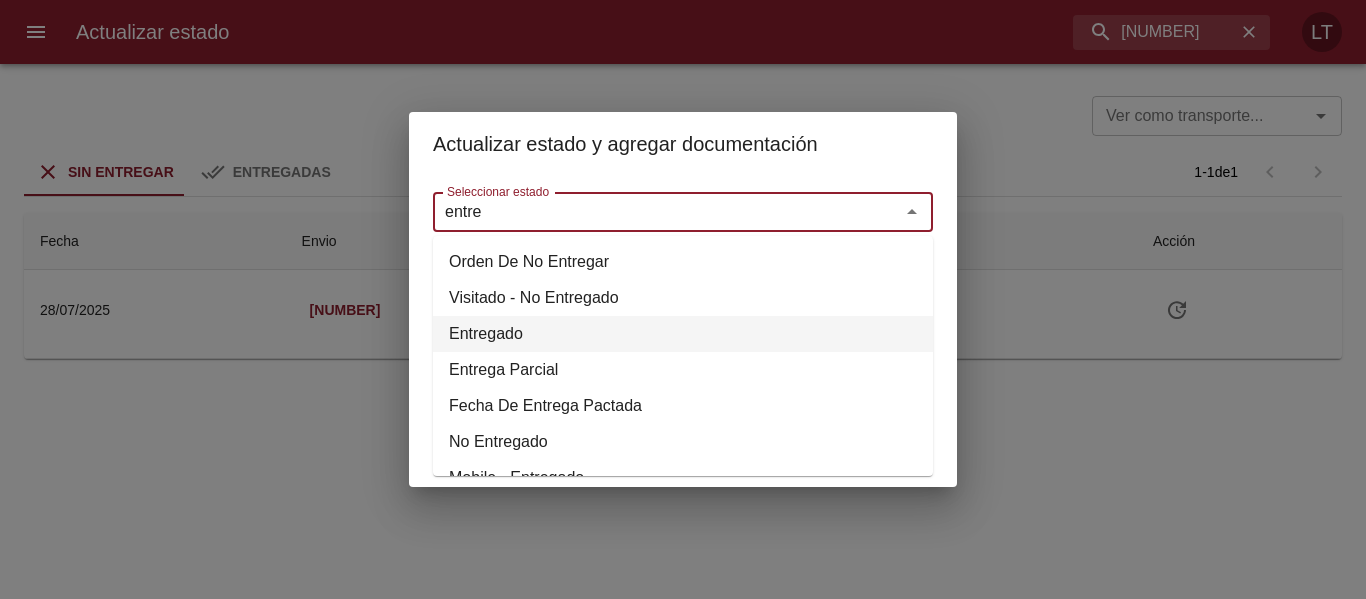 click on "Entregado" at bounding box center (683, 334) 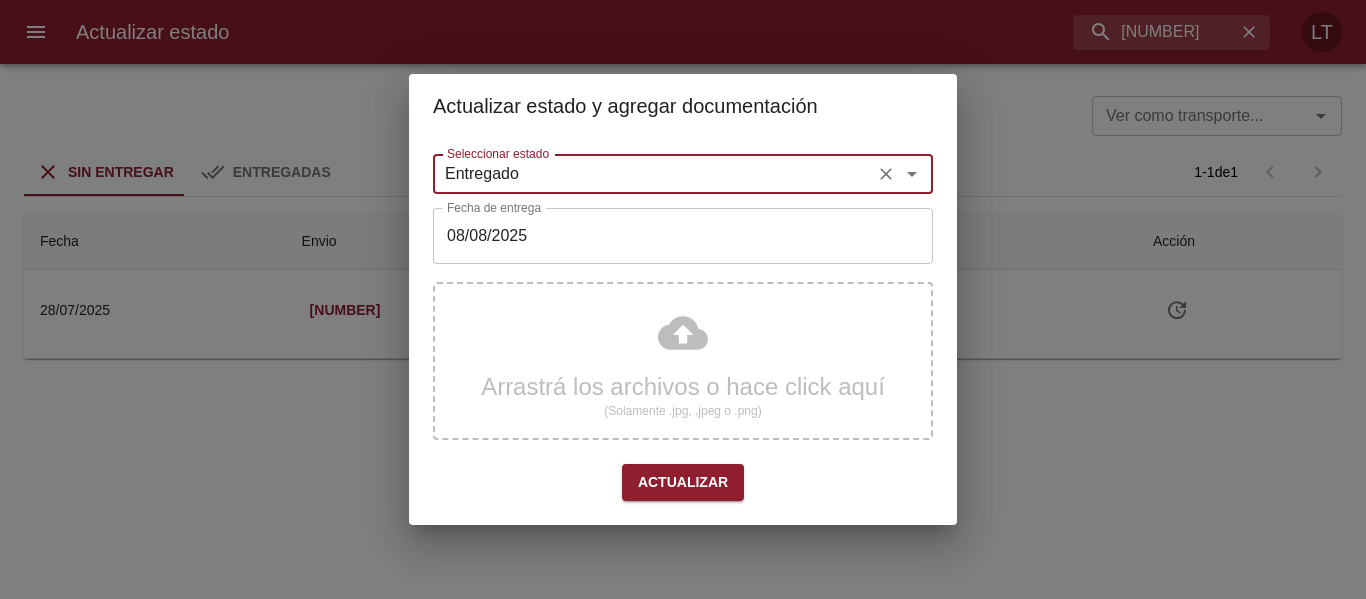 type on "Entregado" 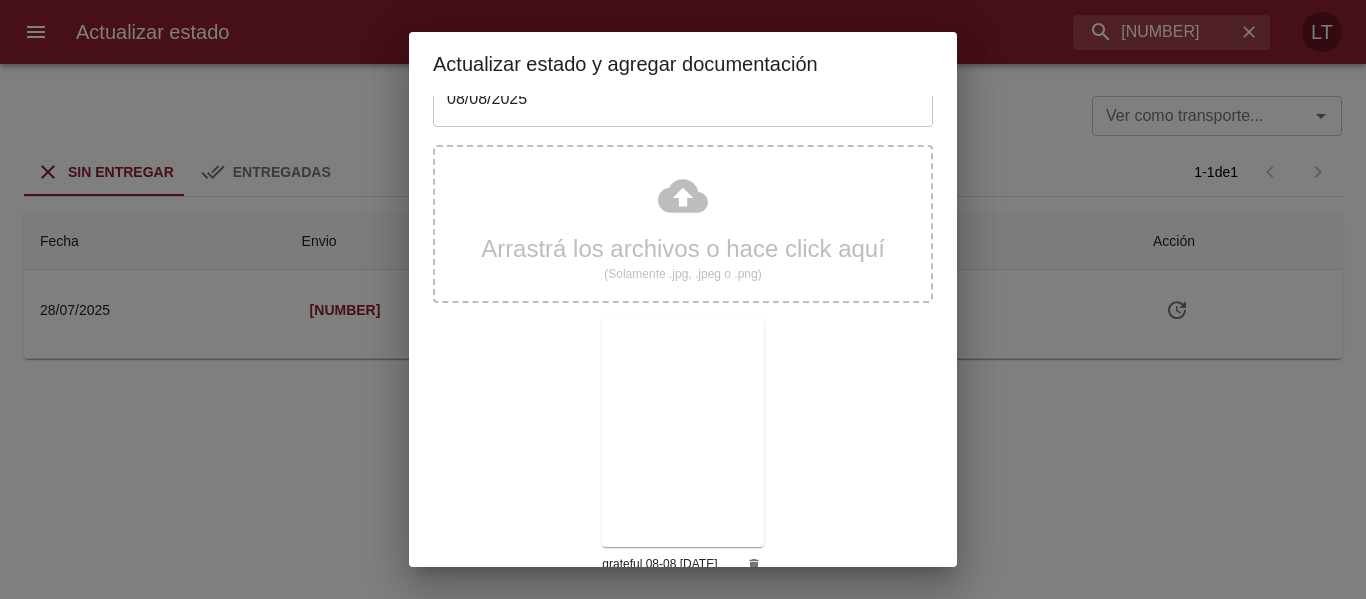 scroll, scrollTop: 187, scrollLeft: 0, axis: vertical 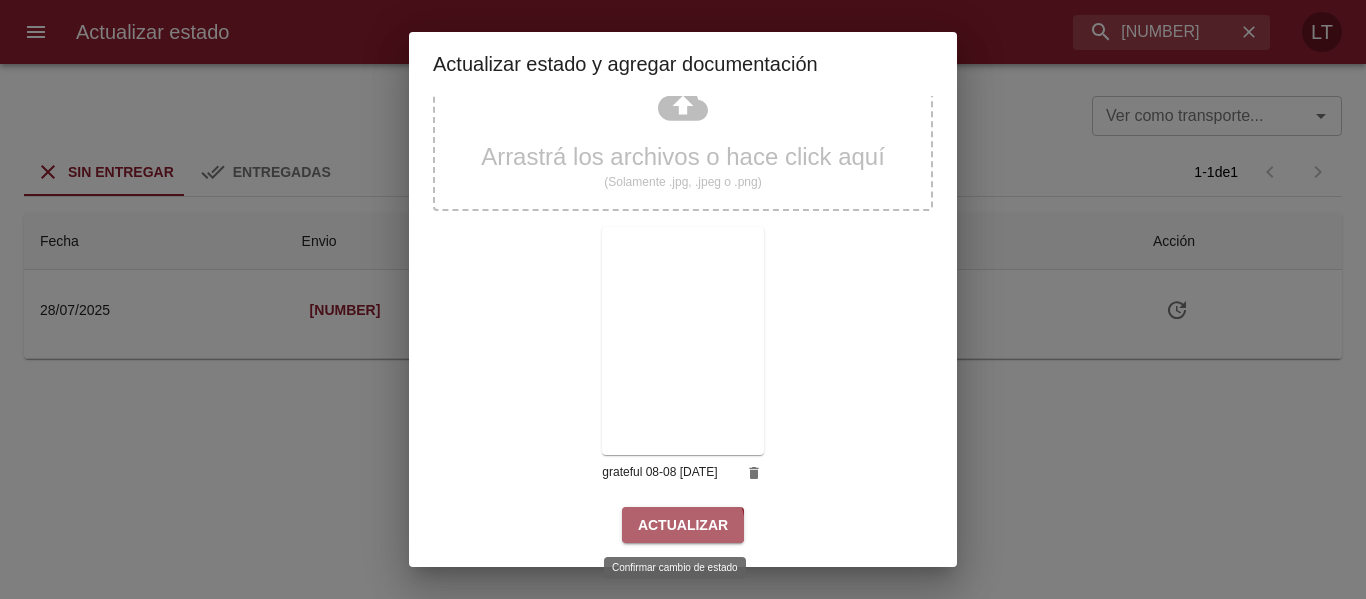 click on "Actualizar" at bounding box center (683, 525) 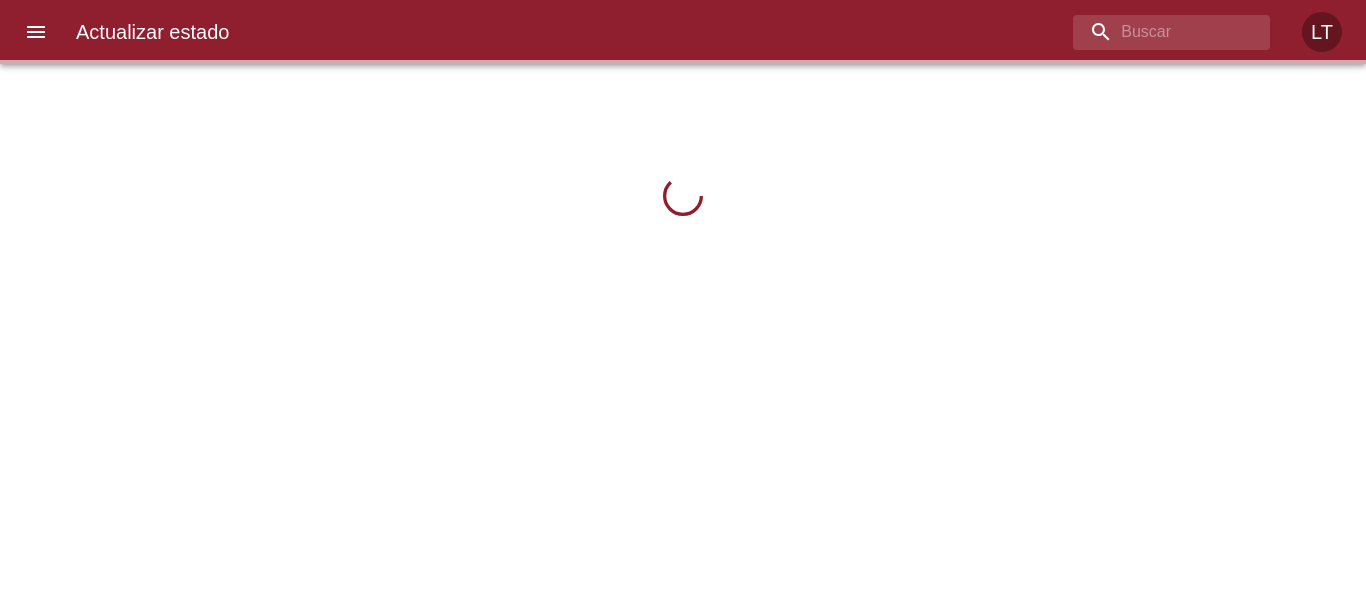 scroll, scrollTop: 0, scrollLeft: 0, axis: both 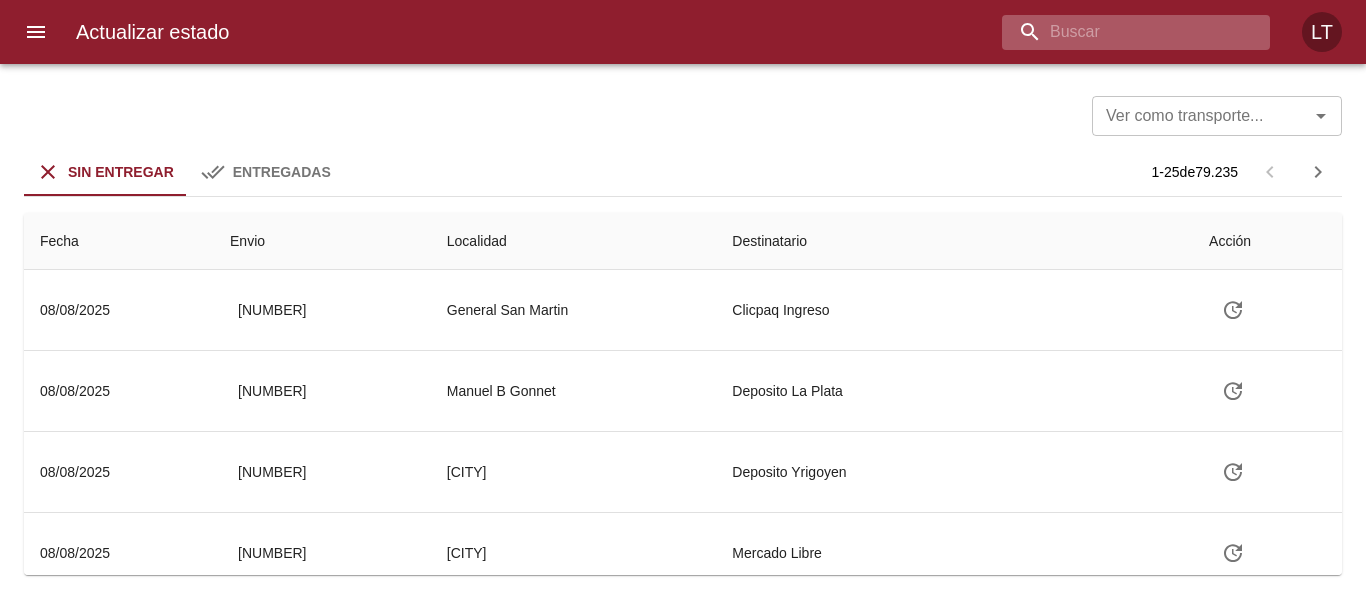 click at bounding box center [1119, 32] 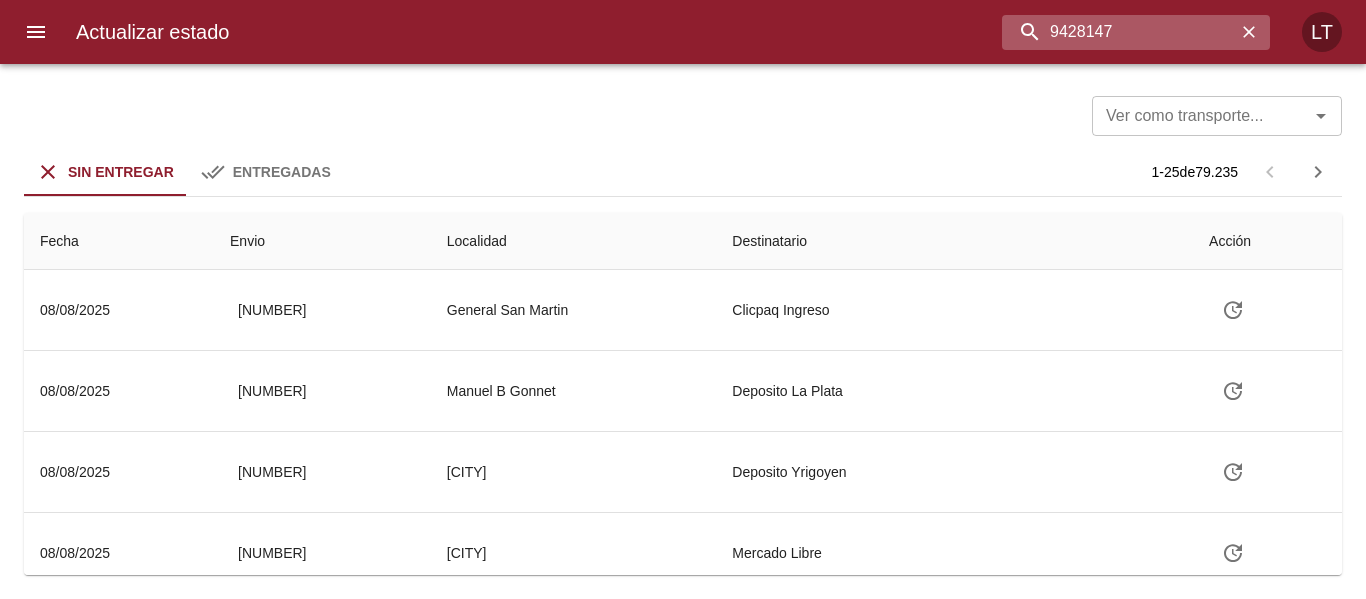 type on "9428147" 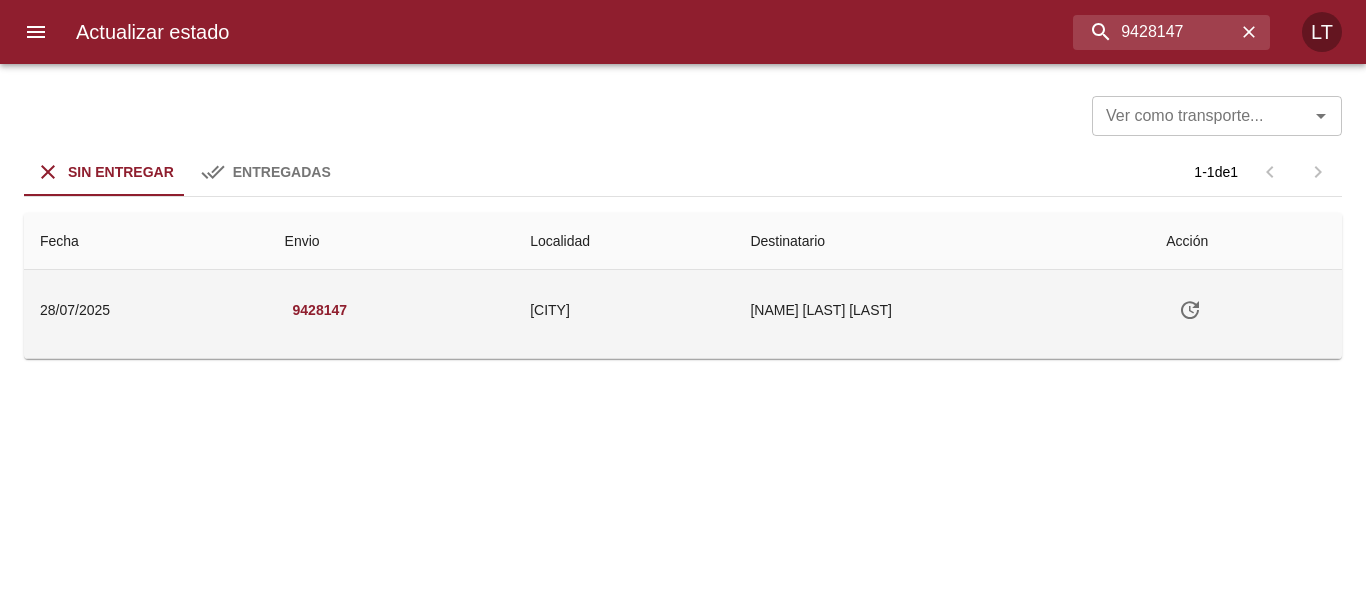 click at bounding box center (1190, 310) 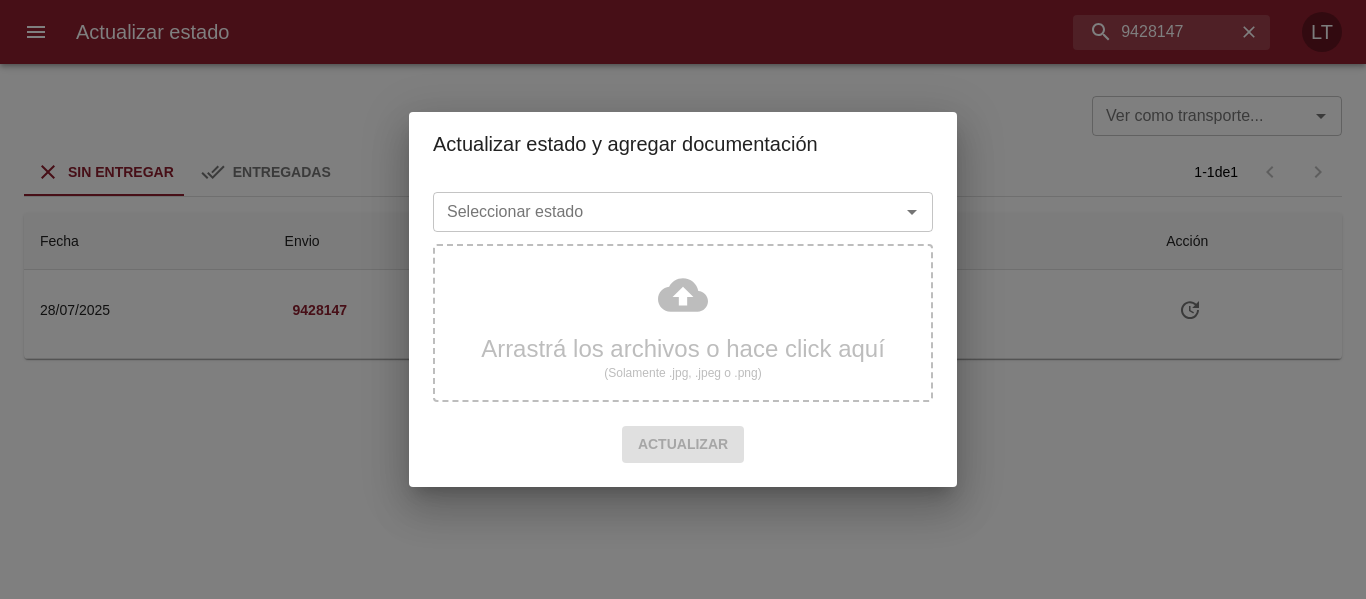 click on "Seleccionar estado" at bounding box center [683, 212] 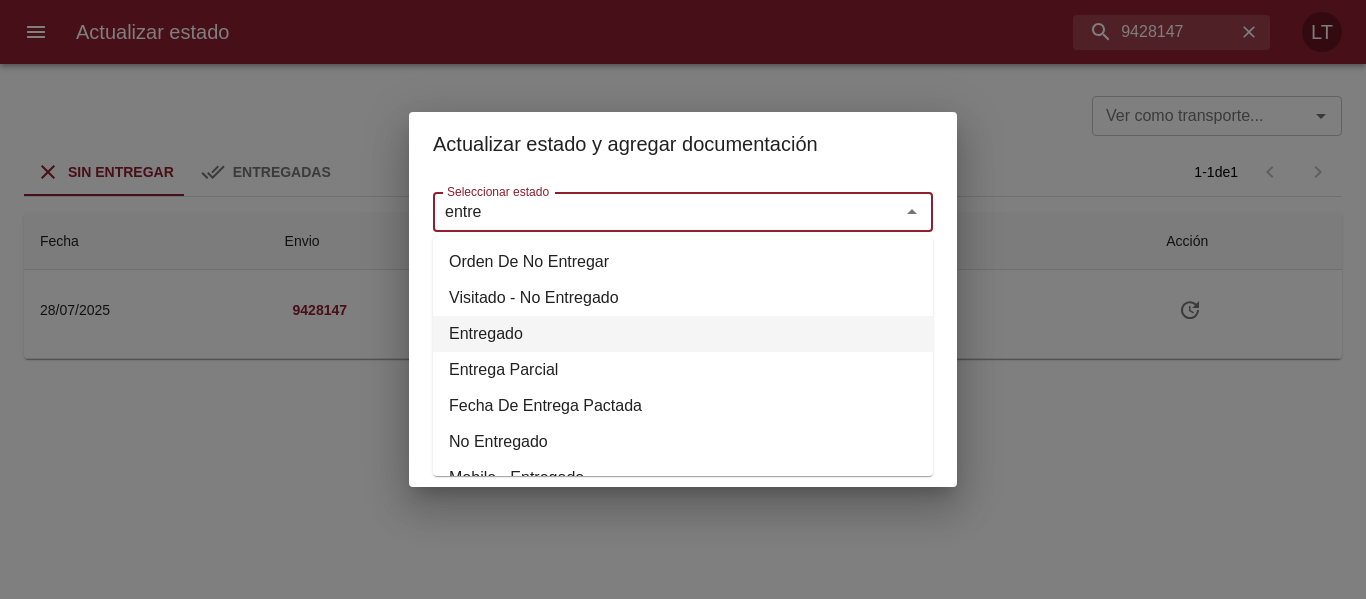click on "Entregado" at bounding box center [683, 334] 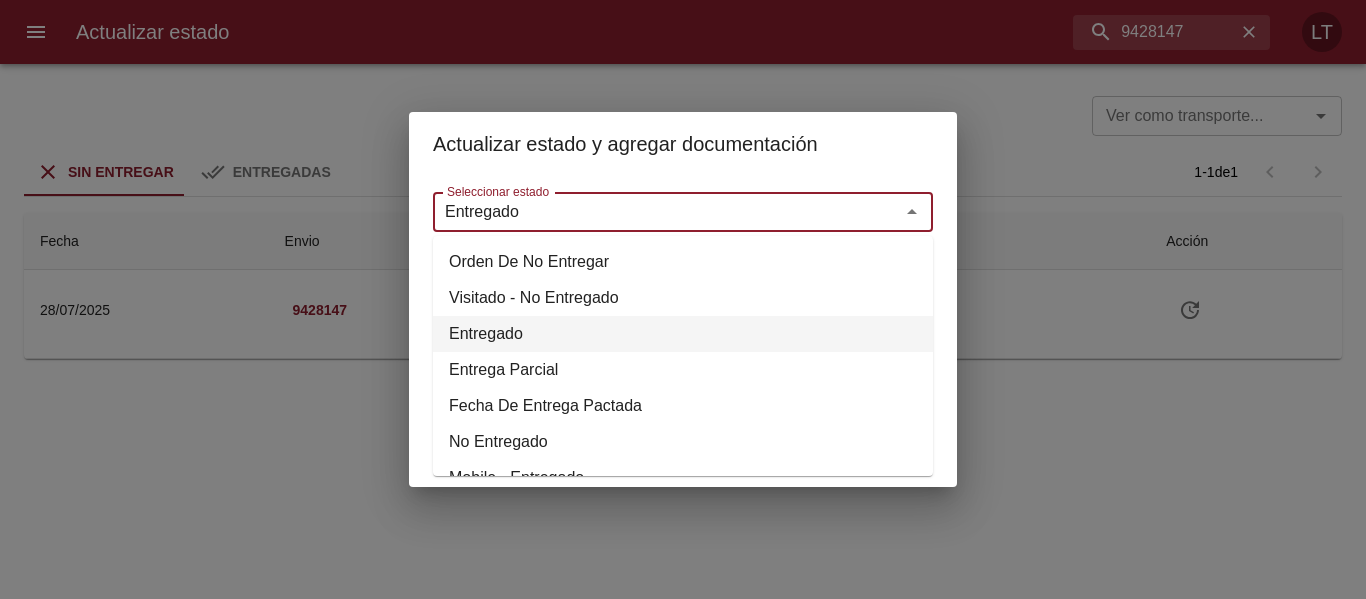 type on "Entregado" 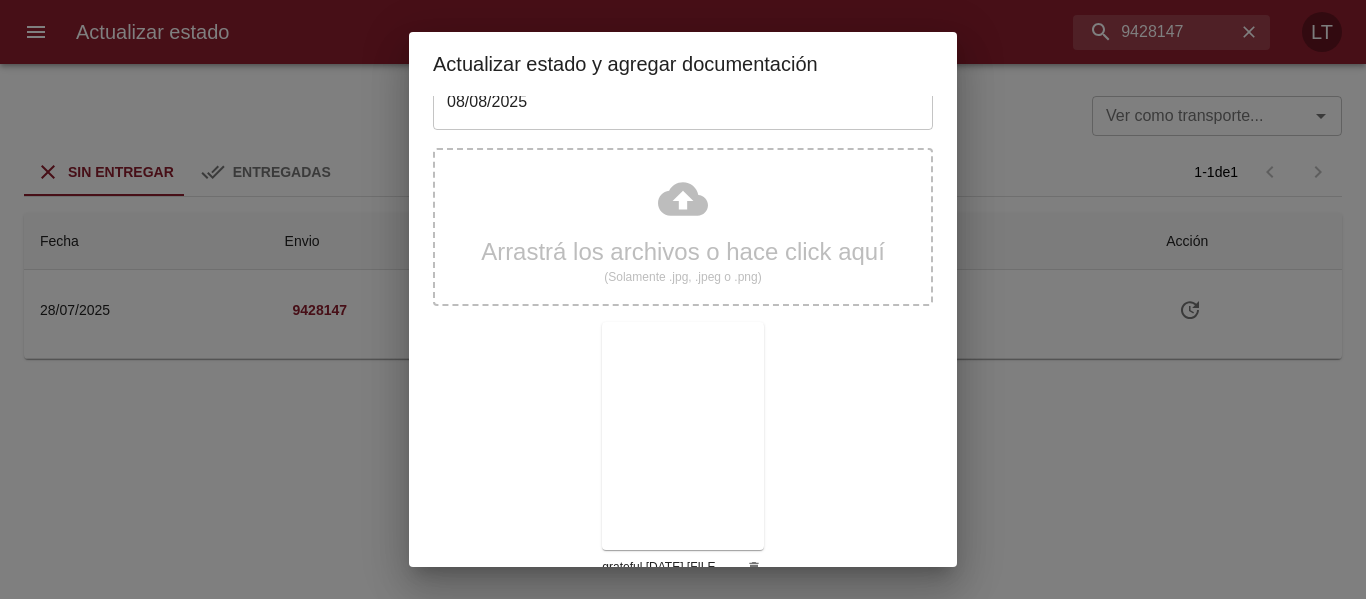 scroll, scrollTop: 187, scrollLeft: 0, axis: vertical 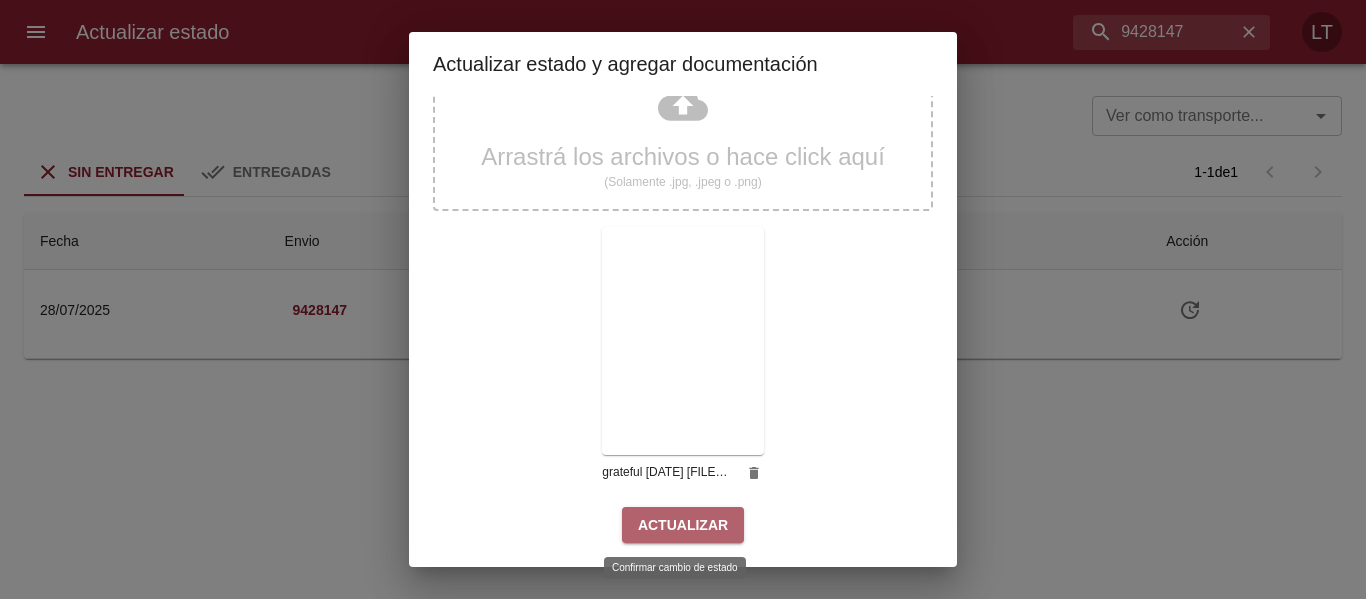 click on "Actualizar" at bounding box center [683, 525] 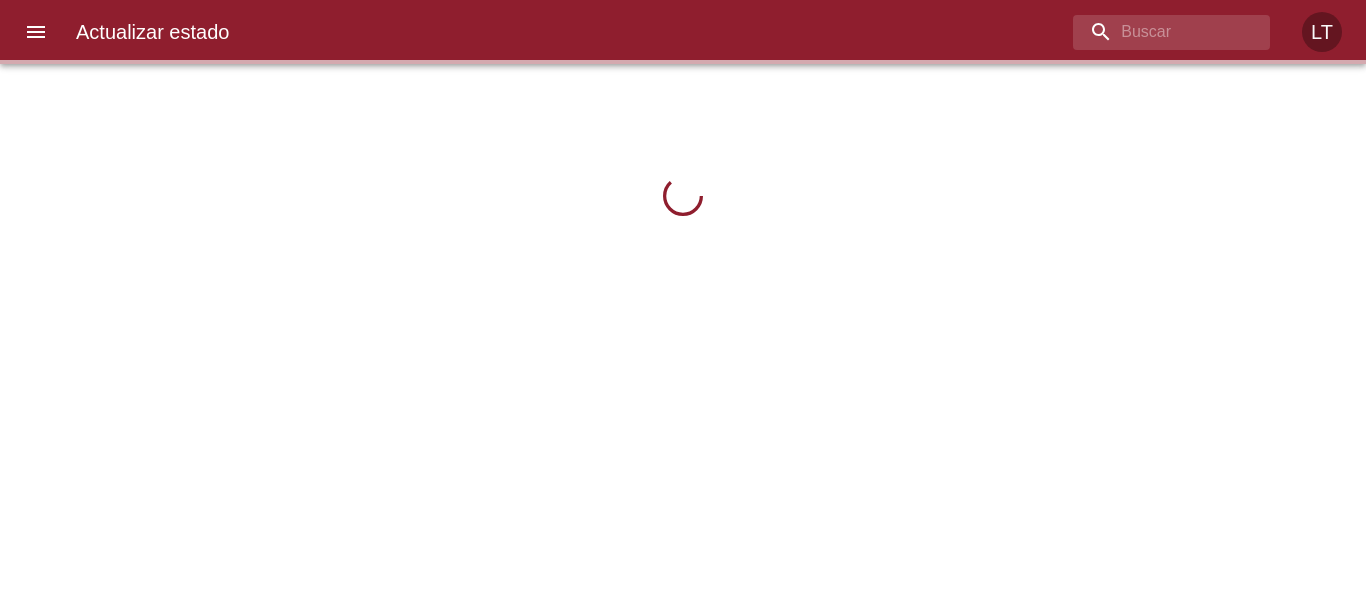 scroll, scrollTop: 0, scrollLeft: 0, axis: both 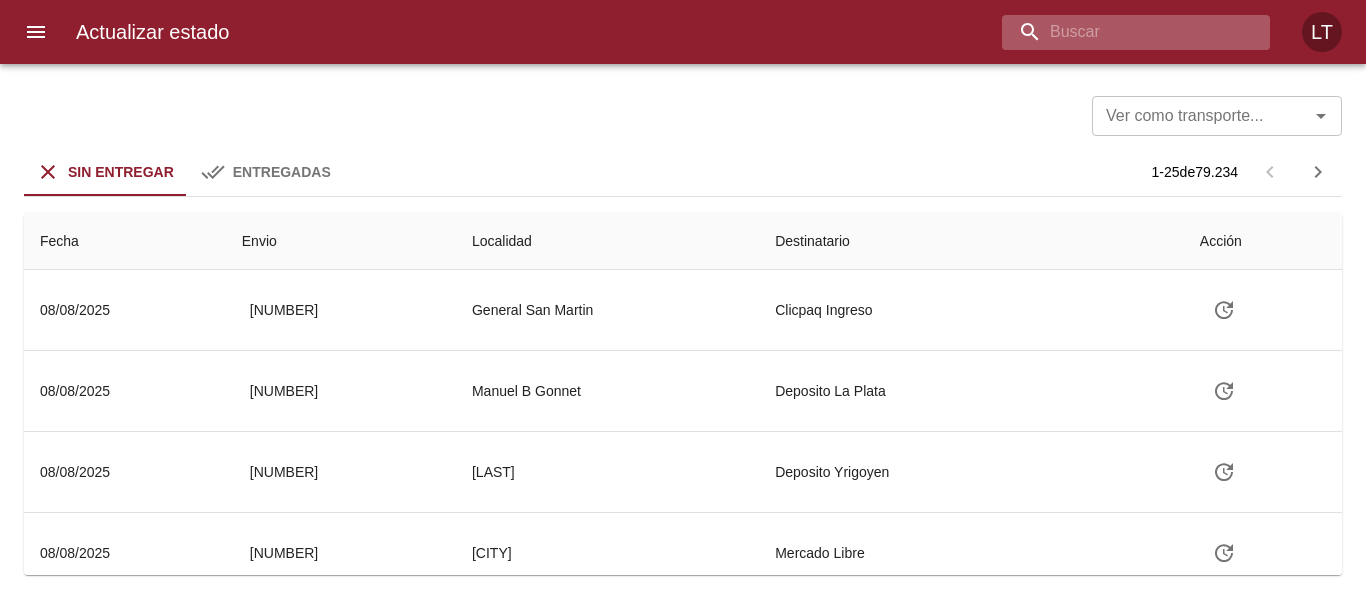 click at bounding box center [1119, 32] 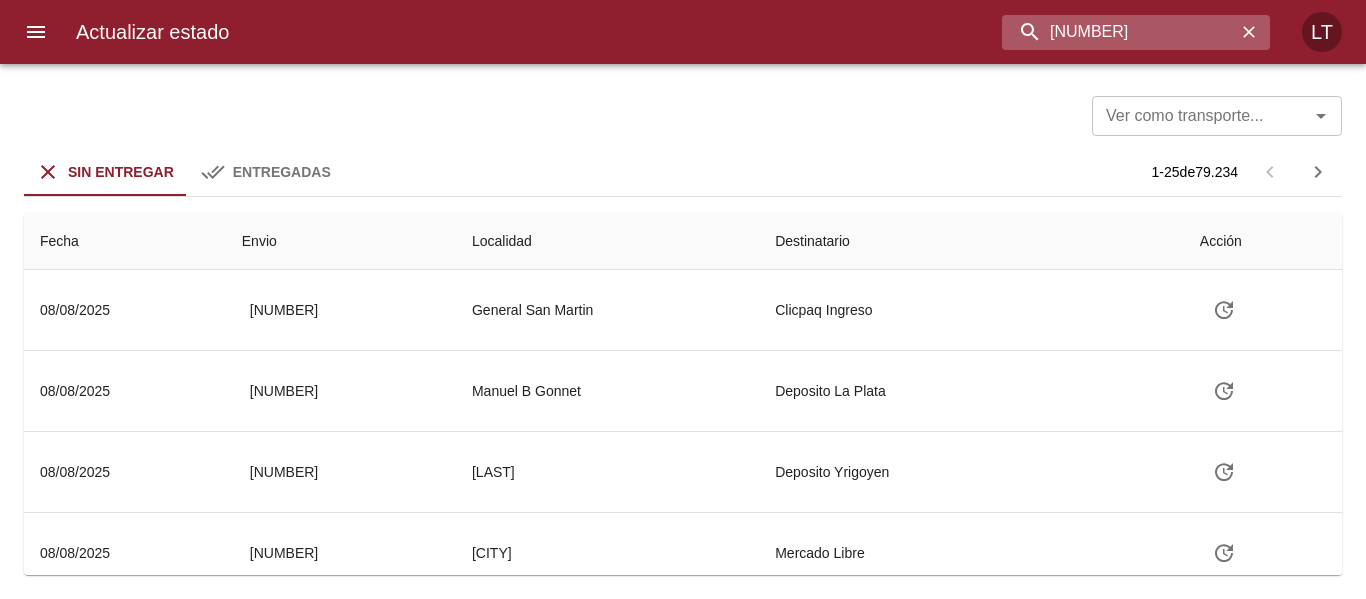 type on "[NUMBER]" 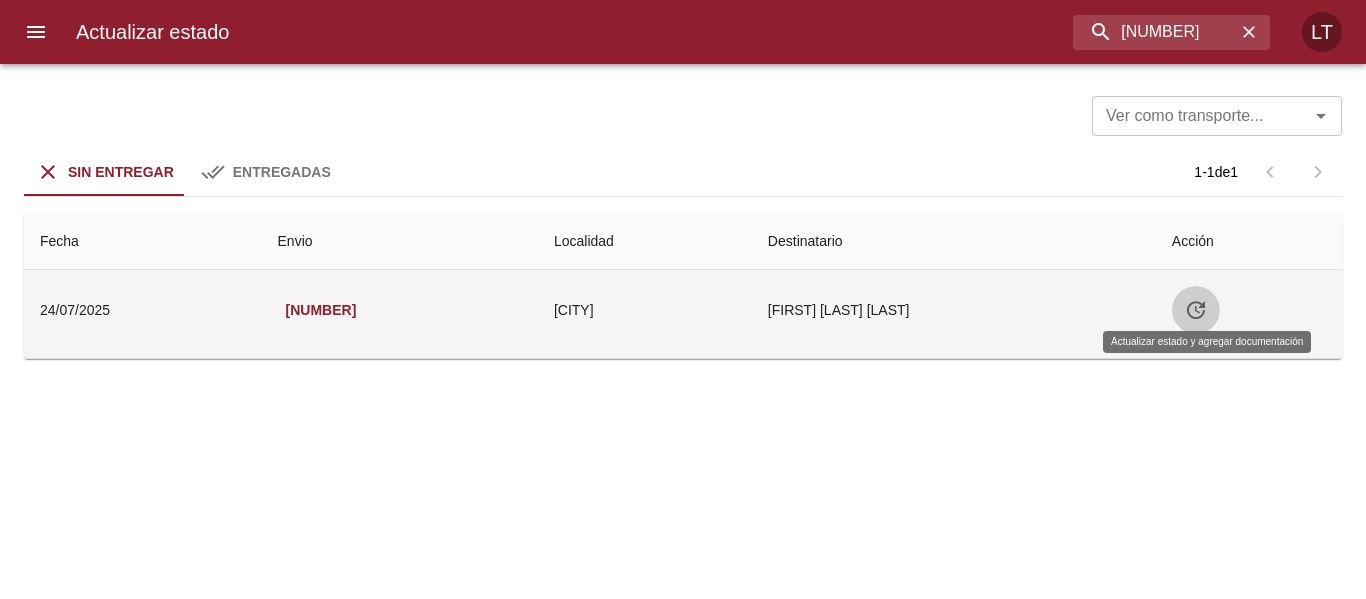 click 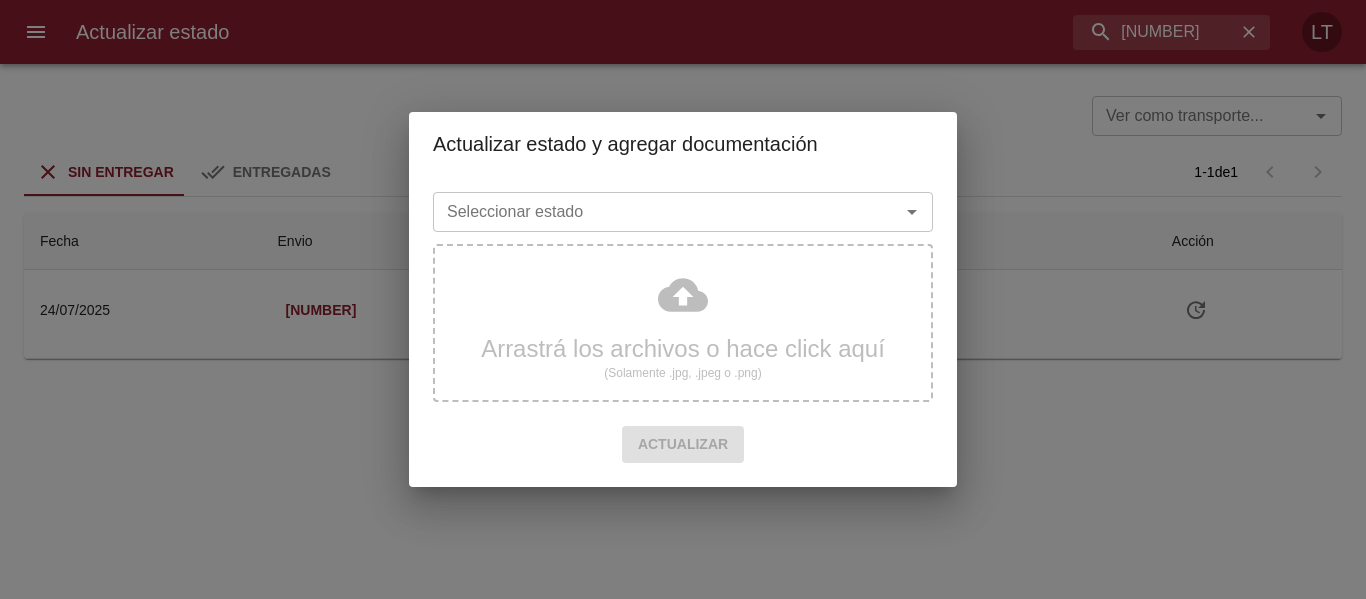 click on "Seleccionar estado" at bounding box center [653, 212] 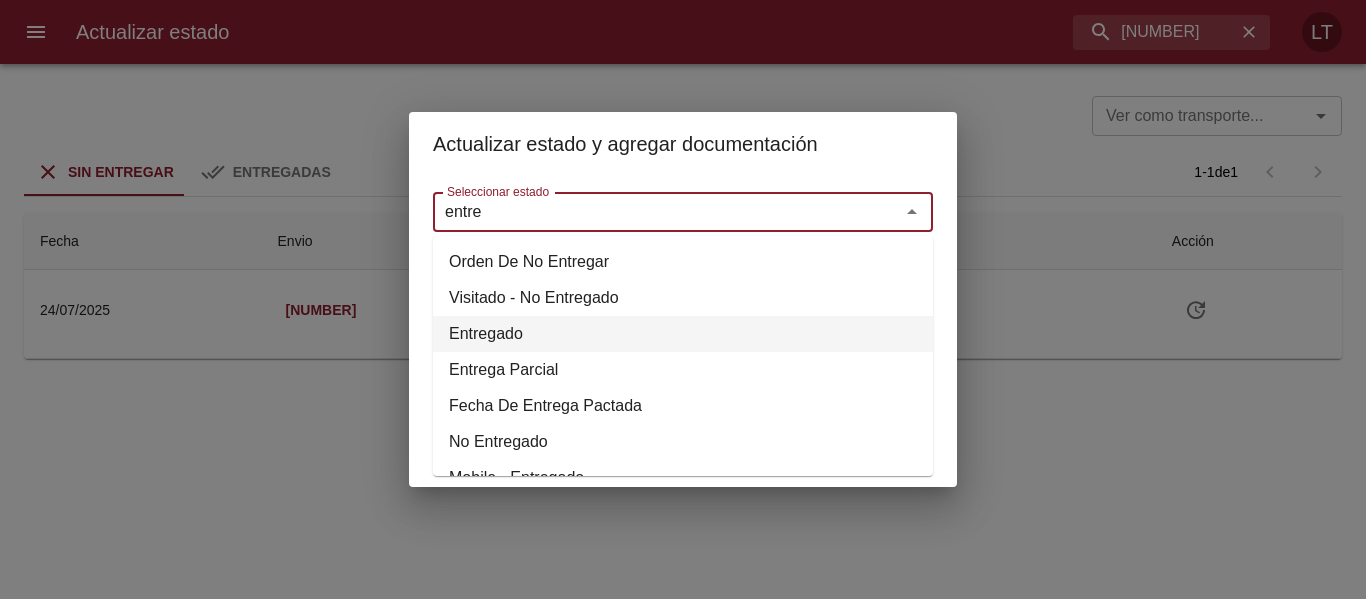click on "Entregado" at bounding box center [683, 334] 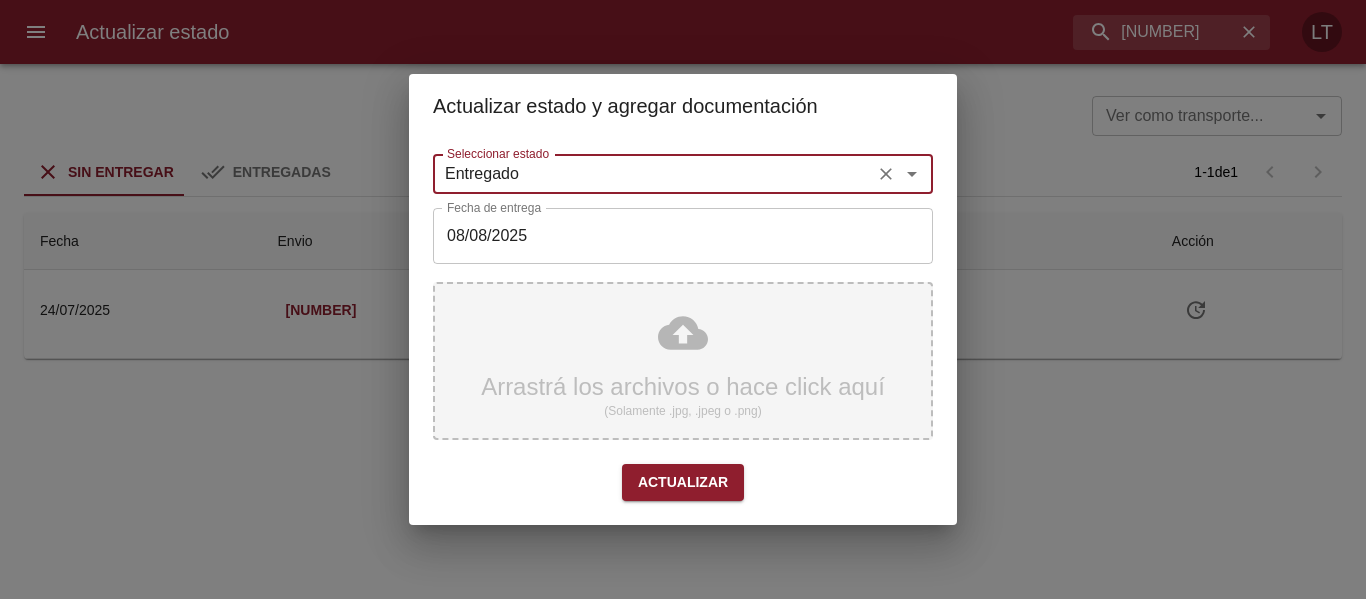 type on "Entregado" 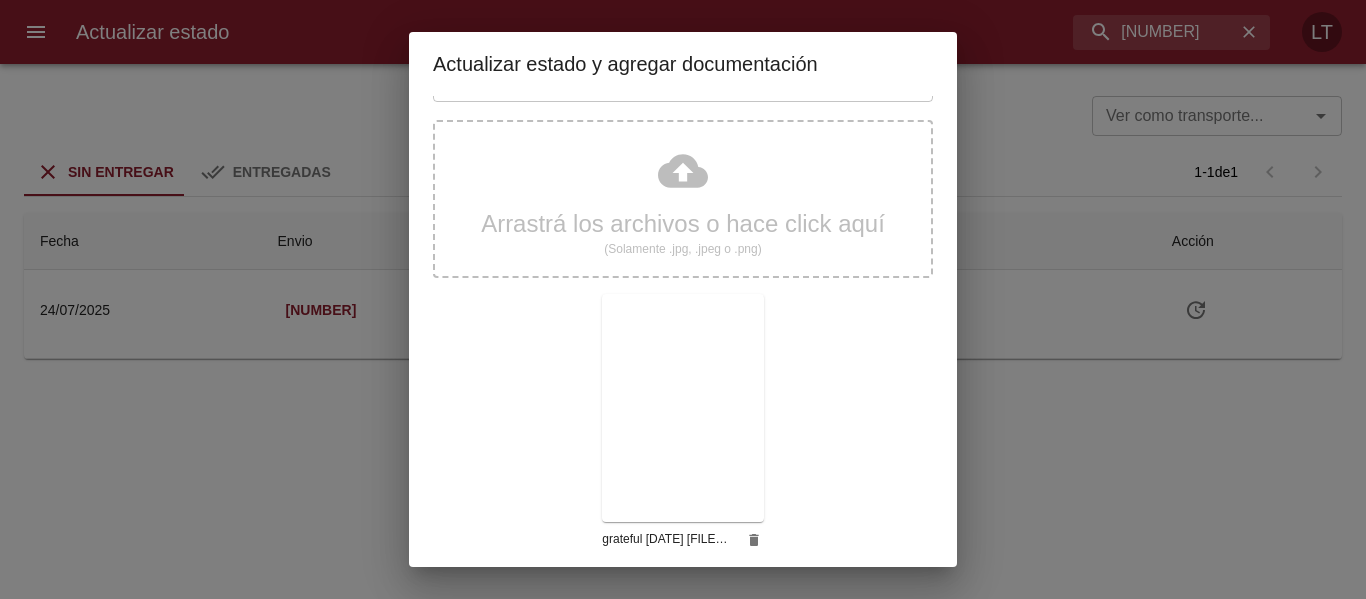 scroll, scrollTop: 187, scrollLeft: 0, axis: vertical 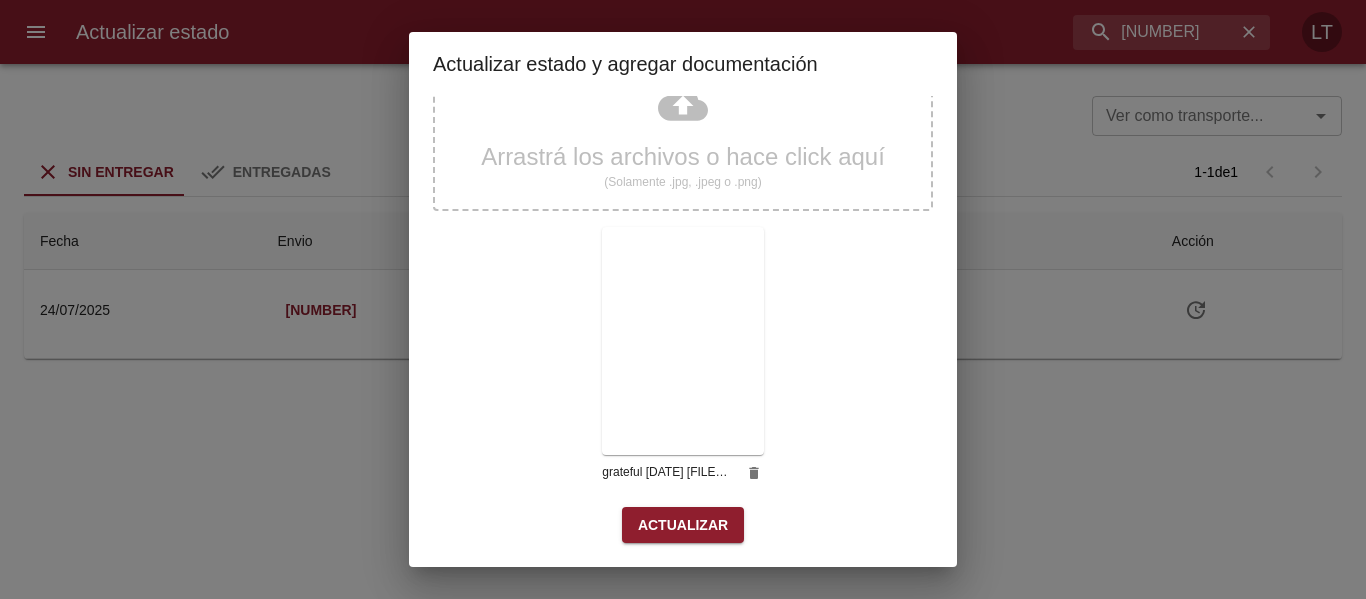 click on "Seleccionar estado Entregado Seleccionar estado Fecha de entrega 08/08/2025 Fecha de entrega Arrastrá los archivos o hace click aquí (Solamente .jpg, .jpeg o .png) grateful 08-08 20250808_14301025_2624.pdf_6.jpg Actualizar" at bounding box center [683, 238] 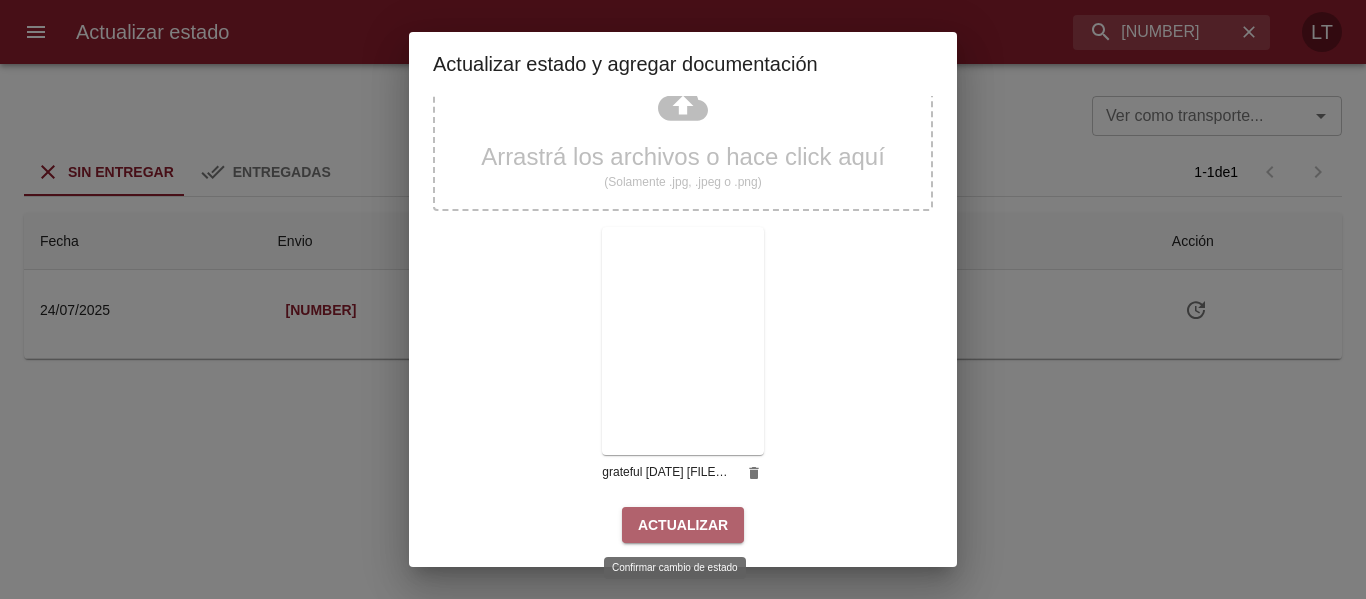 click on "Actualizar" at bounding box center [683, 525] 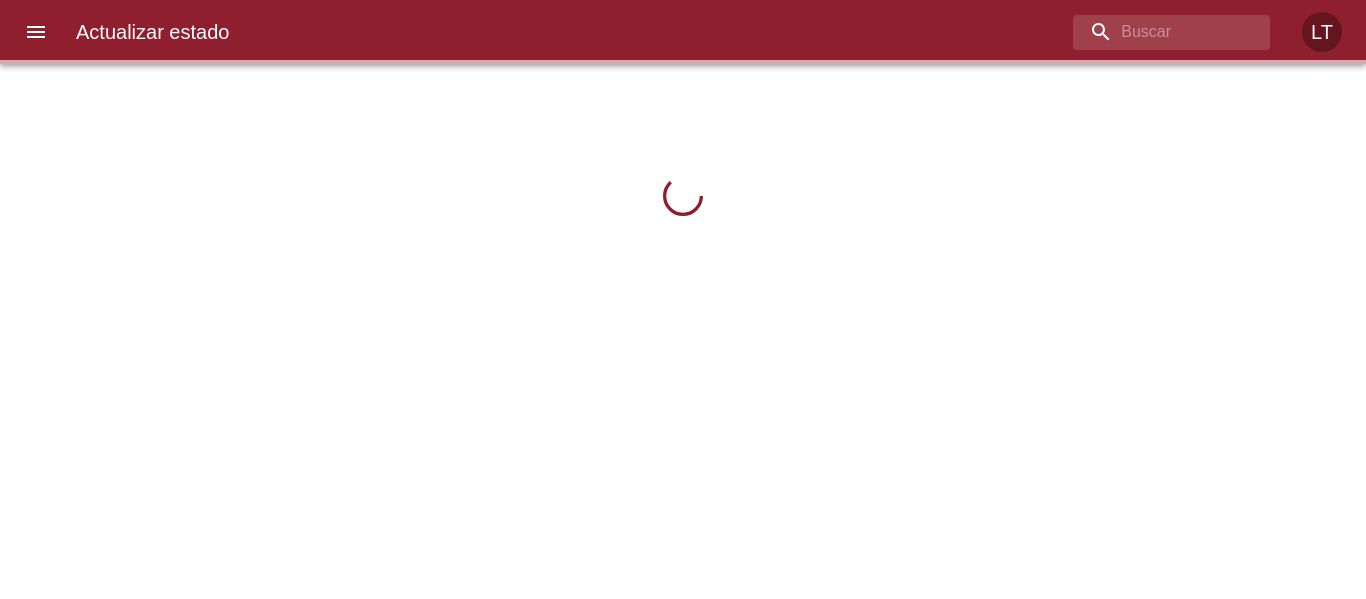 scroll, scrollTop: 0, scrollLeft: 0, axis: both 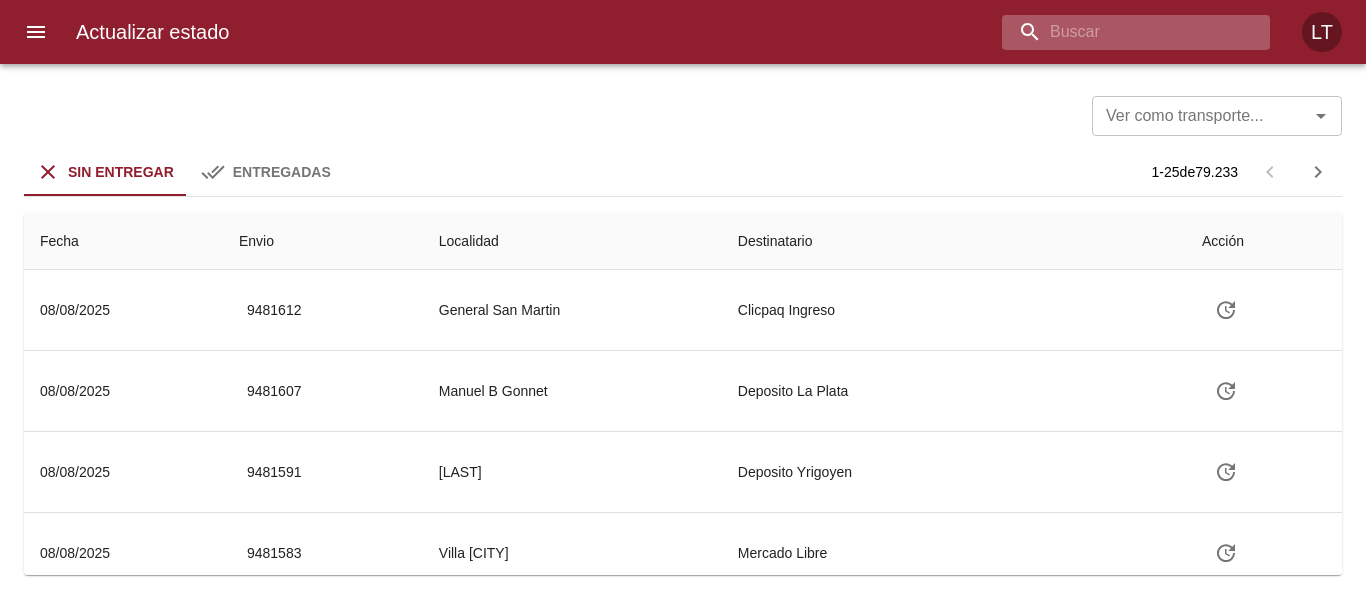 click at bounding box center [1119, 32] 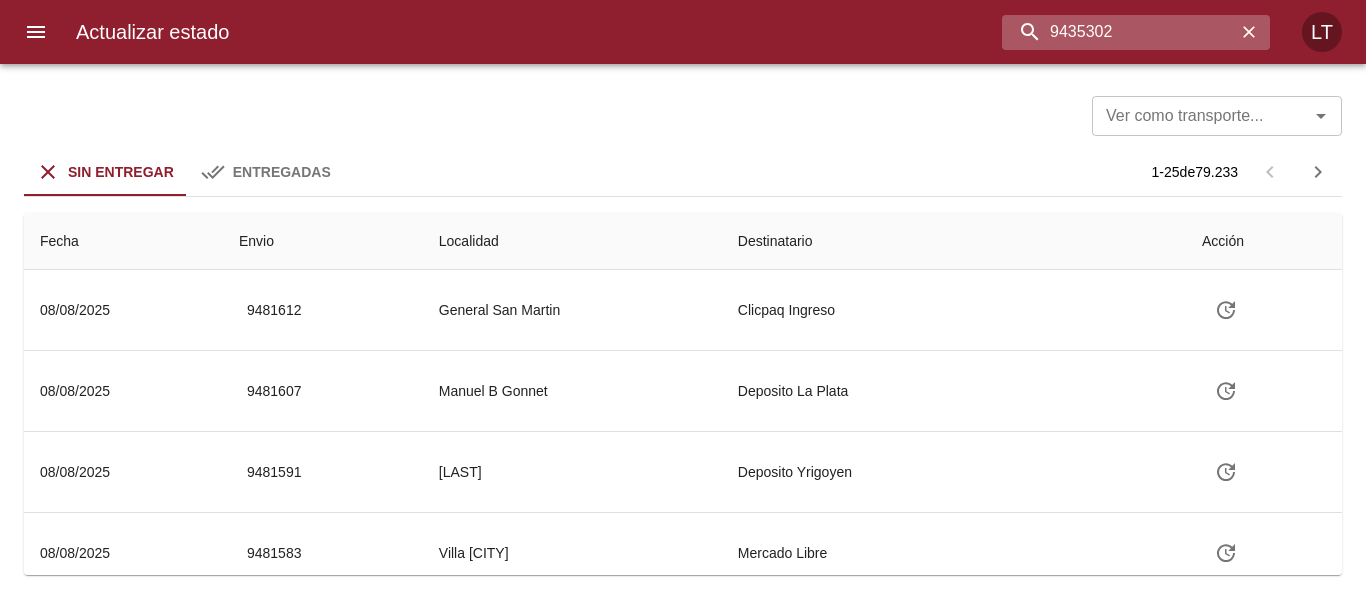type on "9435302" 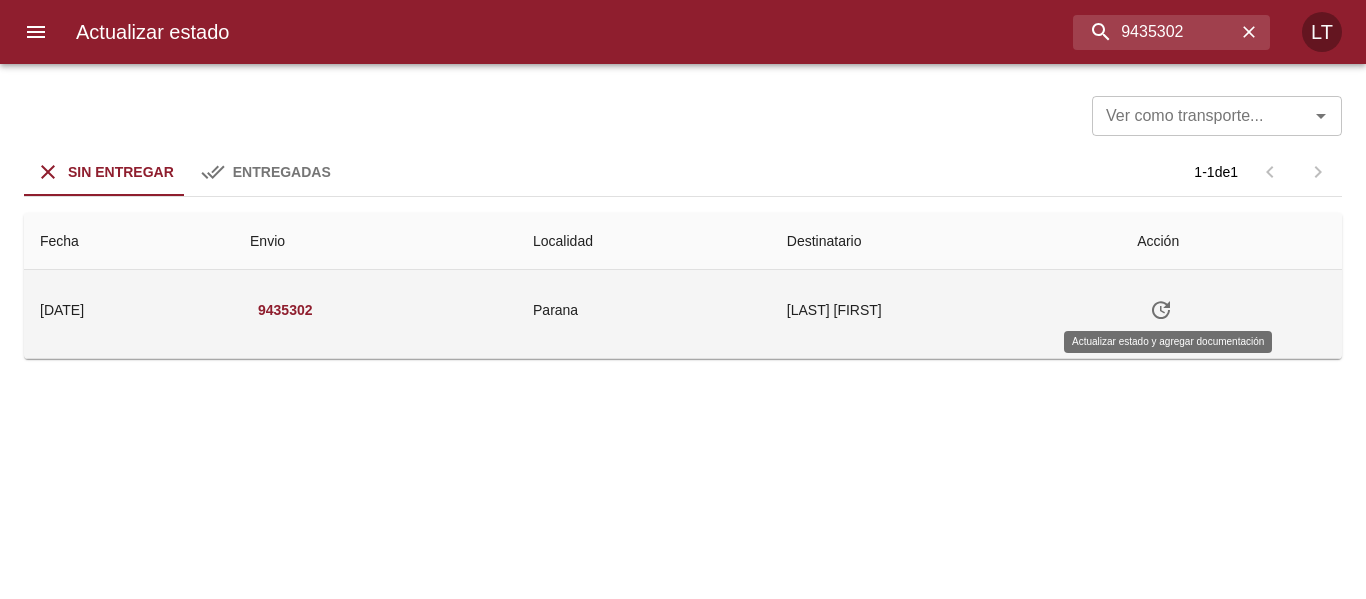 click 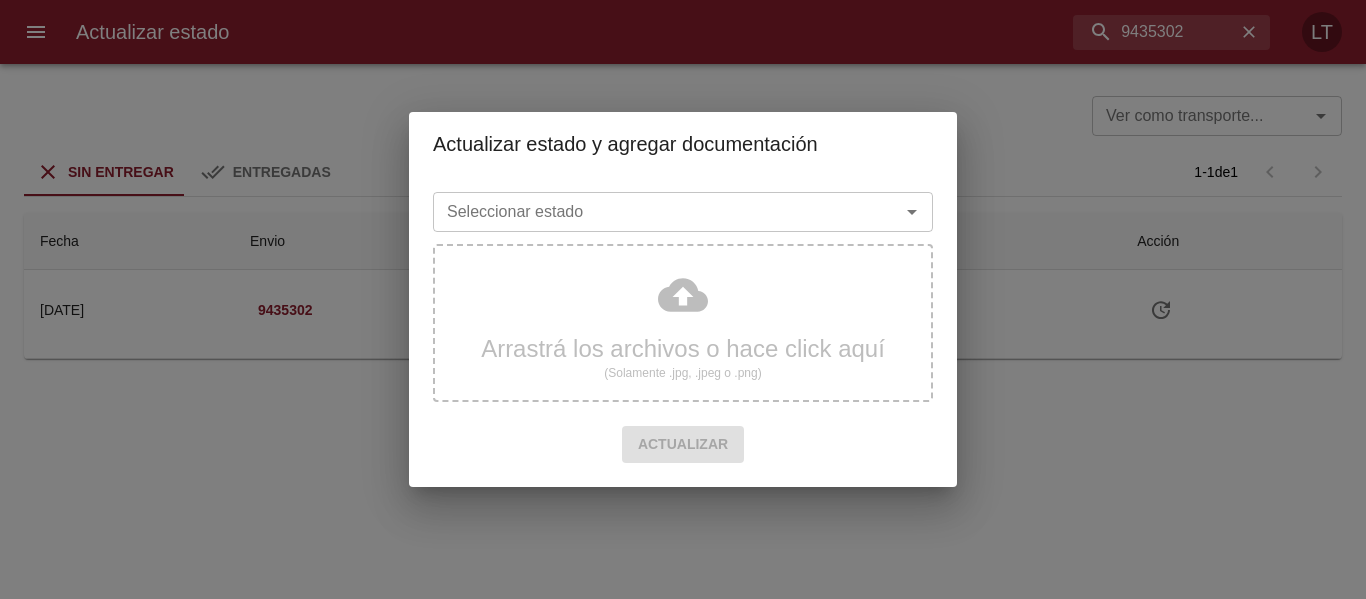 click on "Seleccionar estado" at bounding box center [653, 212] 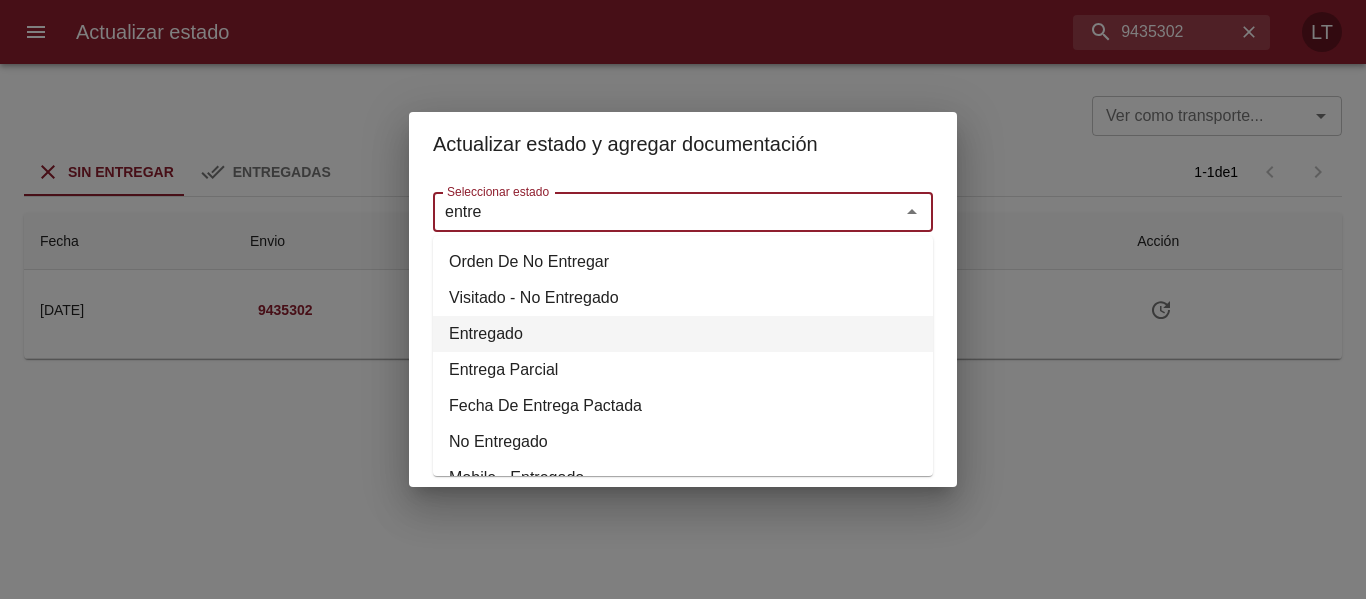 click on "Entregado" at bounding box center [683, 334] 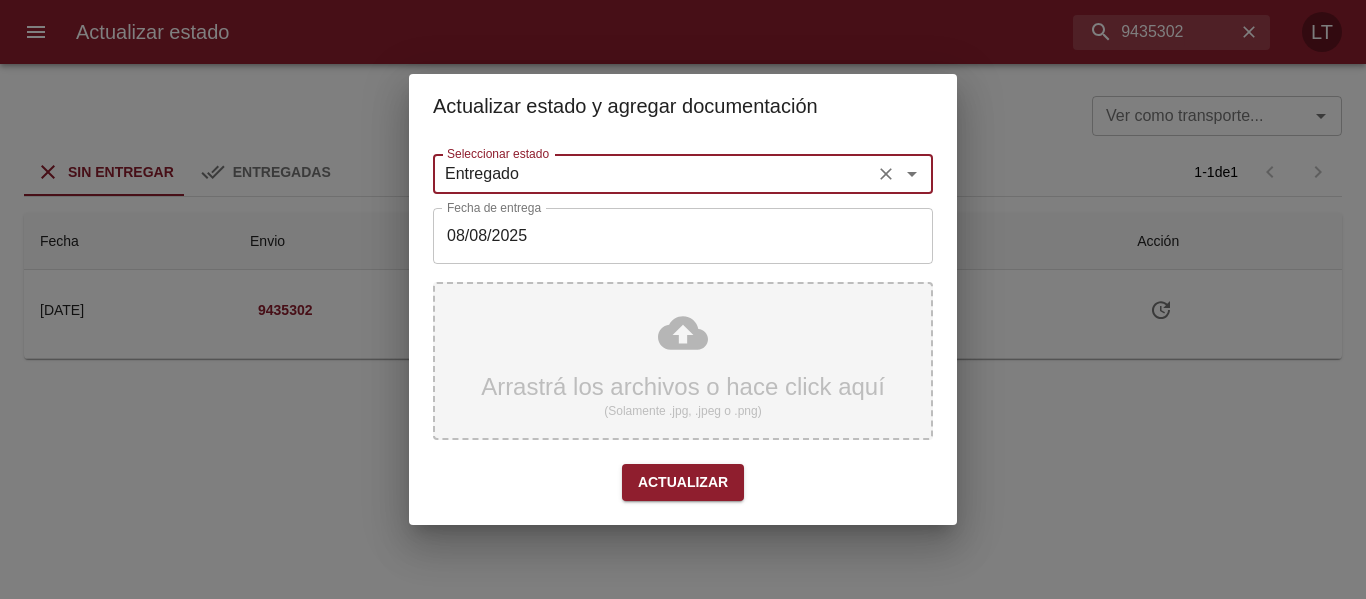 type on "Entregado" 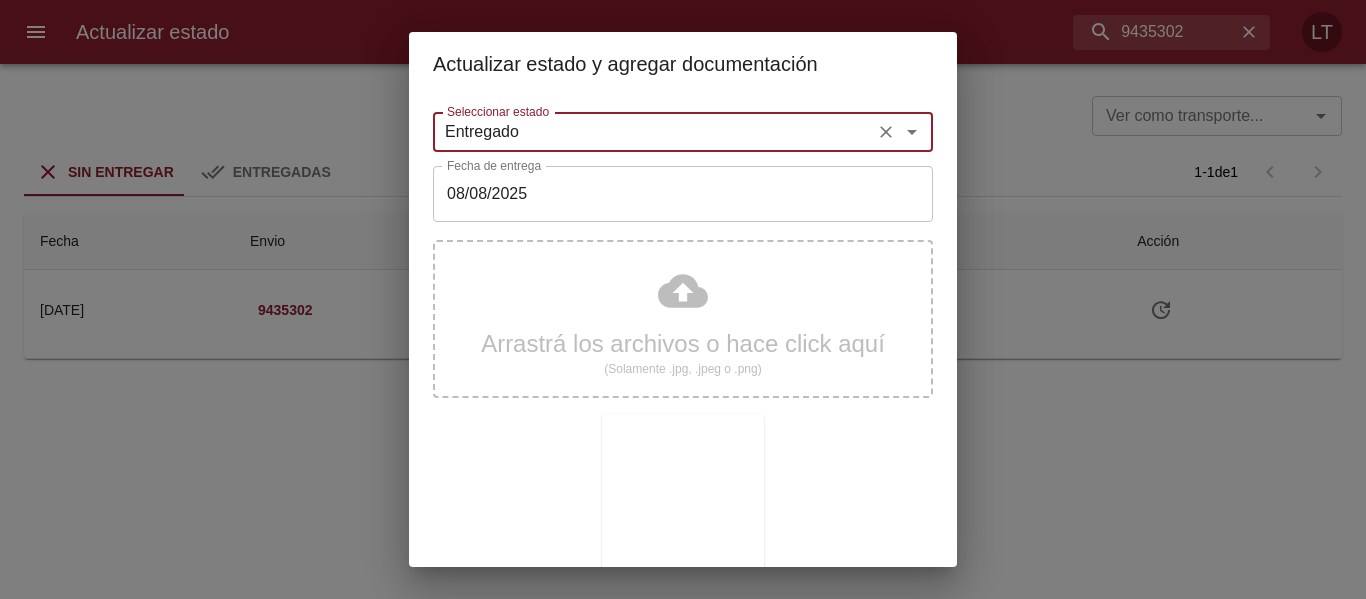 scroll, scrollTop: 187, scrollLeft: 0, axis: vertical 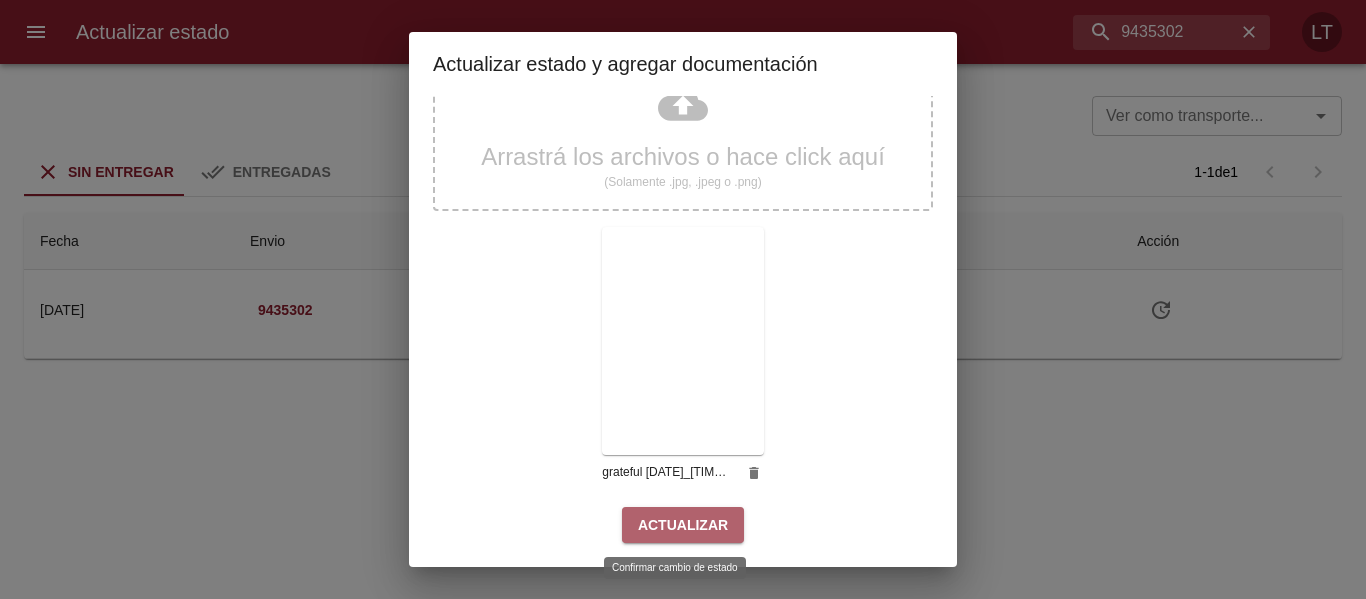 drag, startPoint x: 726, startPoint y: 513, endPoint x: 725, endPoint y: 503, distance: 10.049875 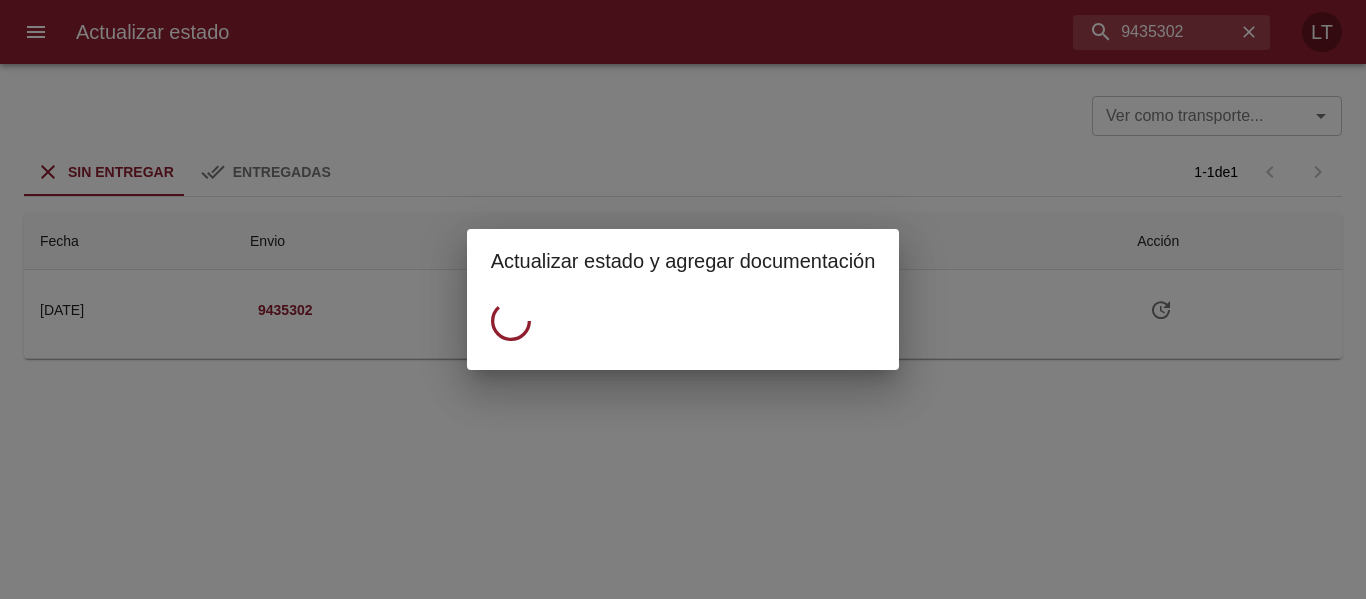 scroll, scrollTop: 0, scrollLeft: 0, axis: both 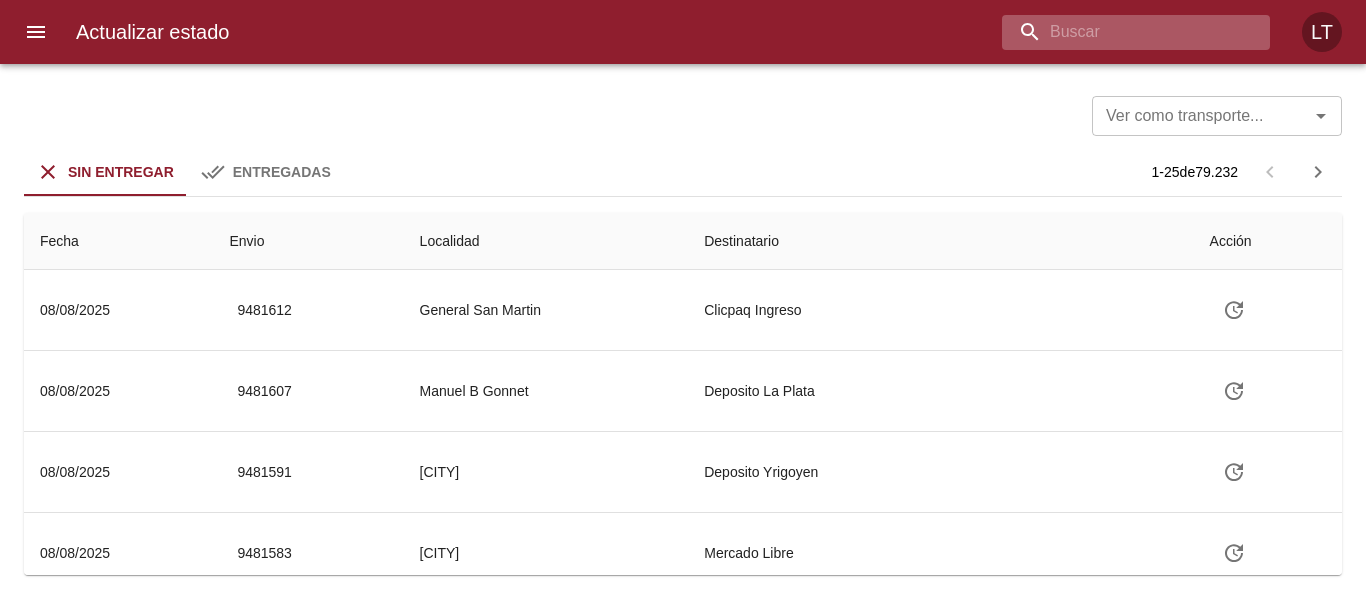 click at bounding box center (1119, 32) 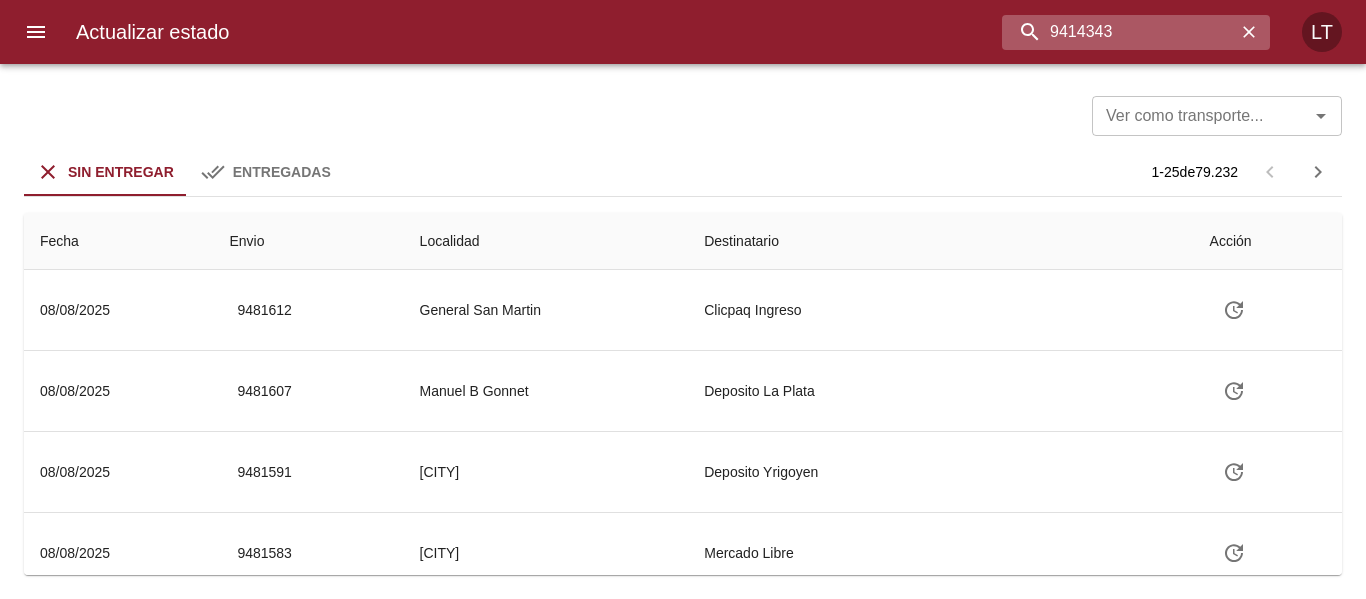 type on "9414343" 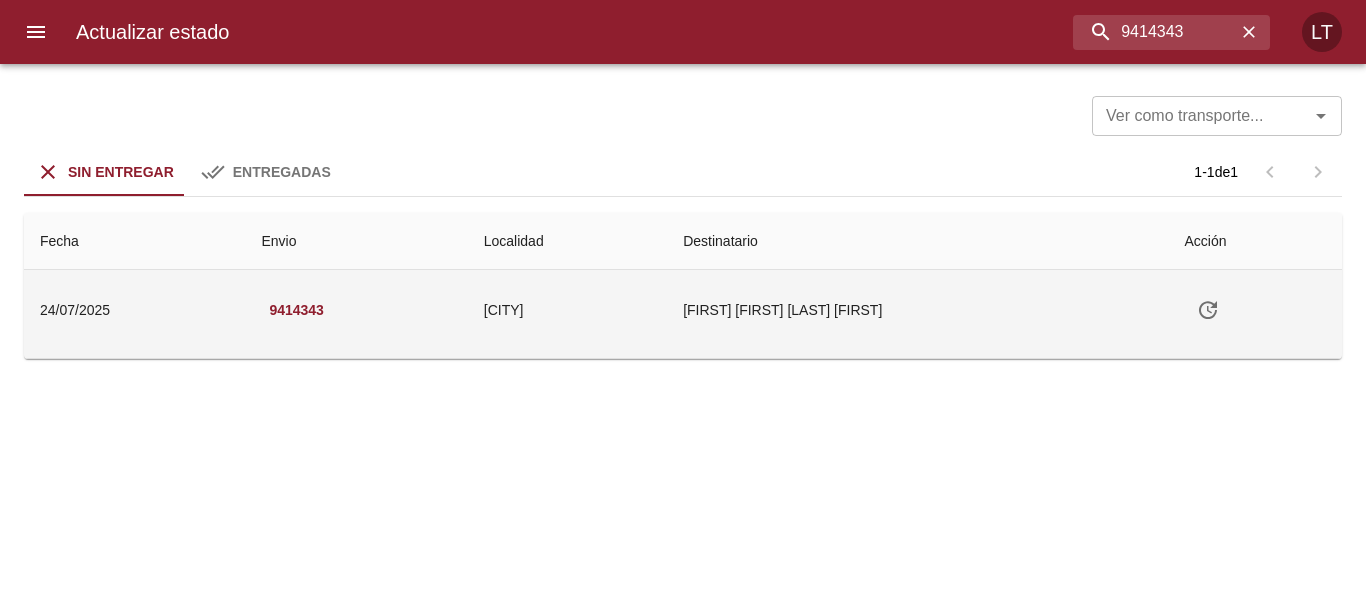 click 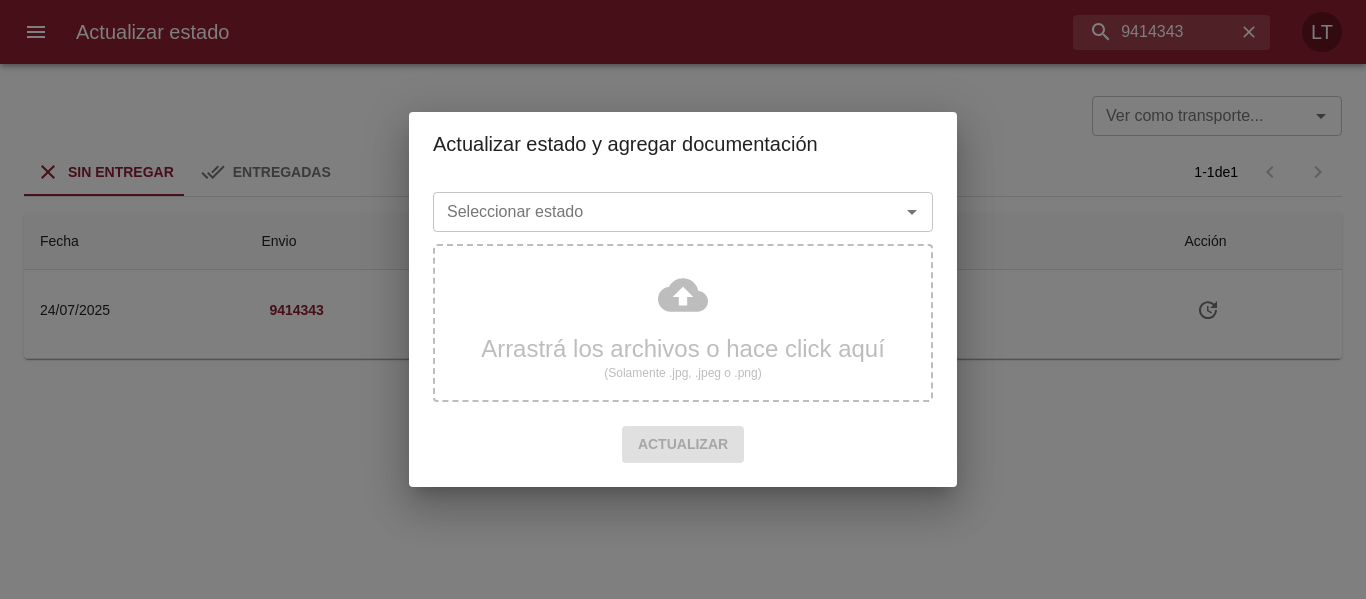 click on "Seleccionar estado" at bounding box center (653, 212) 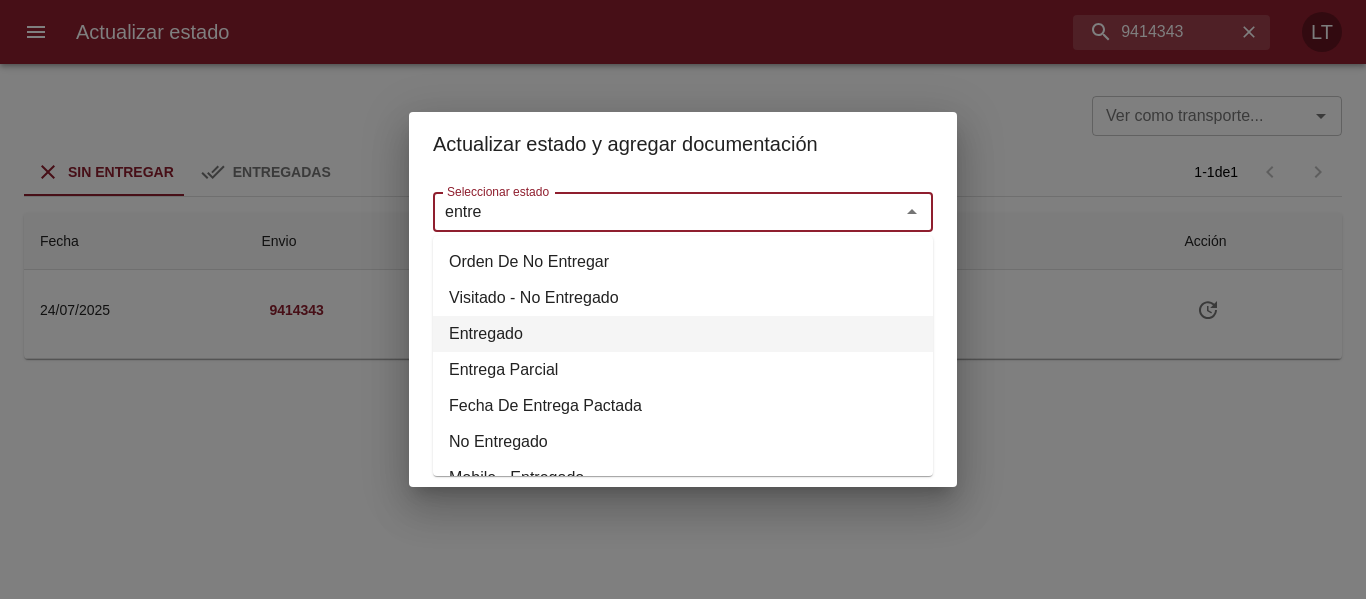 click on "Entregado" at bounding box center (683, 334) 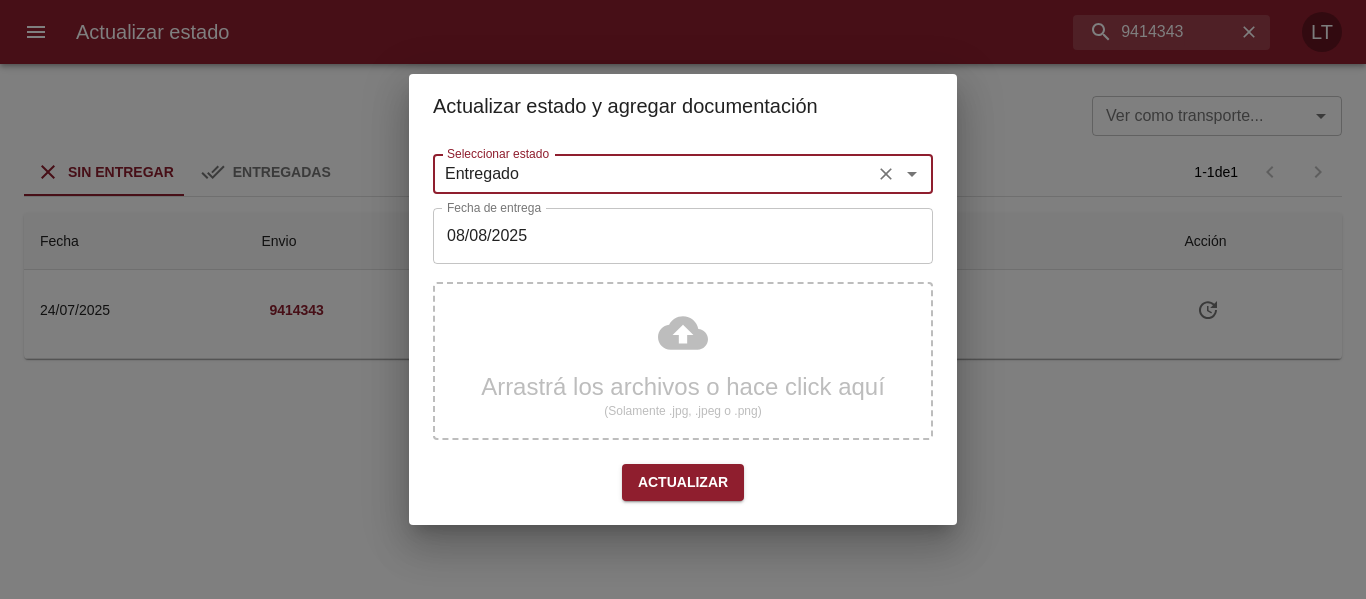 type on "Entregado" 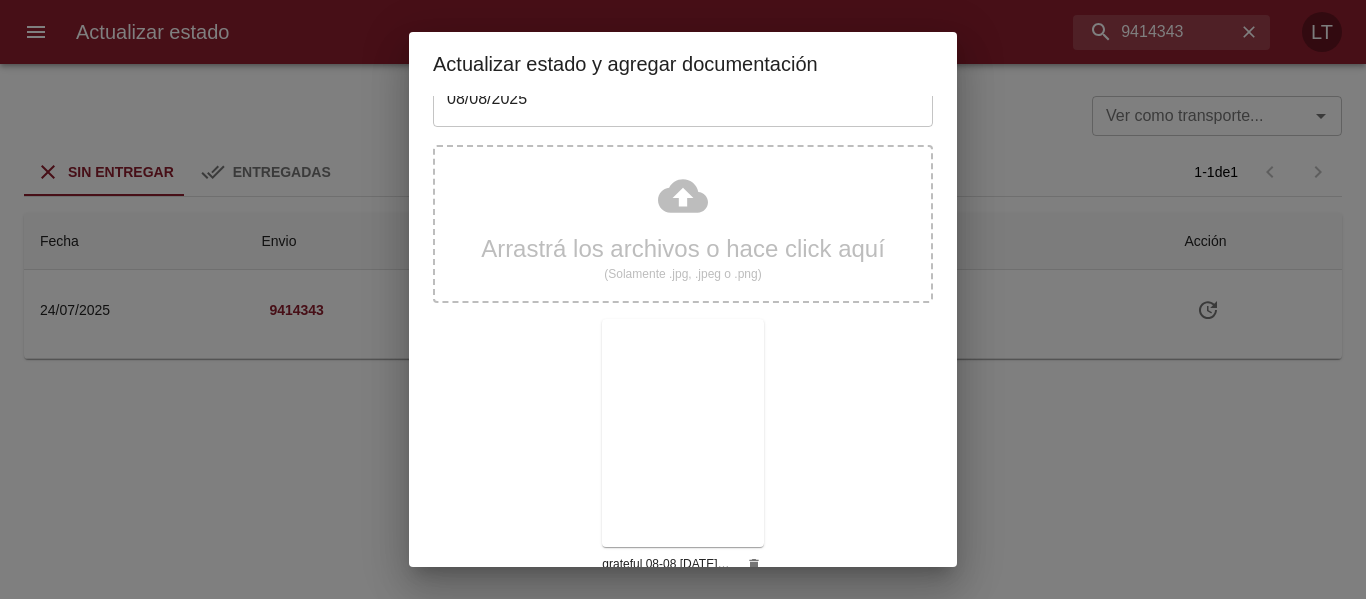 scroll, scrollTop: 187, scrollLeft: 0, axis: vertical 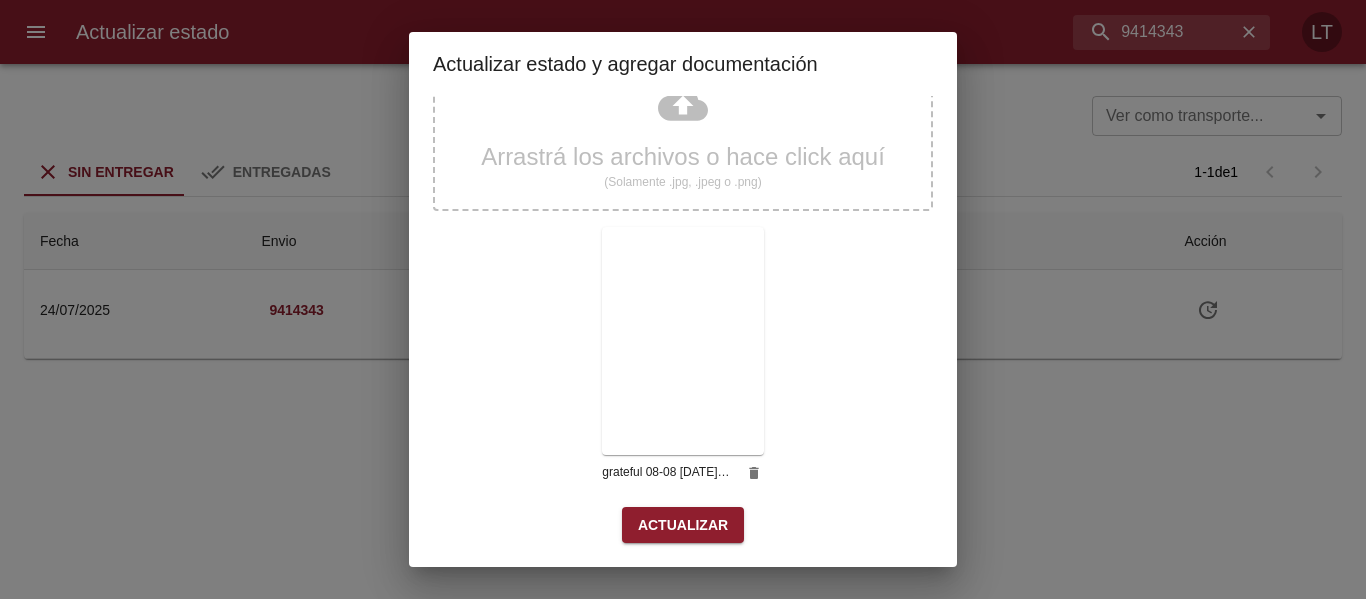 click on "Arrastrá los archivos o hace click aquí (Solamente .jpg, .jpeg o .png) grateful 08-08 20250808_14301025_2624.pdf_8.jpg" at bounding box center [683, 276] 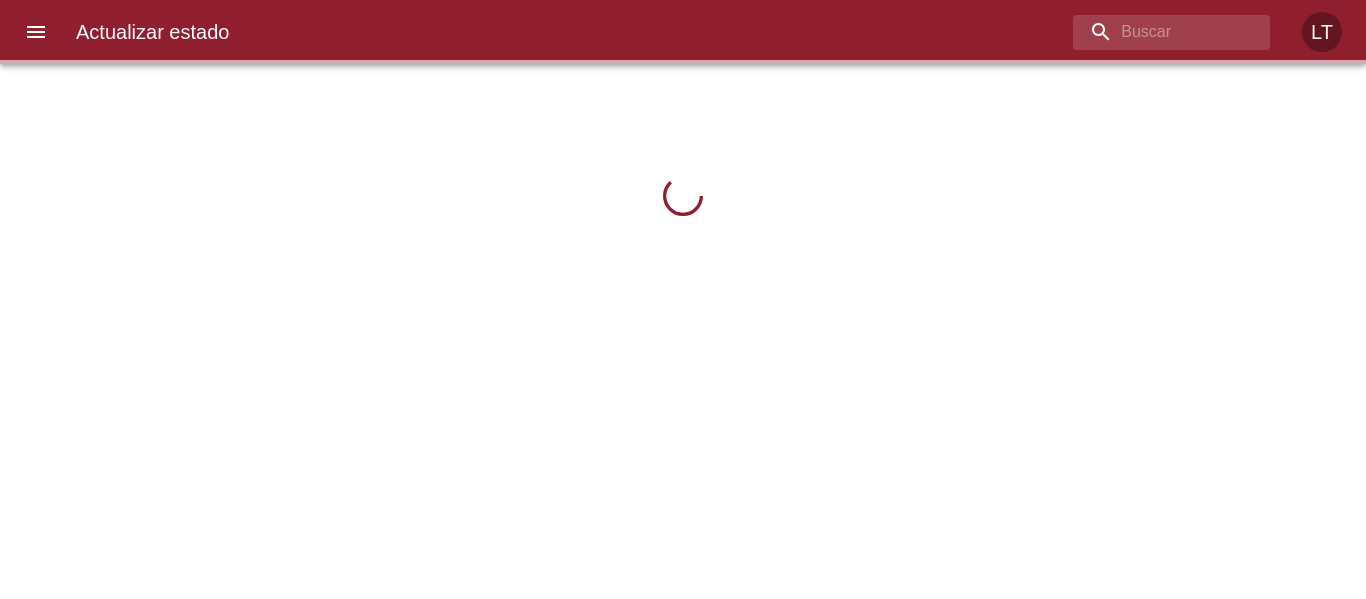 scroll, scrollTop: 0, scrollLeft: 0, axis: both 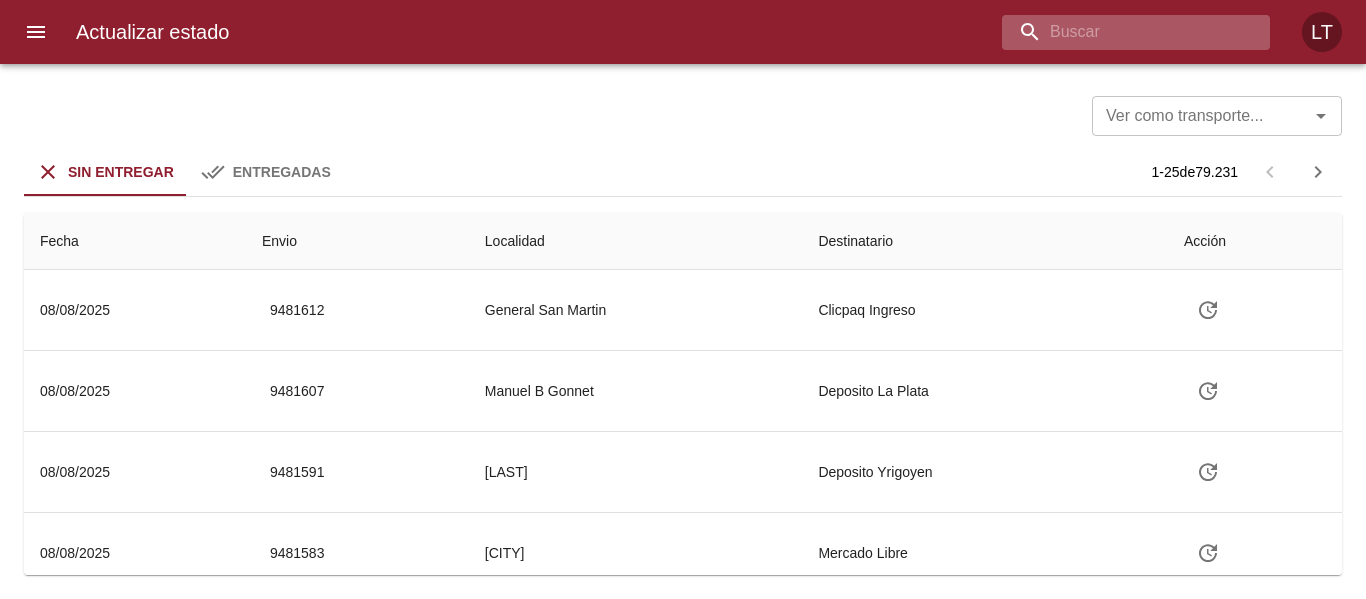 click at bounding box center (1119, 32) 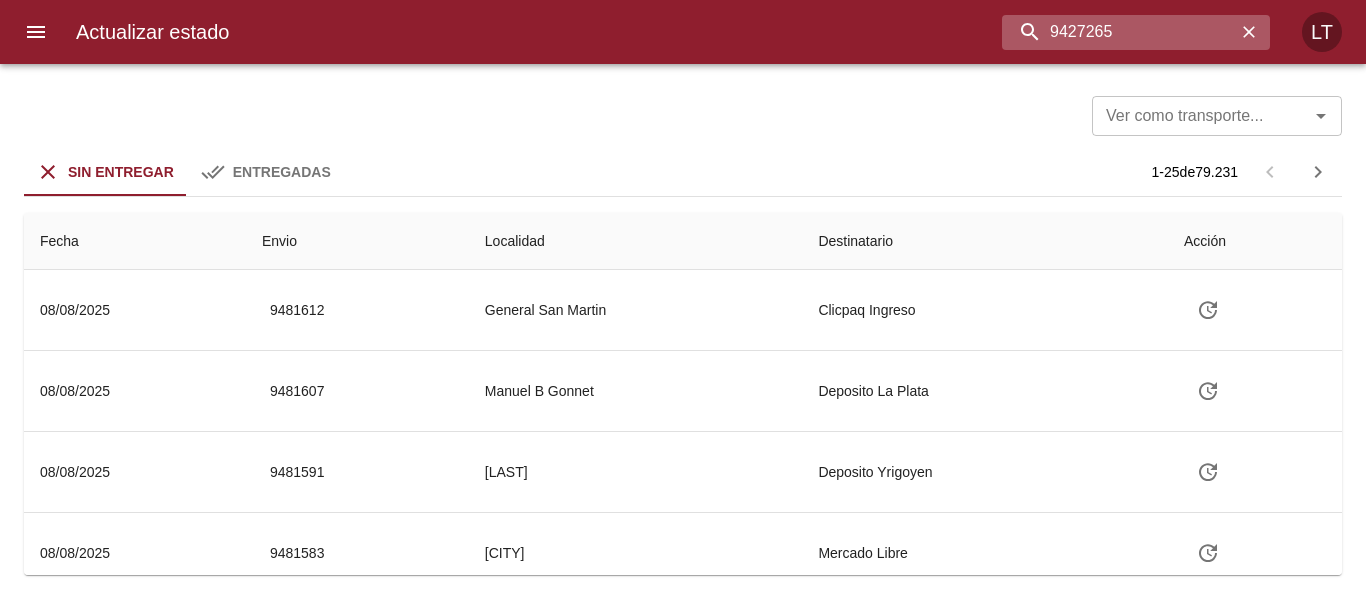 type on "9427265" 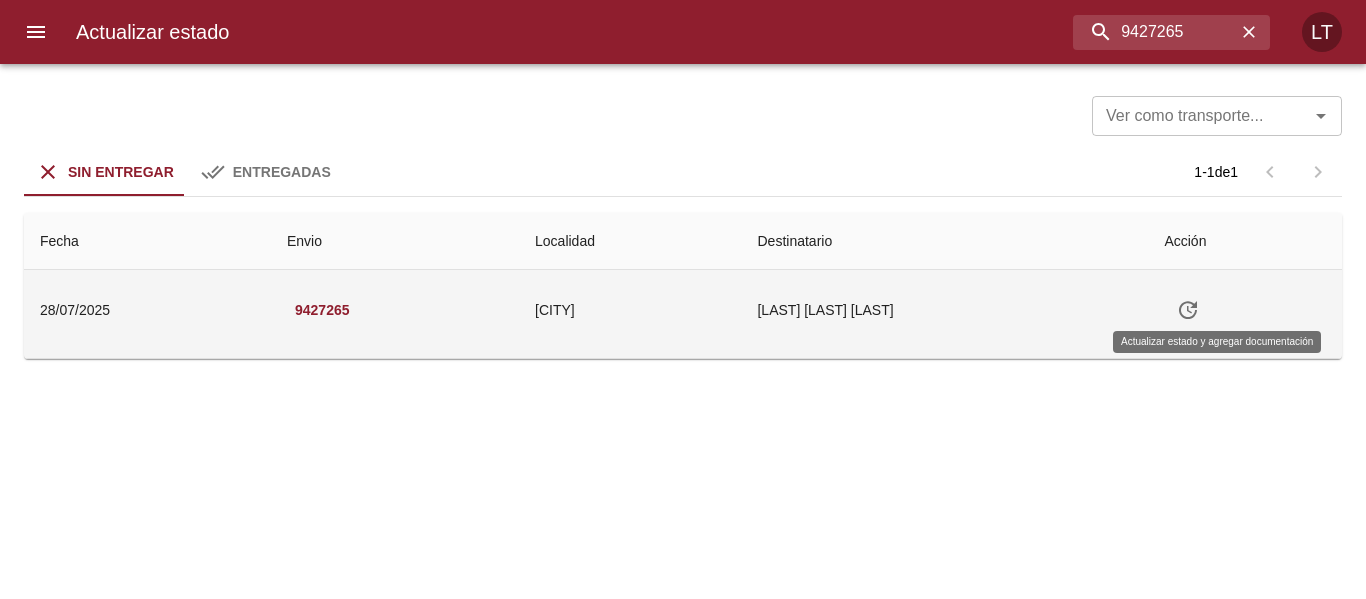 click at bounding box center [1188, 310] 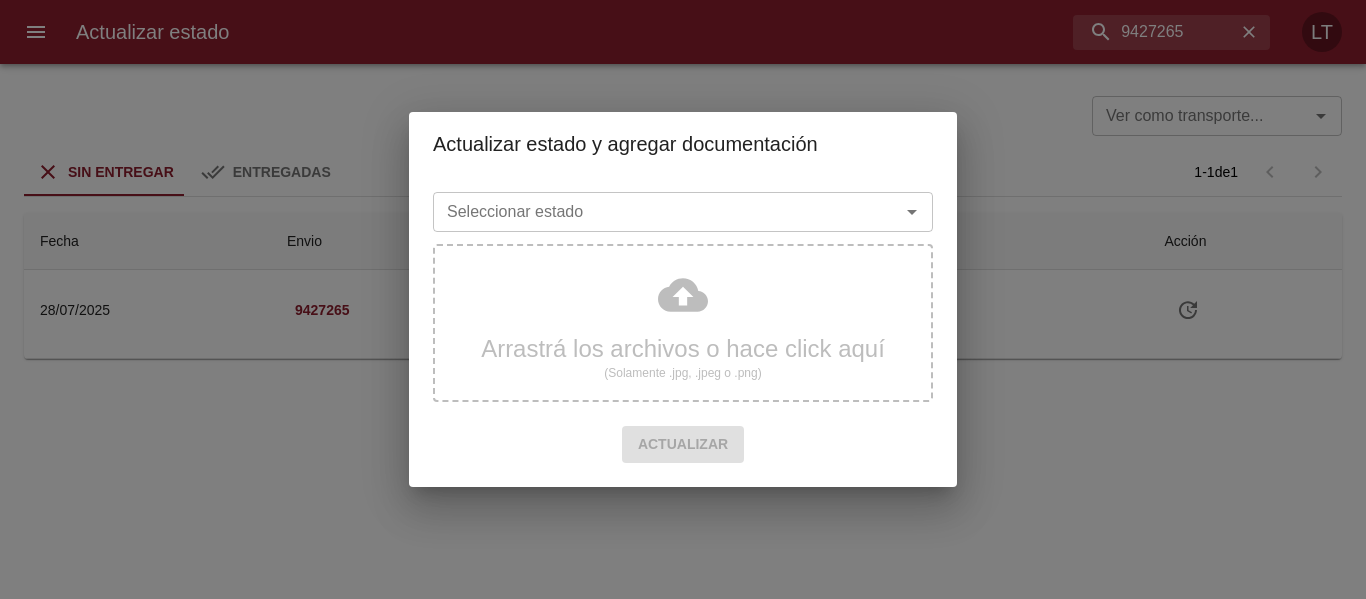 click on "Seleccionar estado Seleccionar estado" at bounding box center (683, 210) 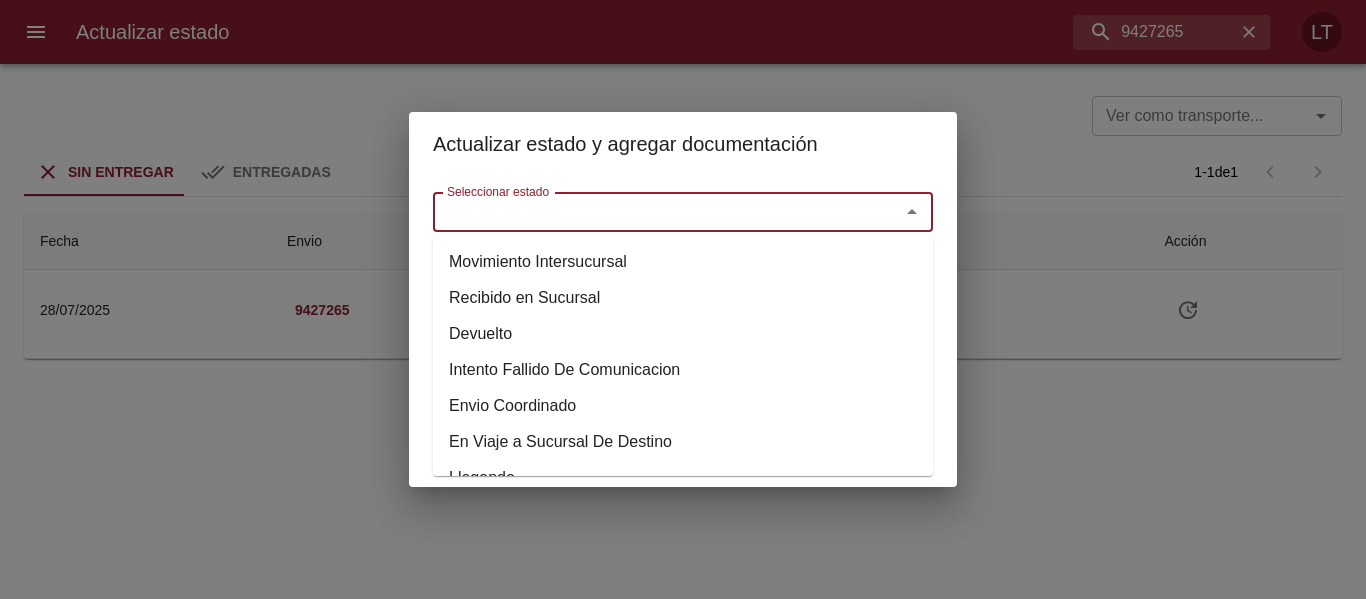 click on "Seleccionar estado" at bounding box center (653, 212) 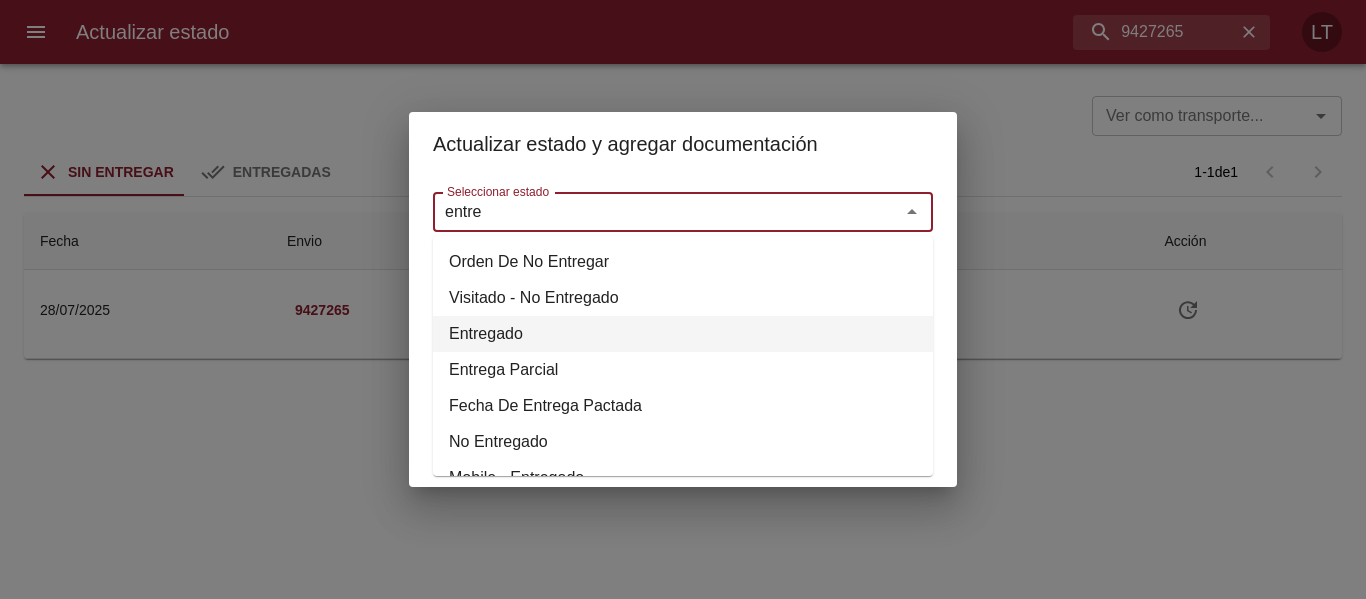 click on "Entregado" at bounding box center [683, 334] 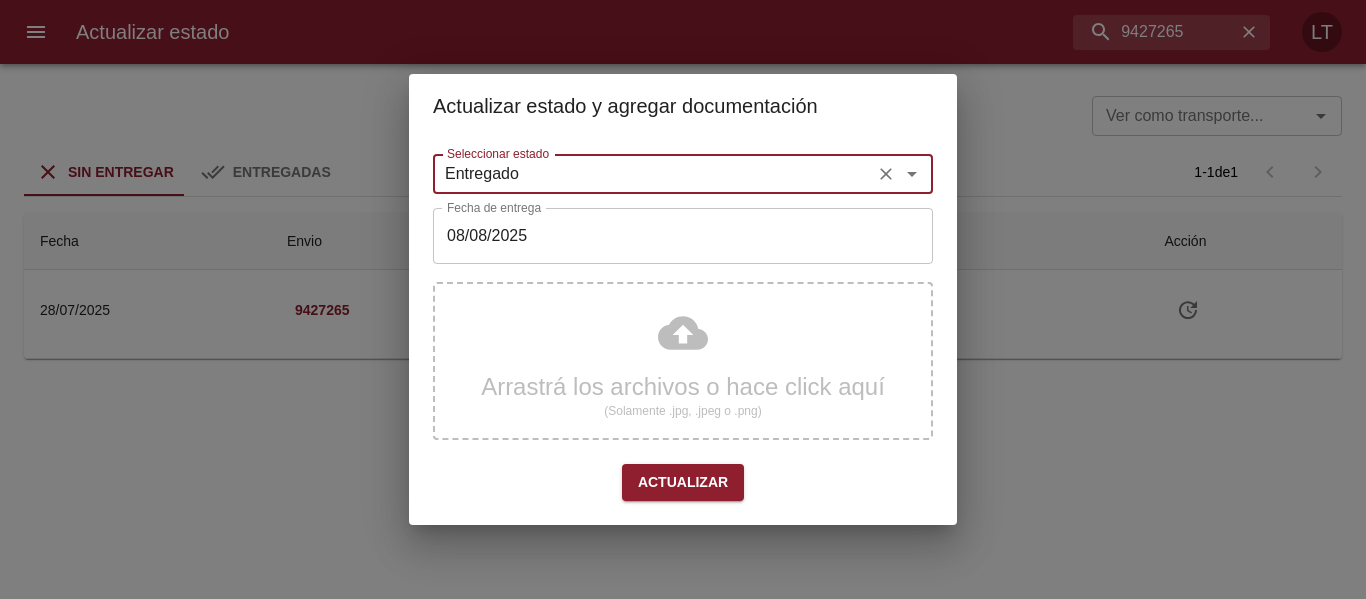 type on "Entregado" 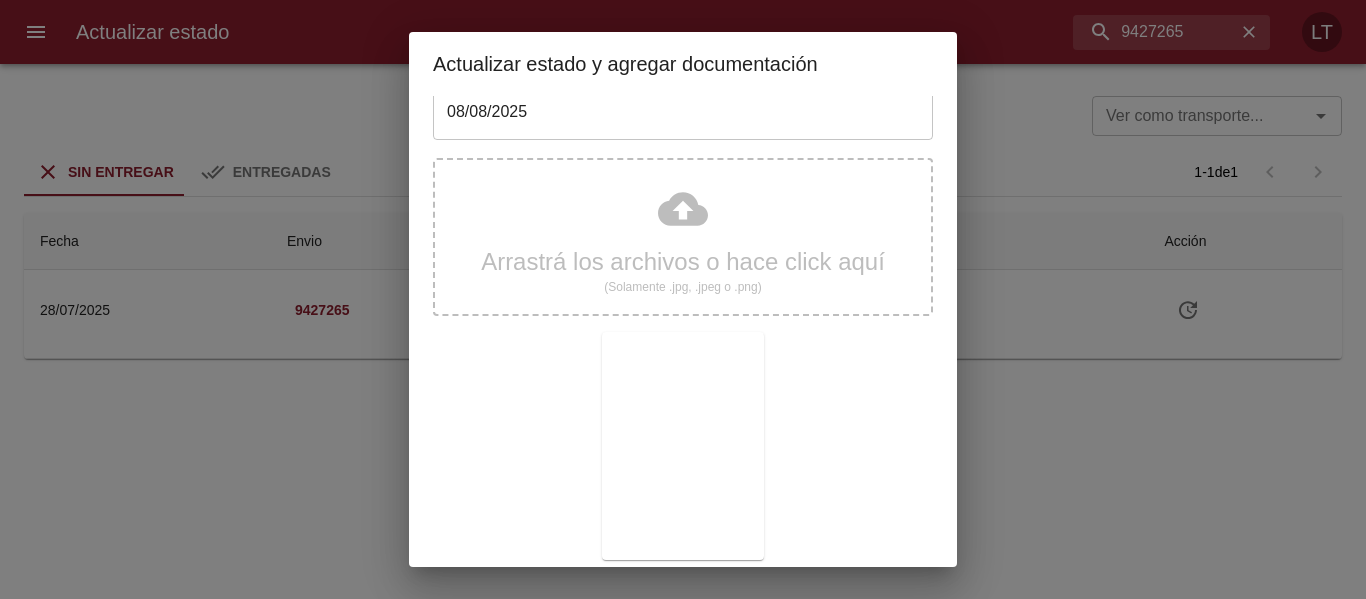 scroll, scrollTop: 187, scrollLeft: 0, axis: vertical 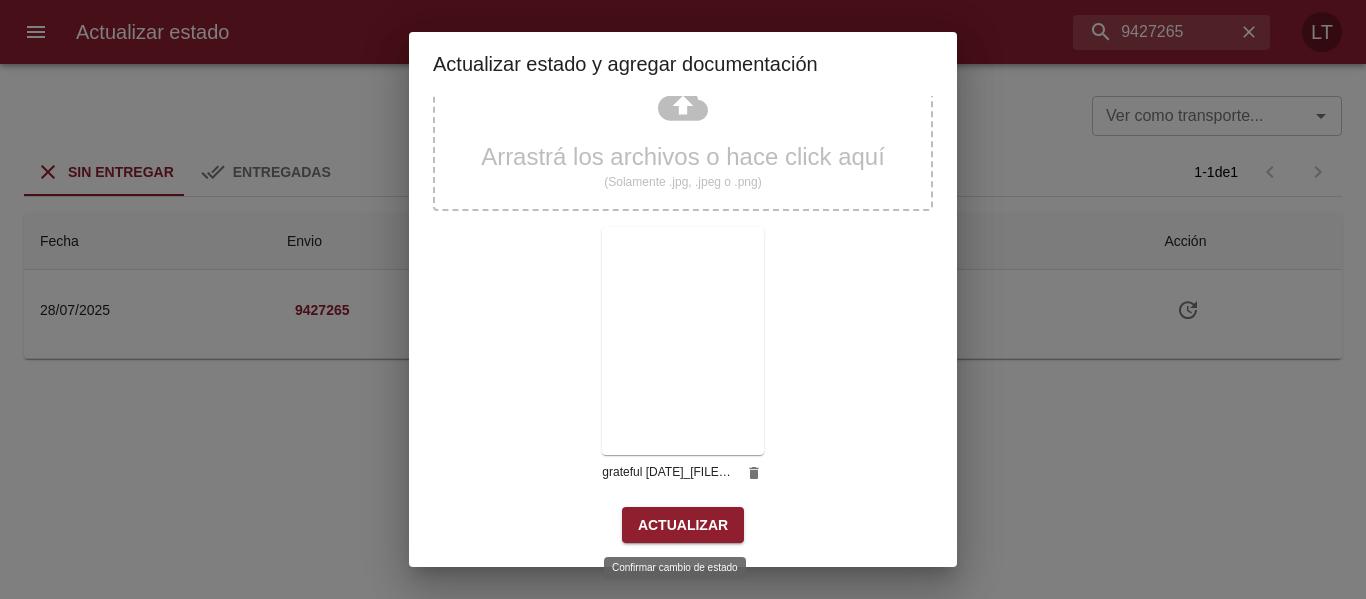 click on "Actualizar" at bounding box center [683, 525] 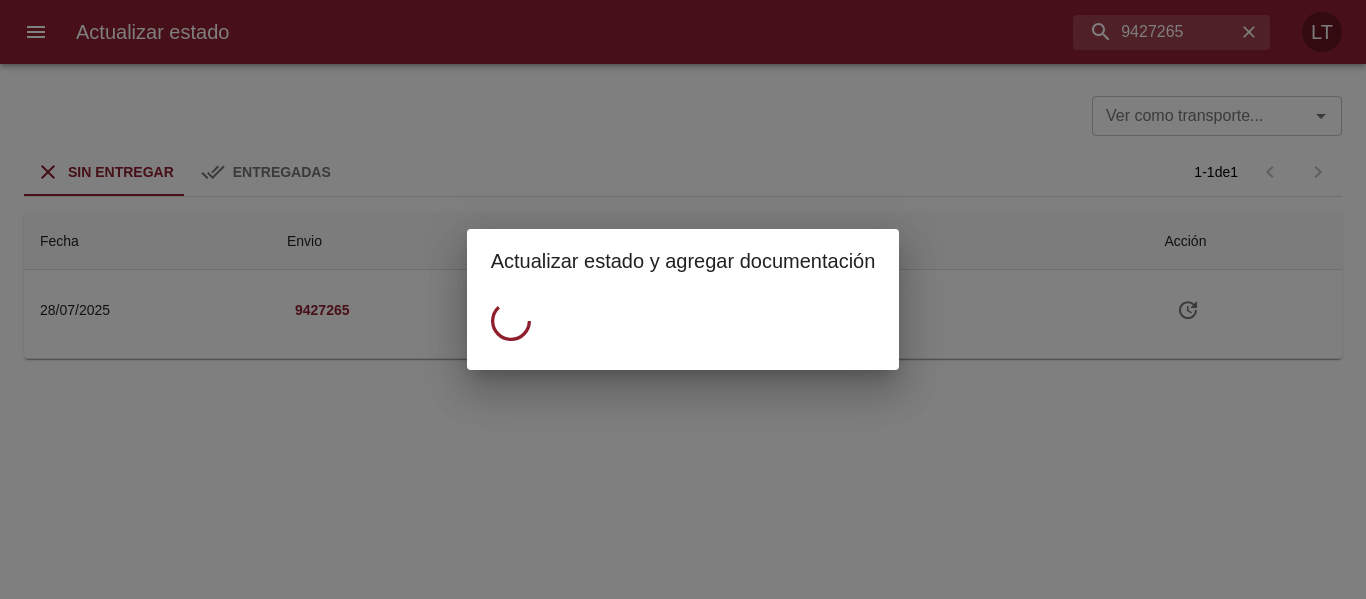 scroll, scrollTop: 0, scrollLeft: 0, axis: both 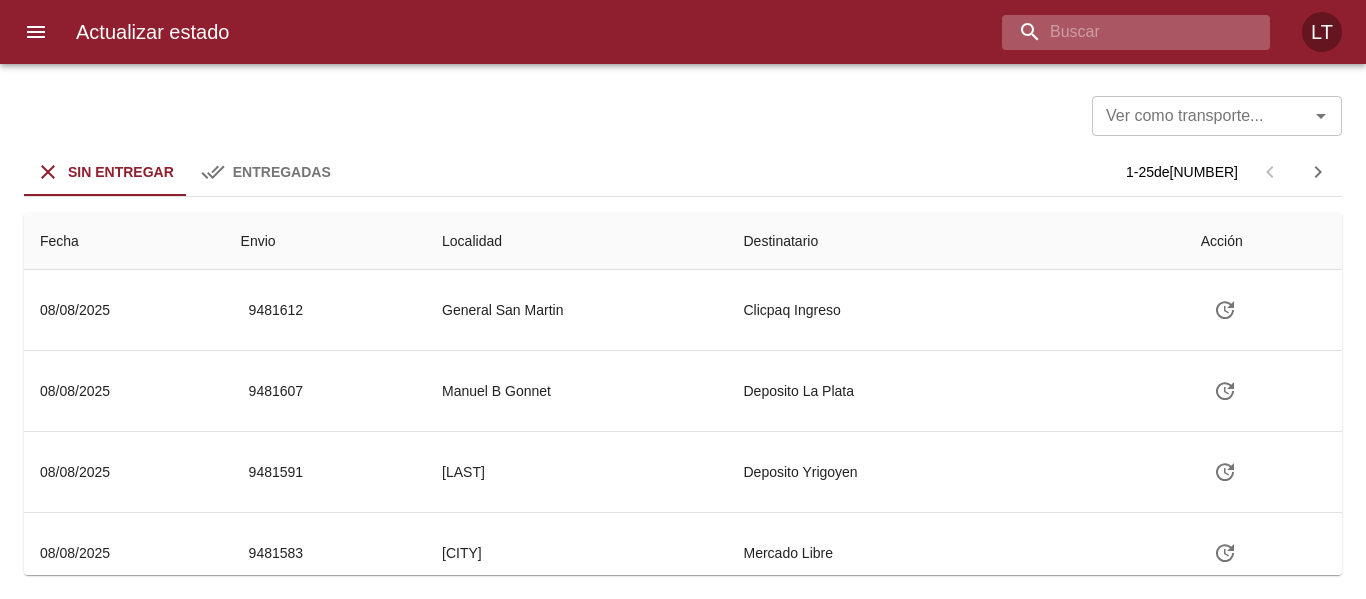 click at bounding box center [1119, 32] 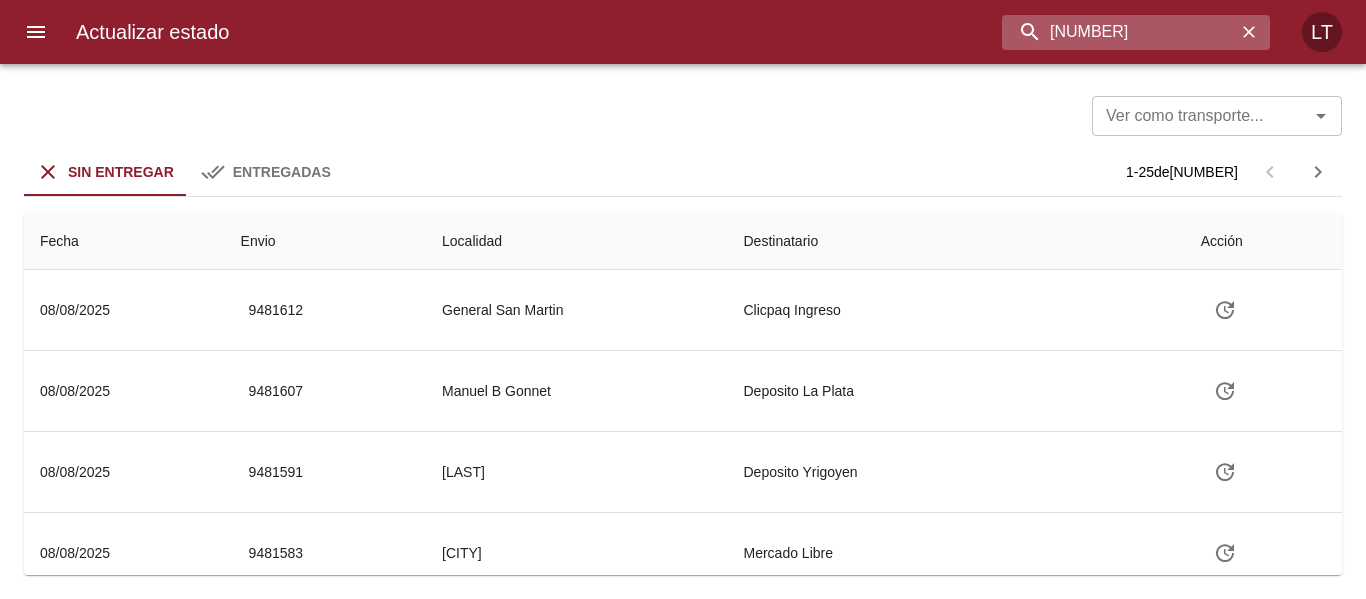 type on "9415445" 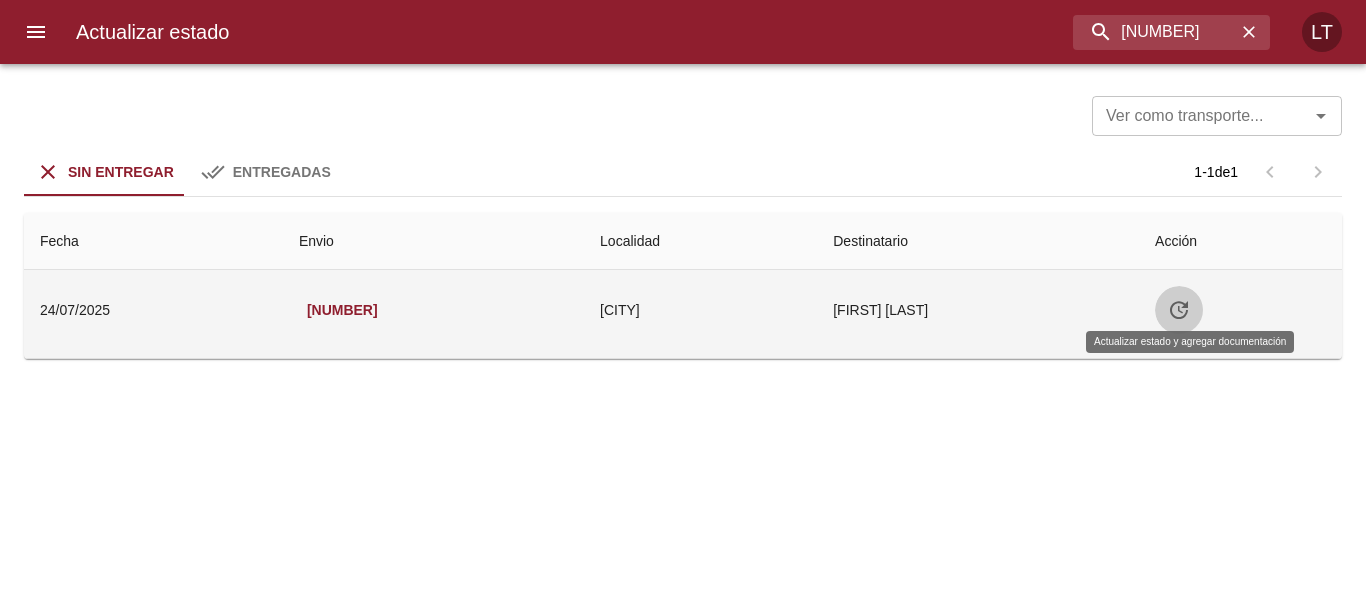 click 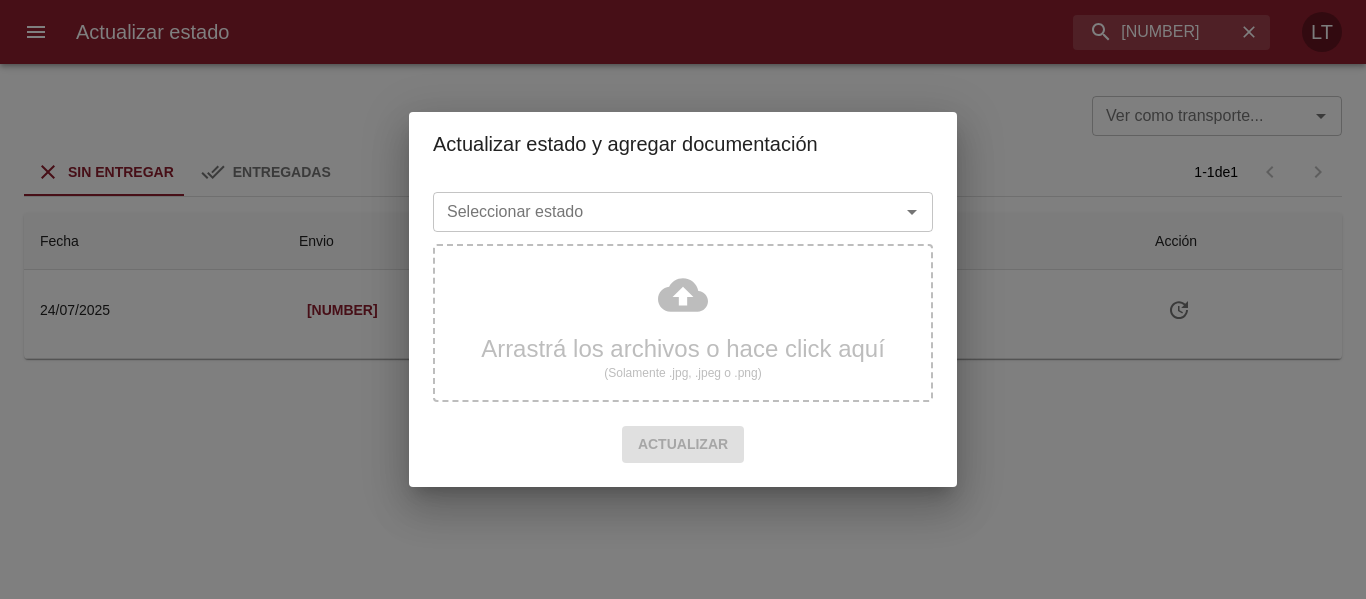 click on "Seleccionar estado" at bounding box center (683, 212) 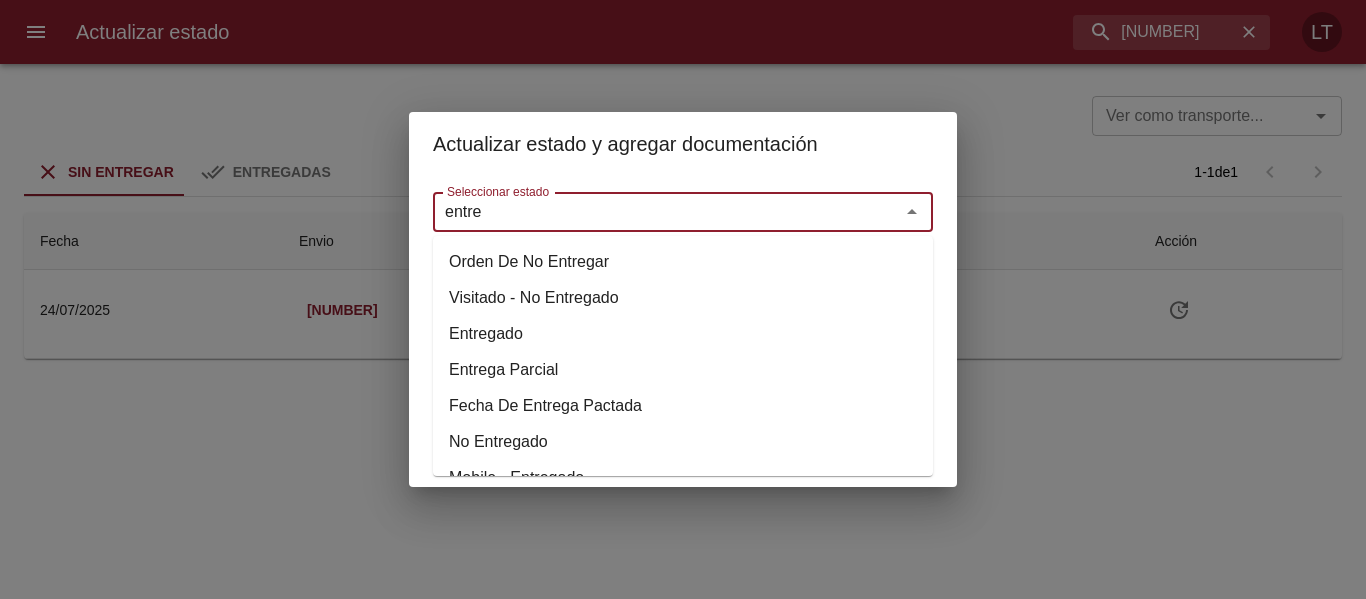 click on "Entregado" at bounding box center [683, 334] 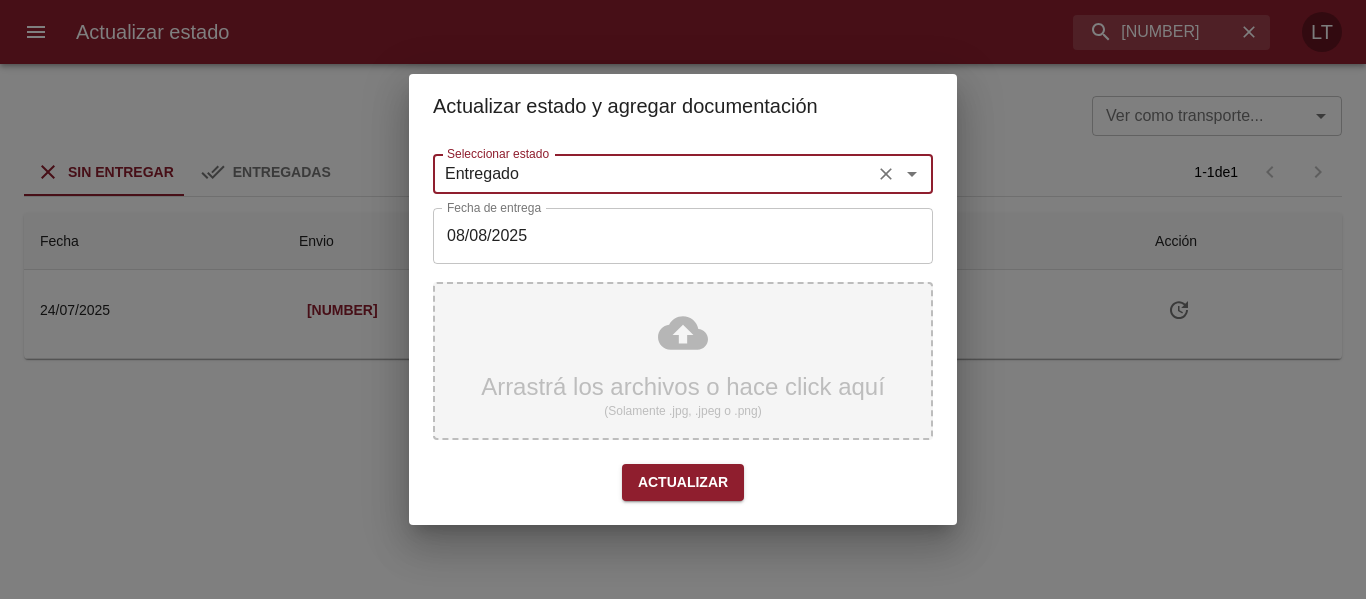 type on "Entregado" 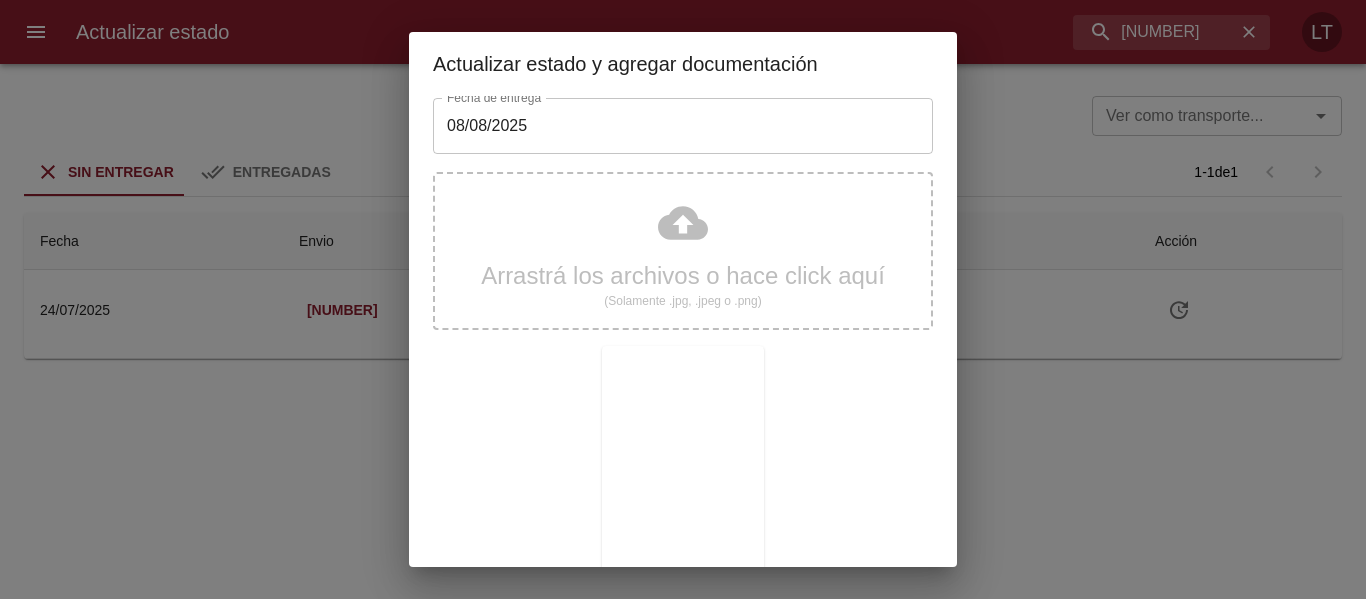 scroll, scrollTop: 187, scrollLeft: 0, axis: vertical 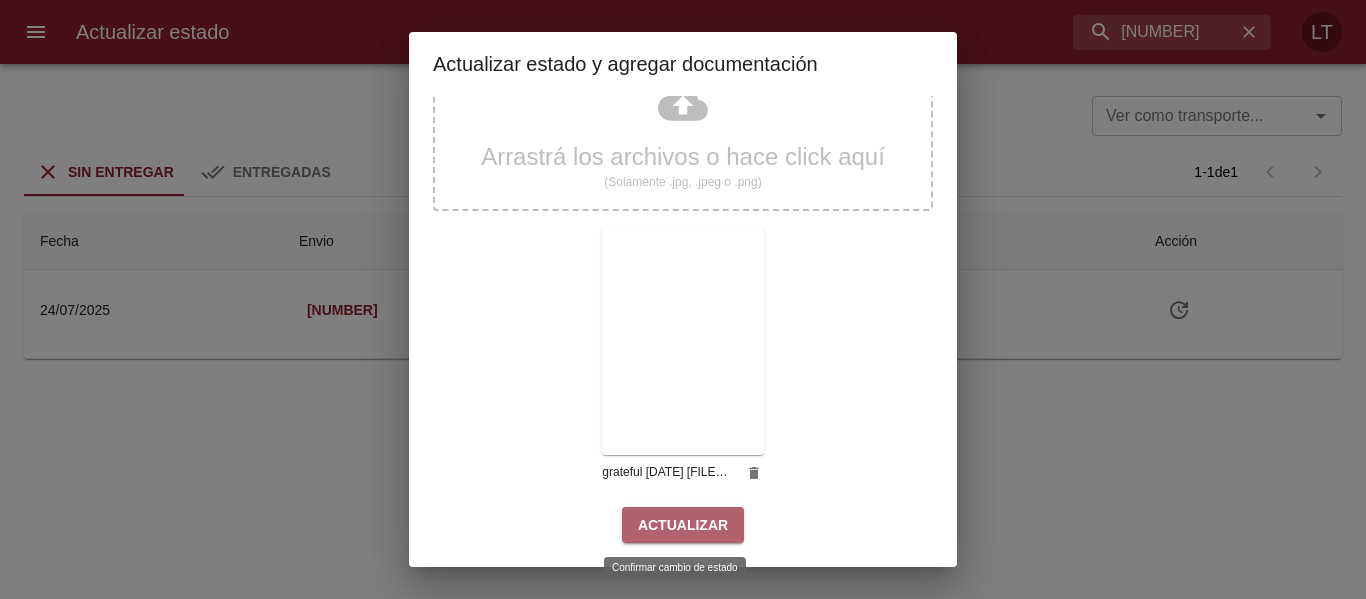 click on "Actualizar" at bounding box center [683, 525] 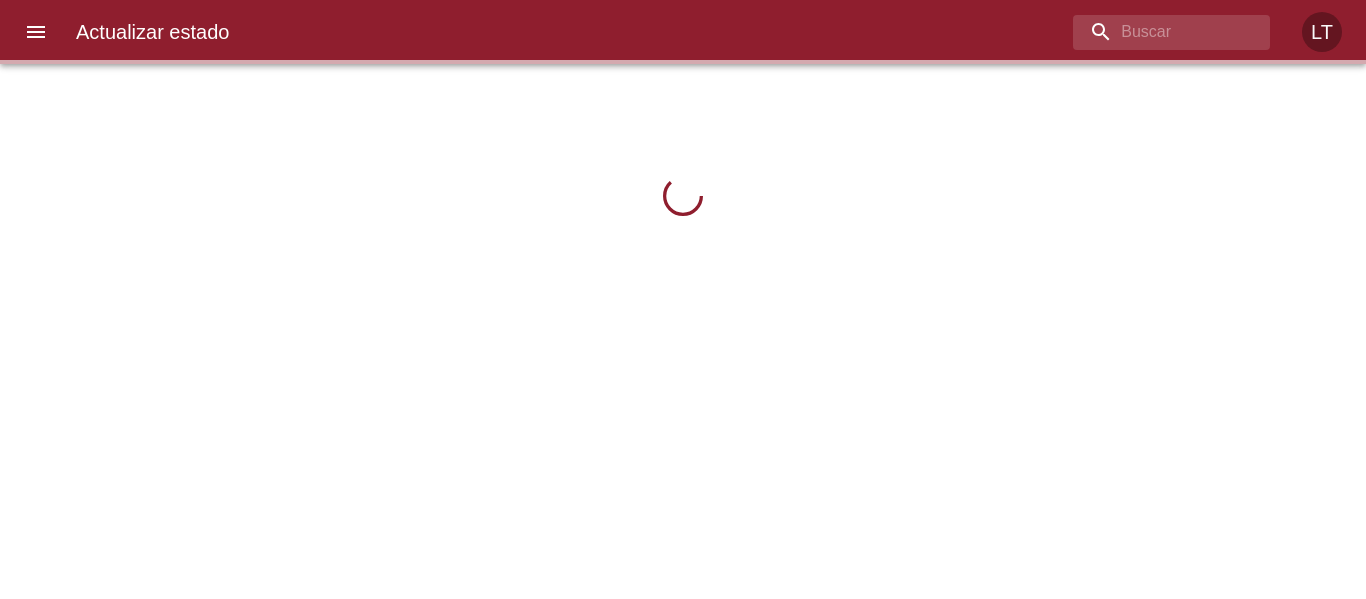 scroll, scrollTop: 0, scrollLeft: 0, axis: both 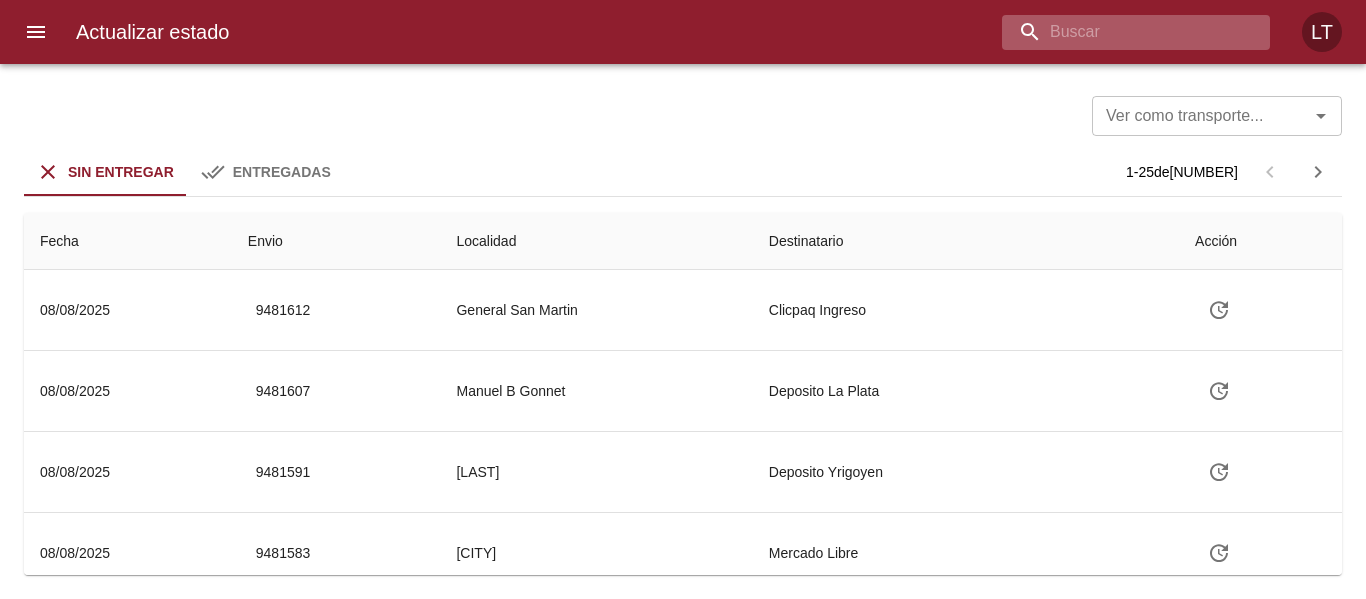 click at bounding box center [1119, 32] 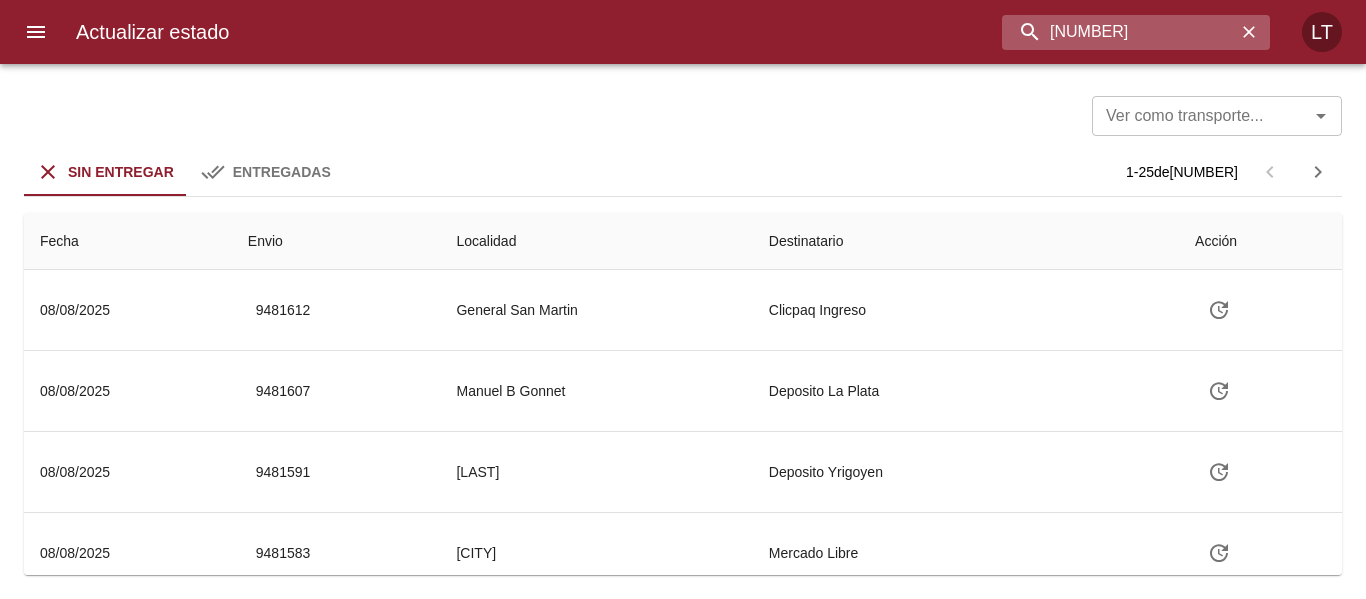 type on "[NUMBER]" 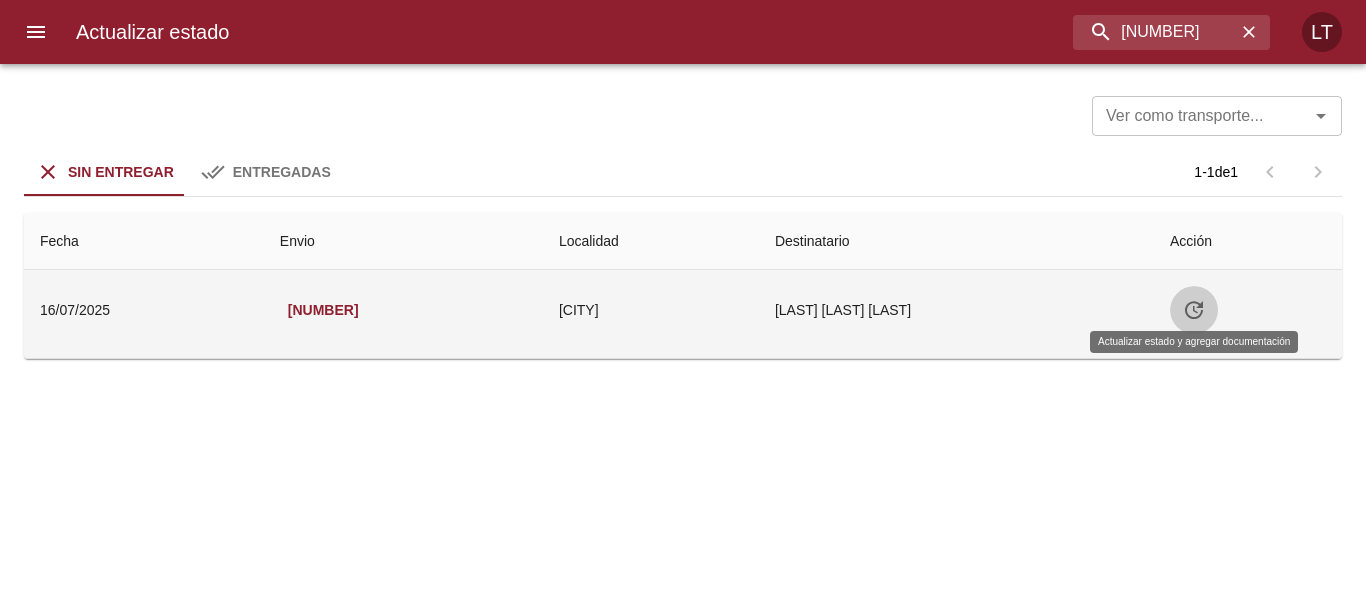 click 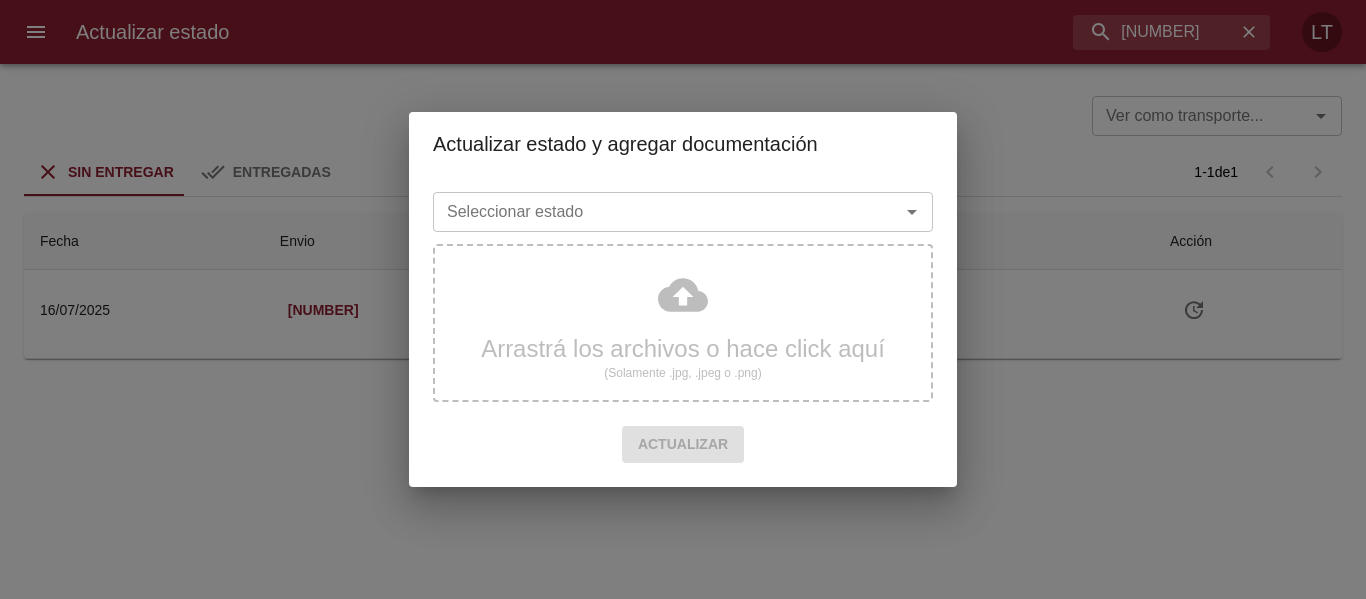 click on "Seleccionar estado Seleccionar estado" at bounding box center [683, 210] 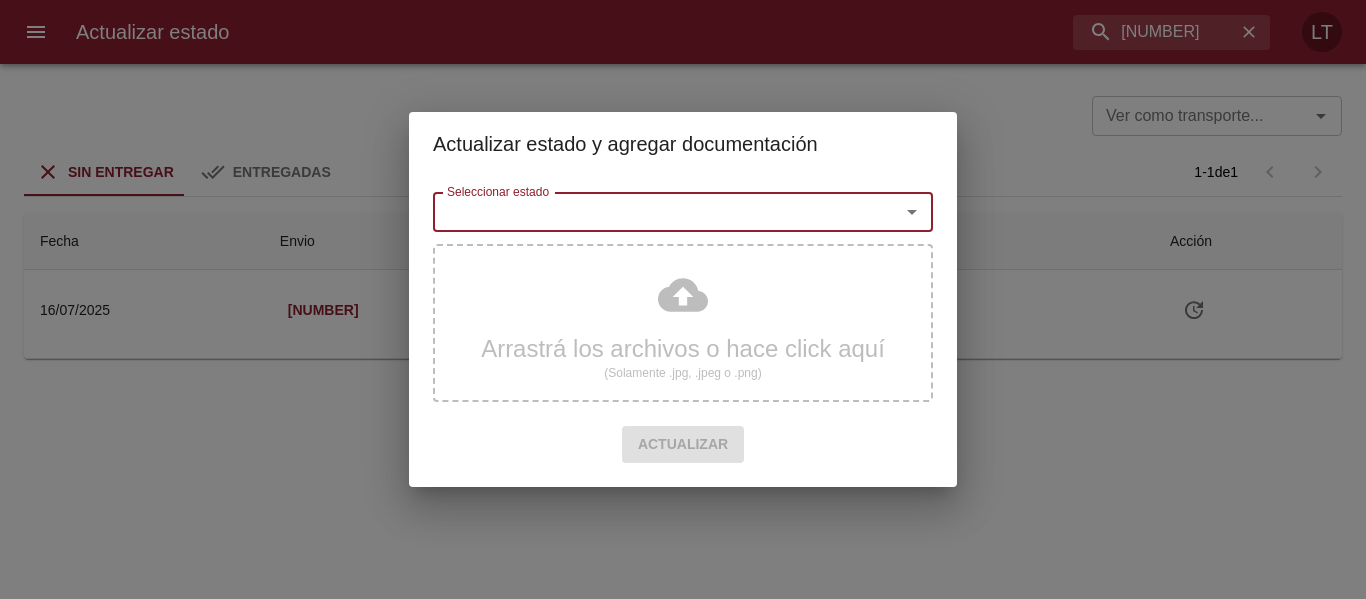 click on "Seleccionar estado" at bounding box center [653, 212] 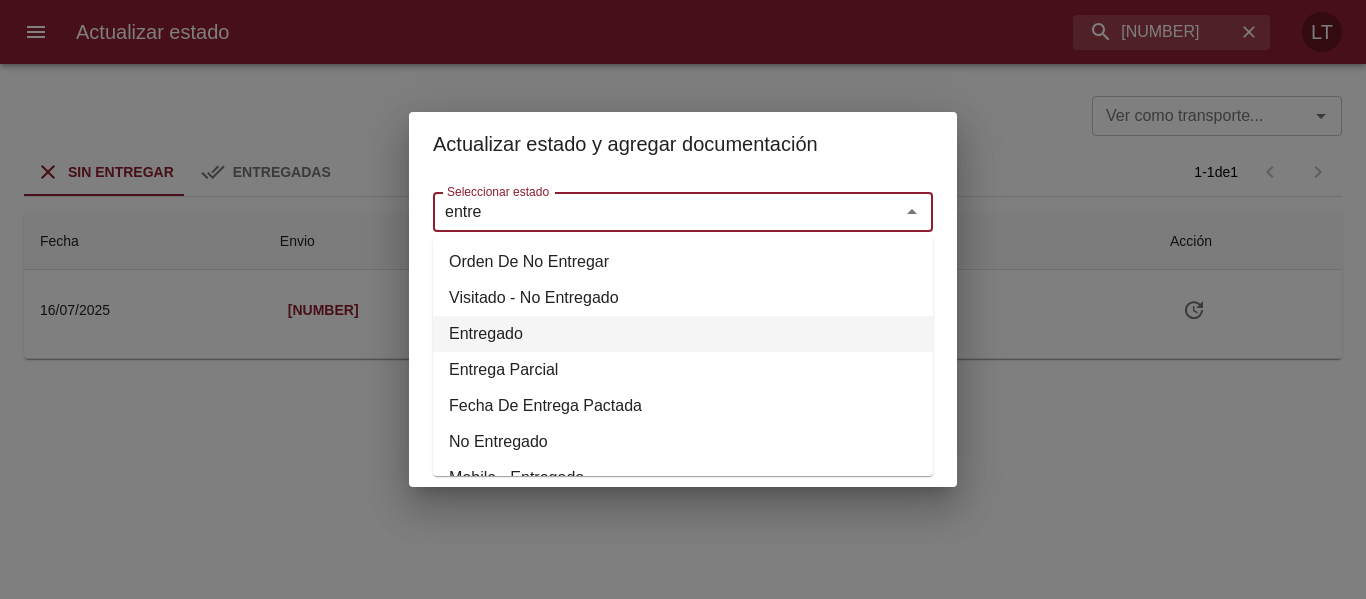 click on "Entregado" at bounding box center (683, 334) 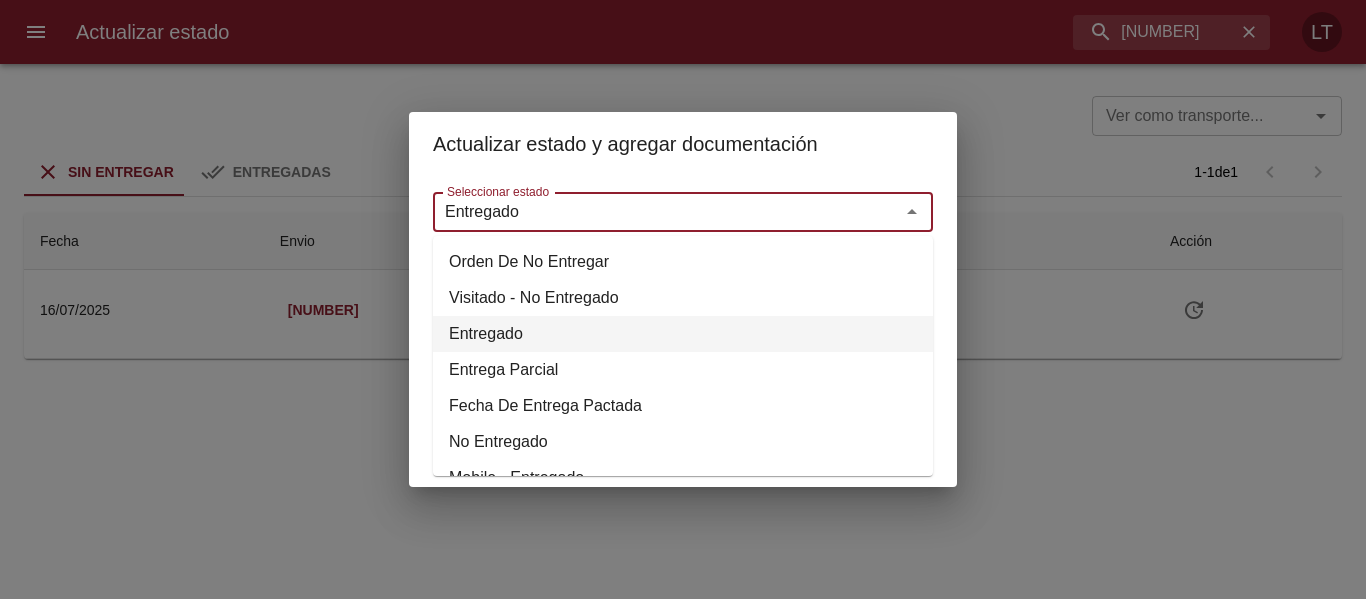 type on "Entregado" 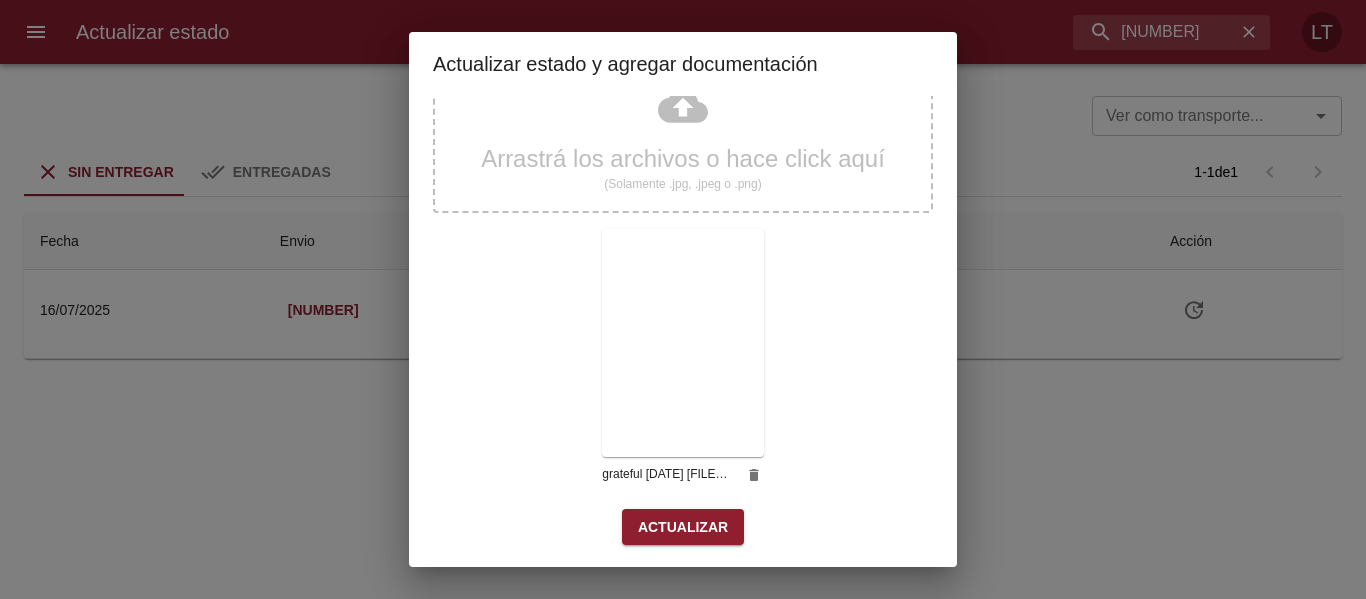 scroll, scrollTop: 187, scrollLeft: 0, axis: vertical 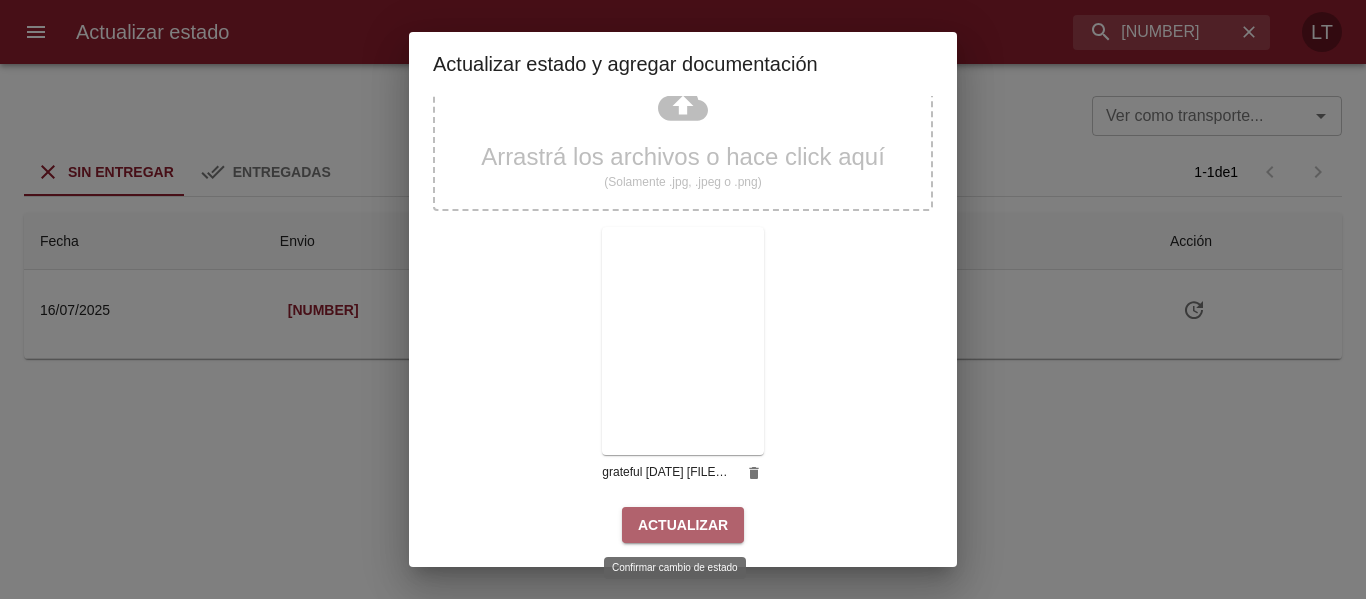 click on "Actualizar" at bounding box center [683, 525] 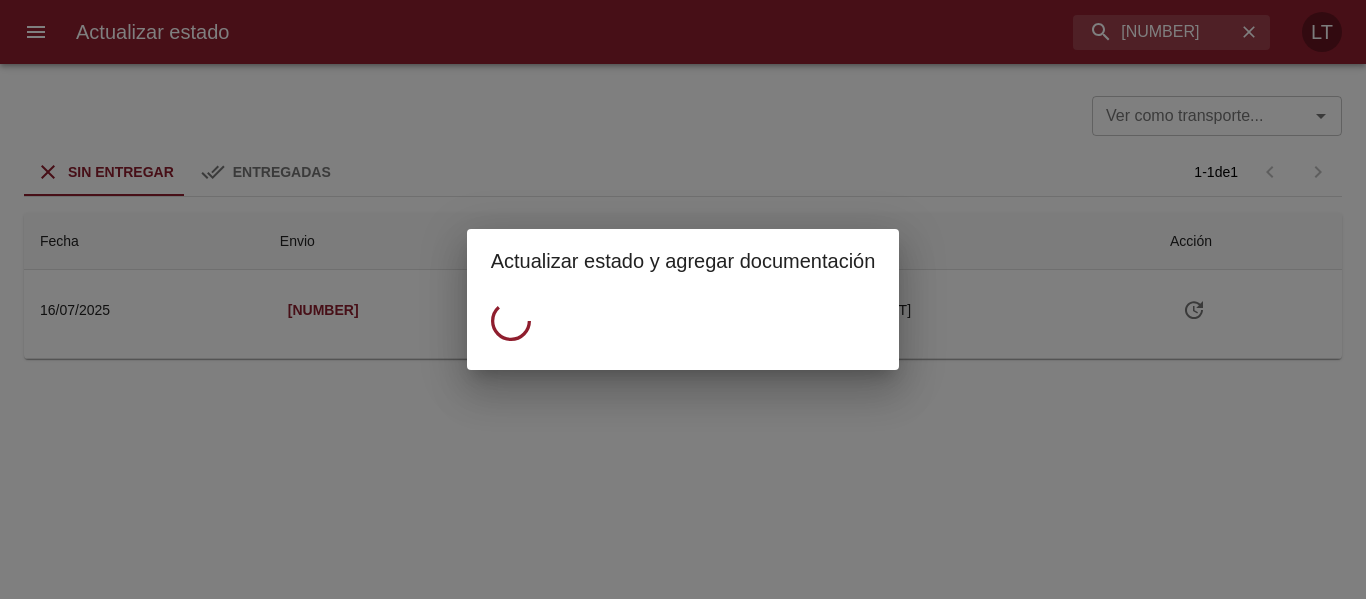 scroll, scrollTop: 0, scrollLeft: 0, axis: both 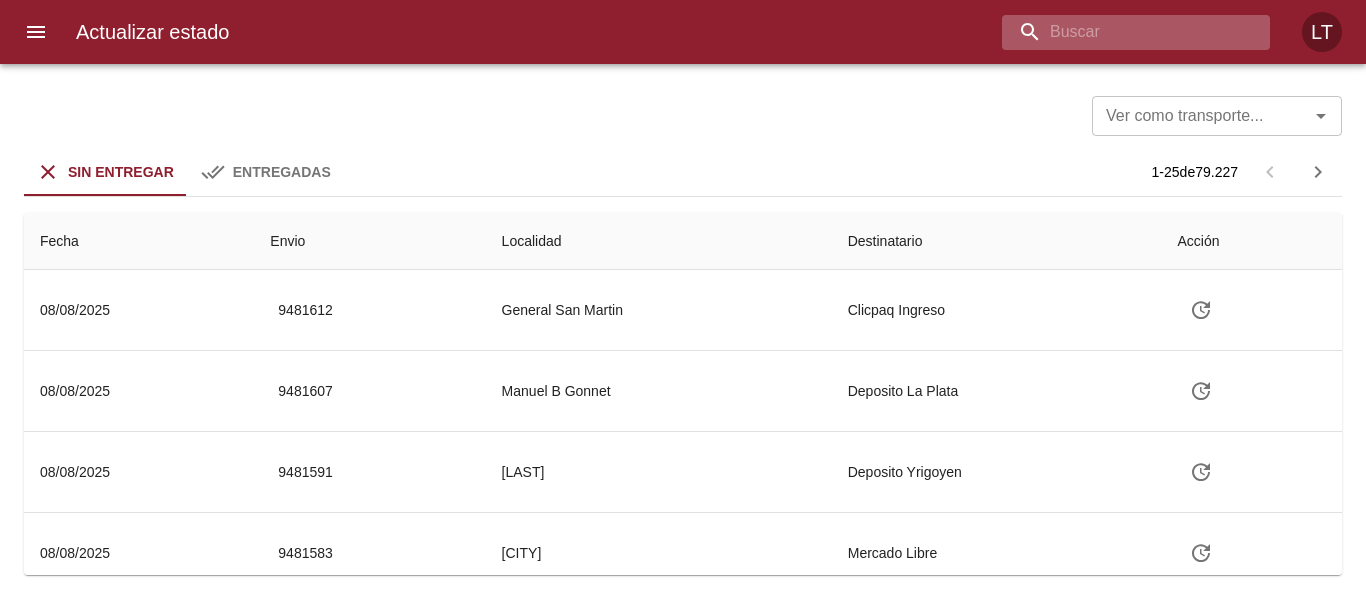 click at bounding box center [1119, 32] 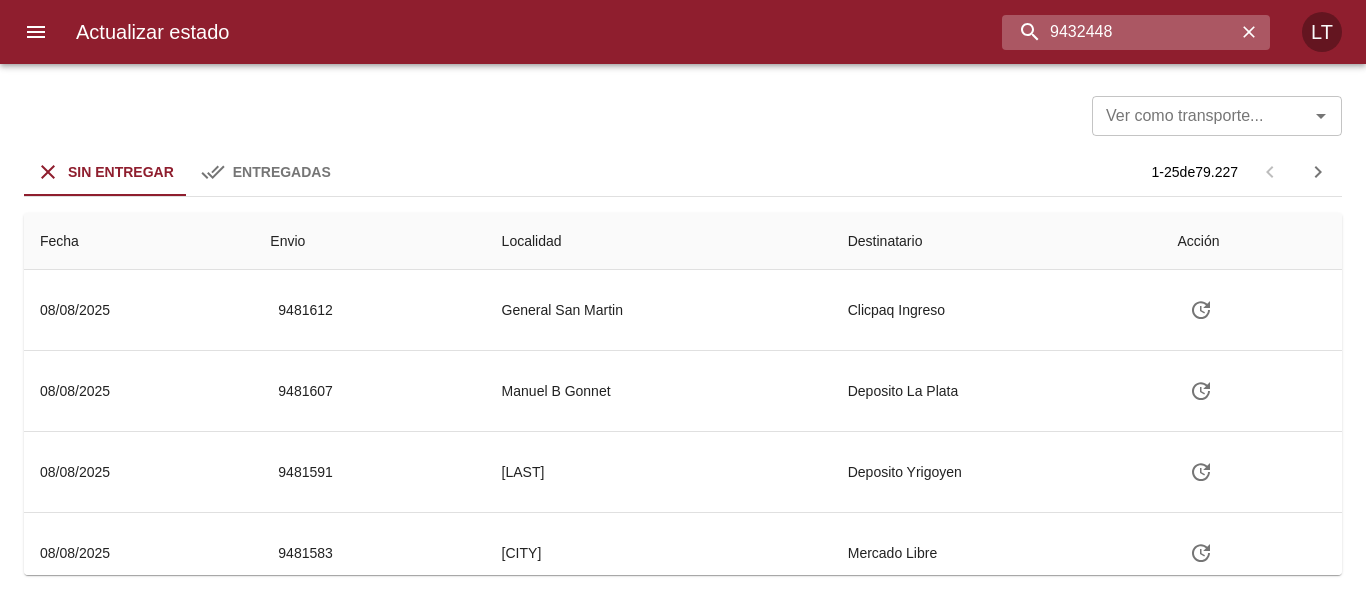 type on "9432448" 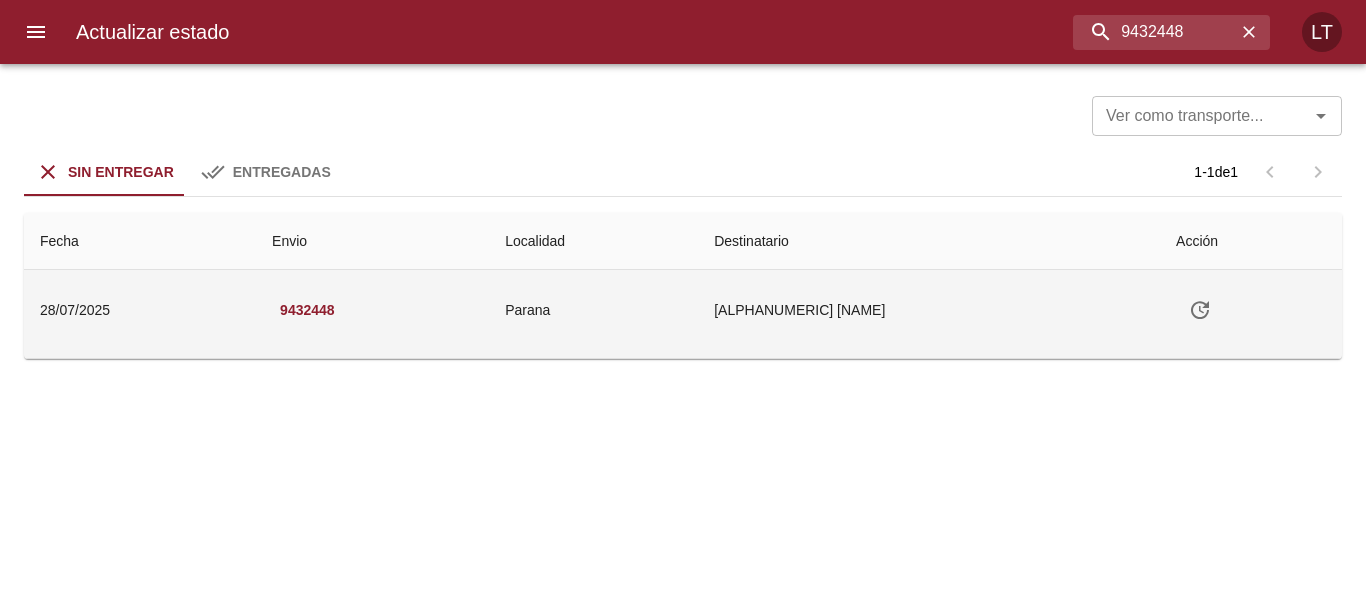 click 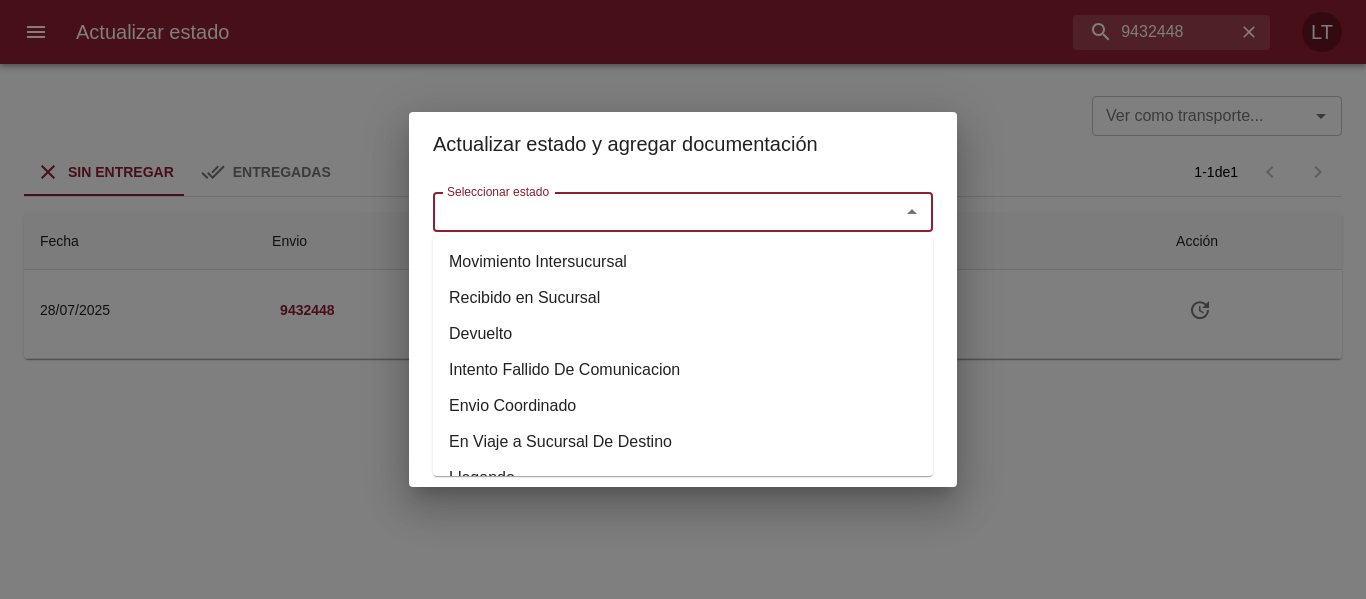 click on "Seleccionar estado" at bounding box center (653, 212) 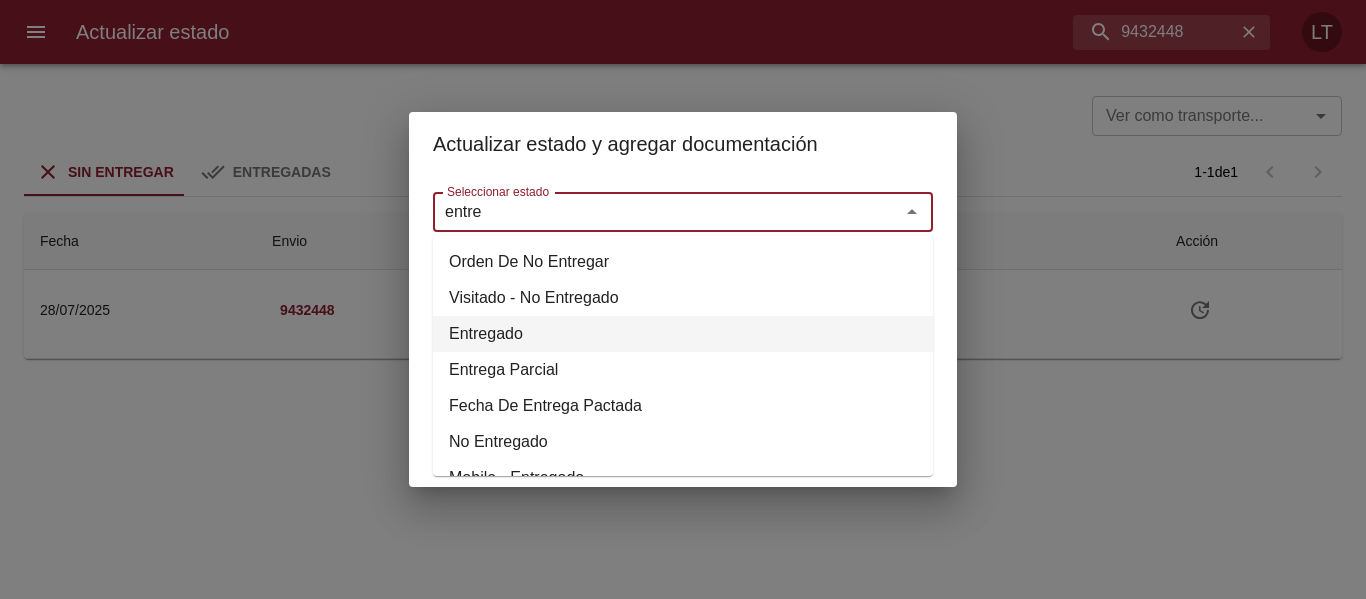 click on "Entregado" at bounding box center [683, 334] 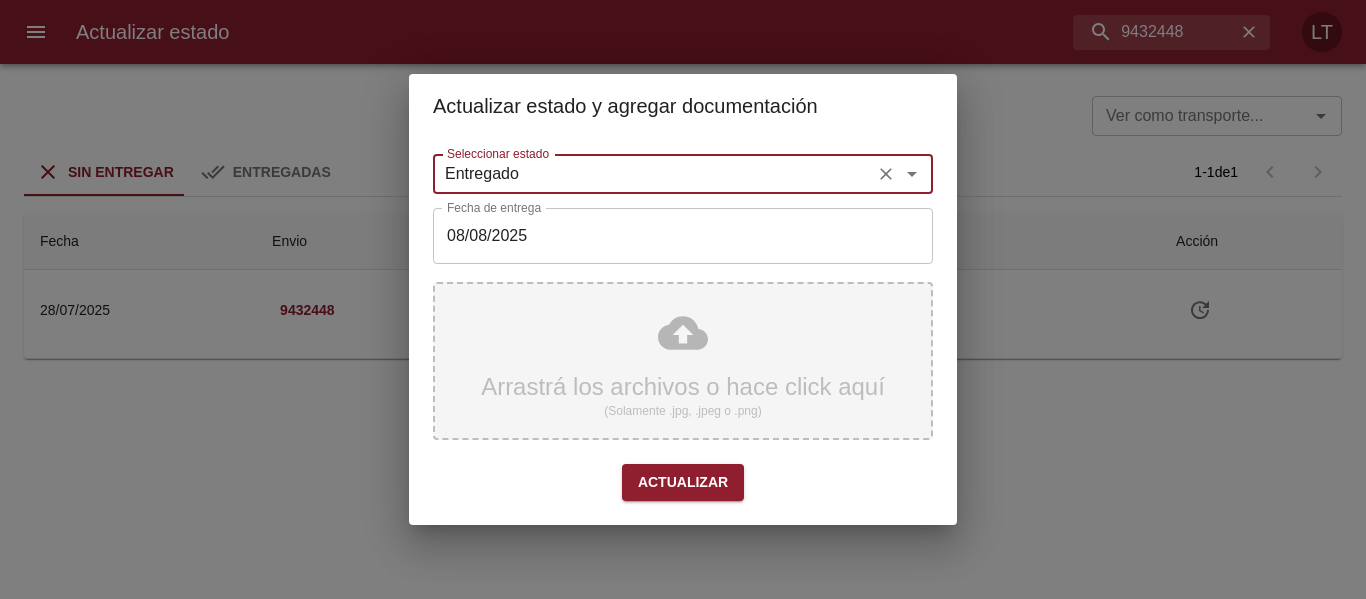 type on "Entregado" 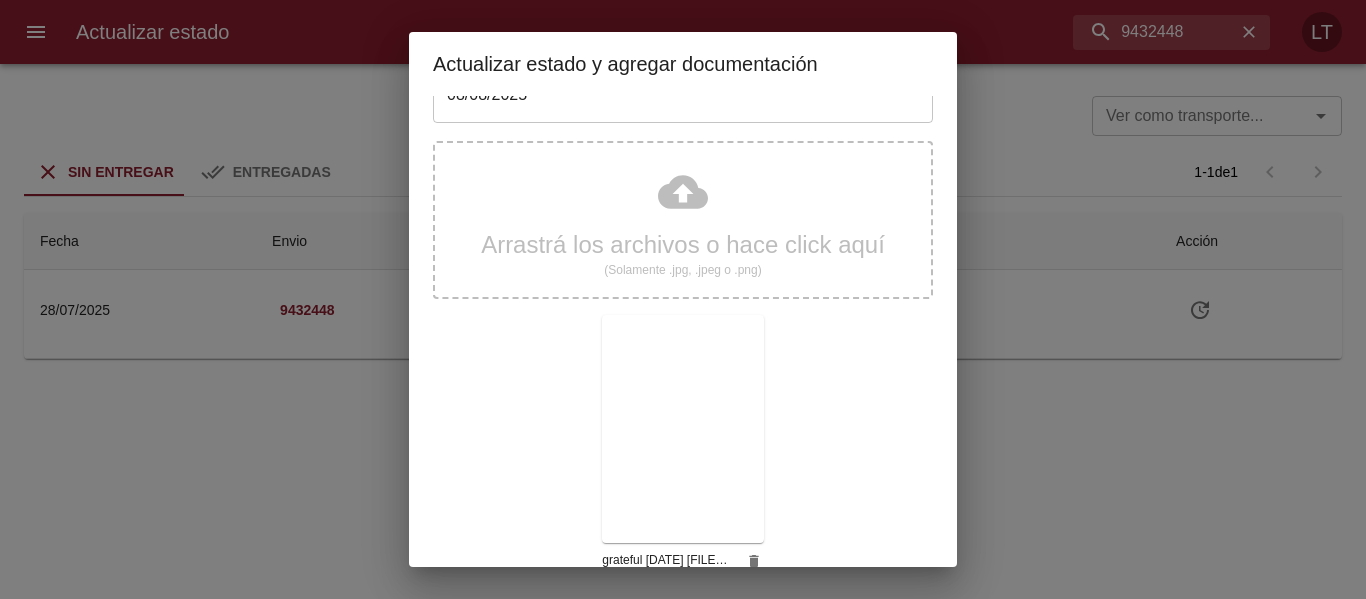 scroll, scrollTop: 187, scrollLeft: 0, axis: vertical 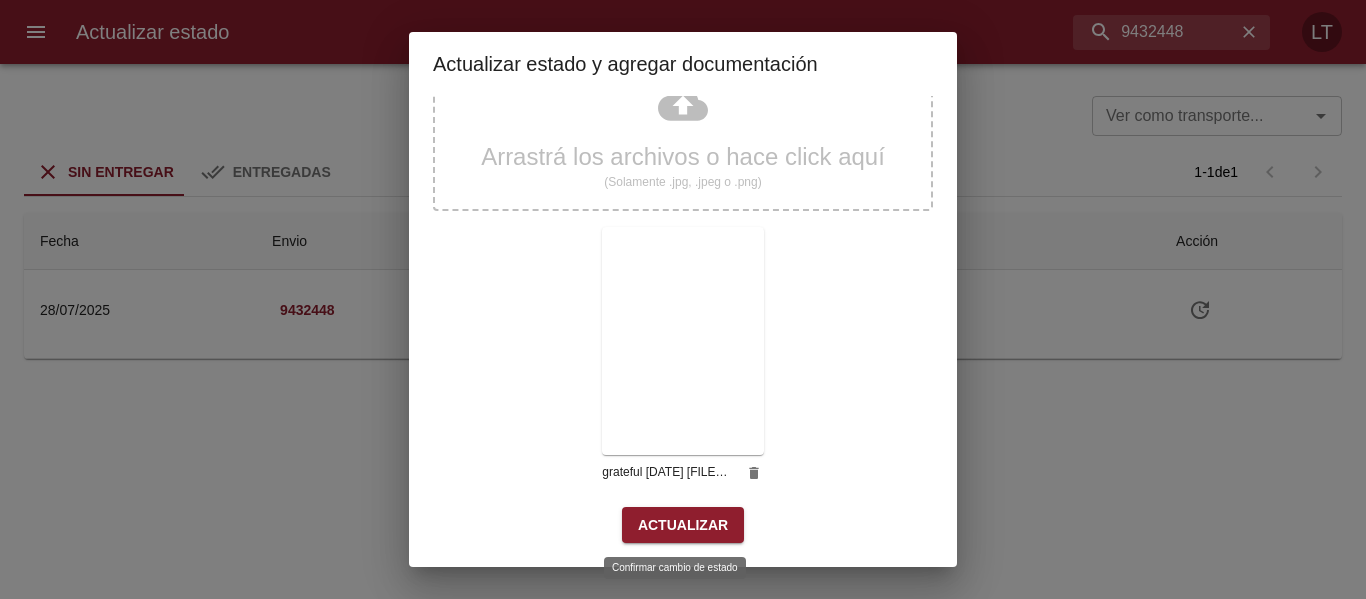 click on "Actualizar" at bounding box center (683, 525) 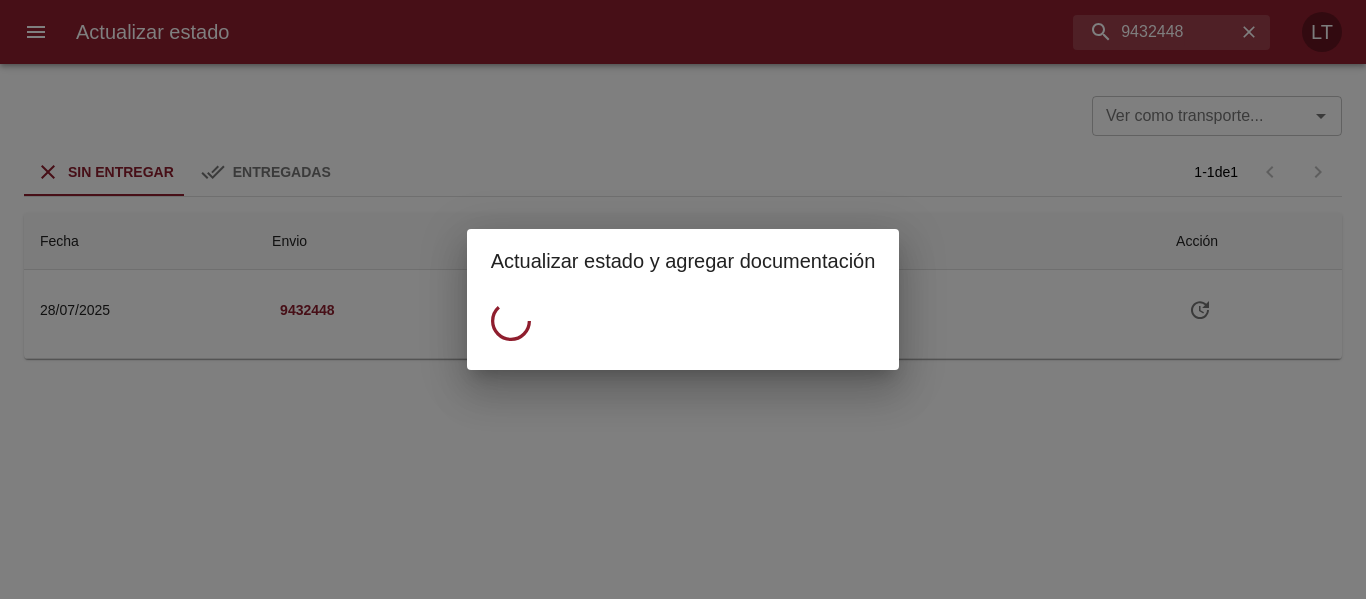 scroll, scrollTop: 0, scrollLeft: 0, axis: both 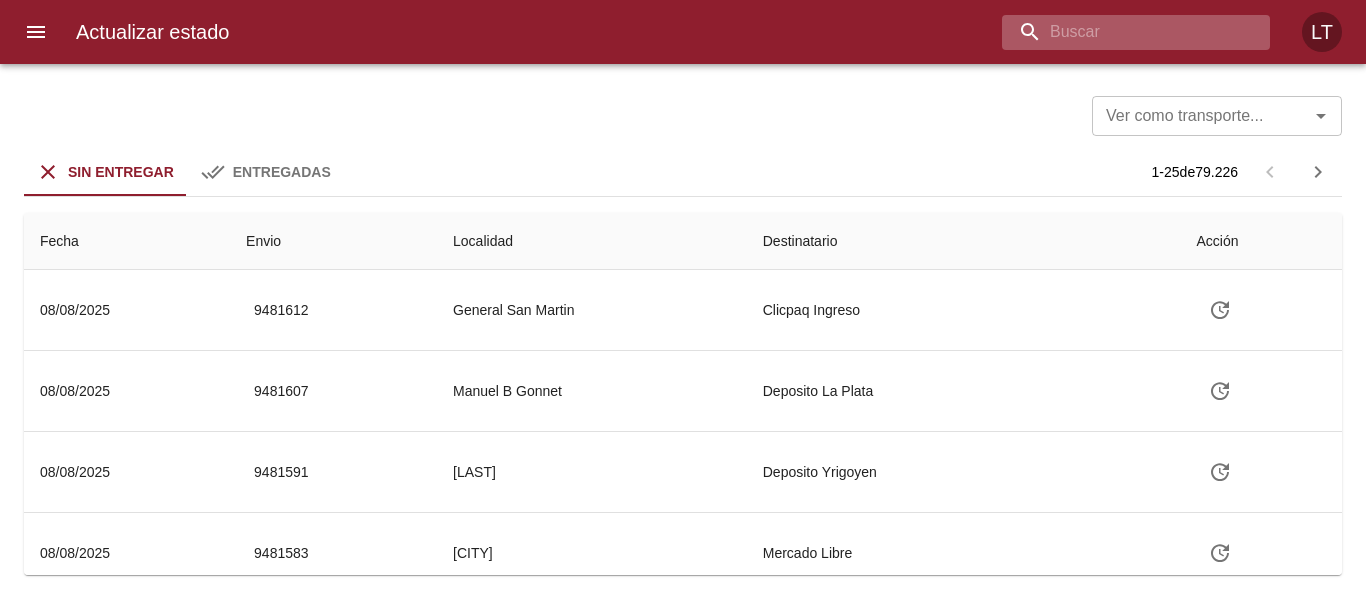click at bounding box center [1119, 32] 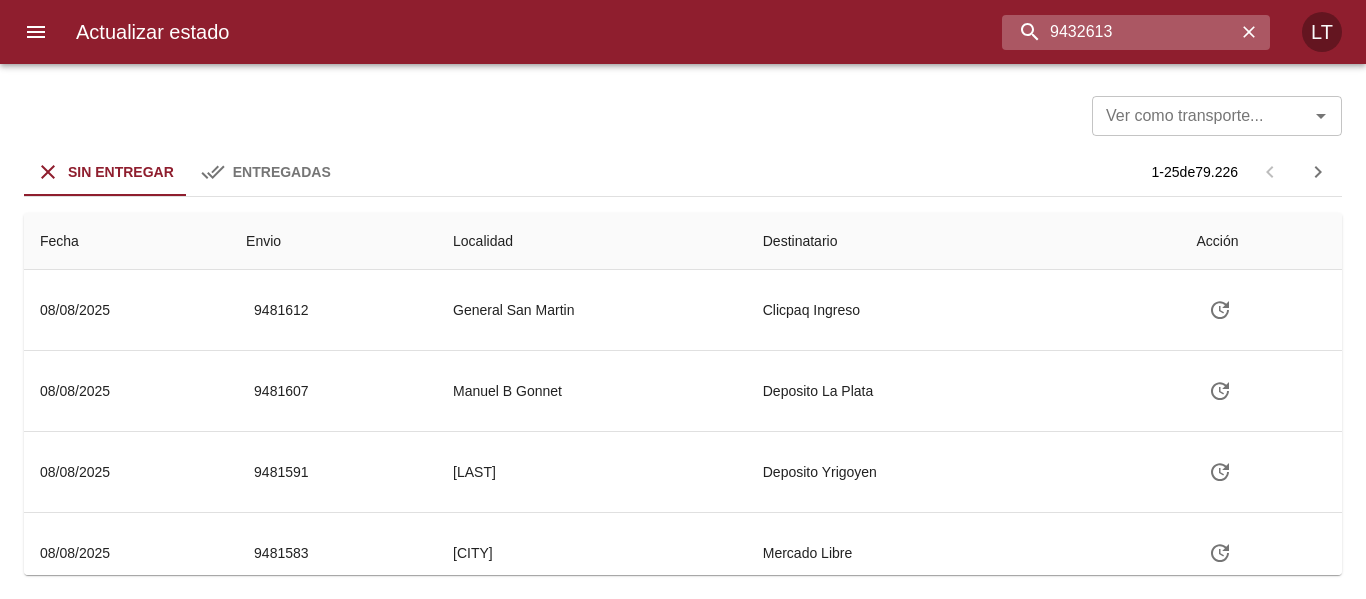 type on "9432613" 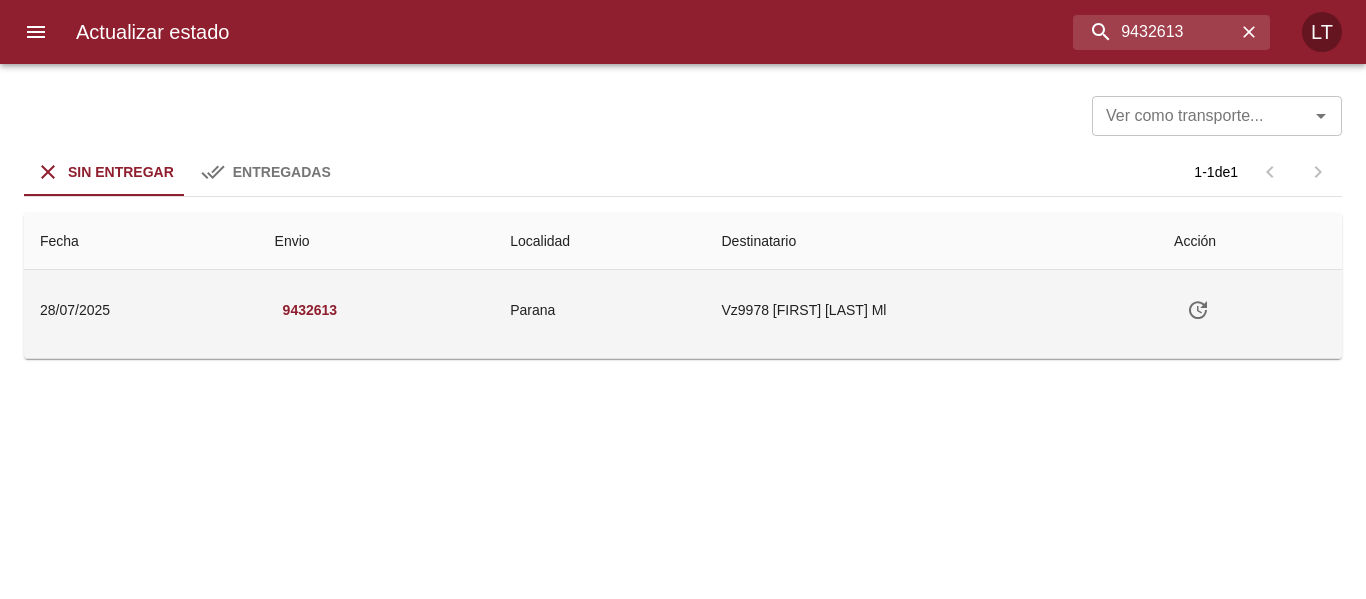 click at bounding box center [1198, 310] 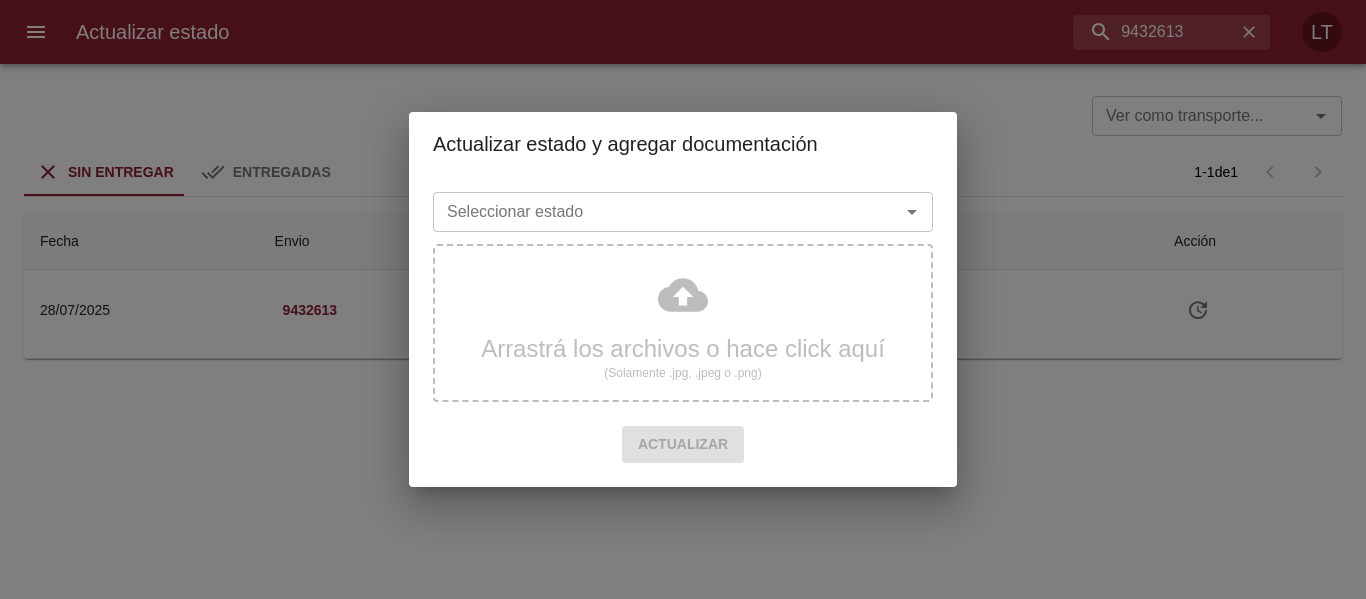 click on "Seleccionar estado" at bounding box center (653, 212) 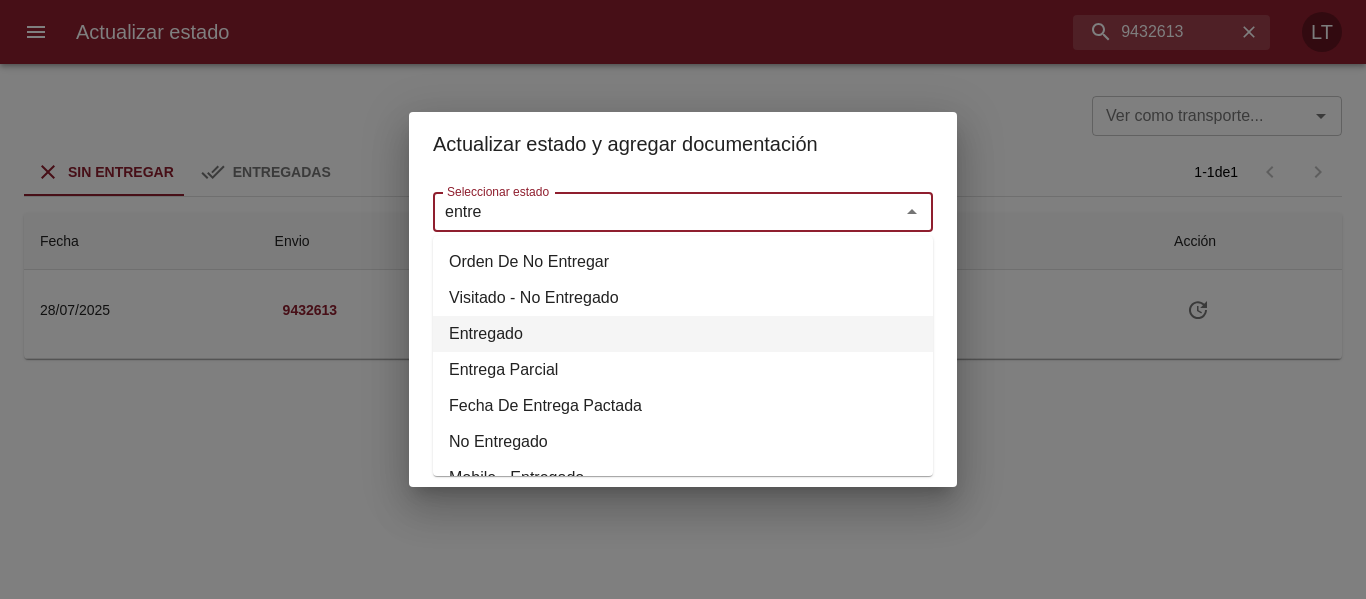 click on "Entregado" at bounding box center (683, 334) 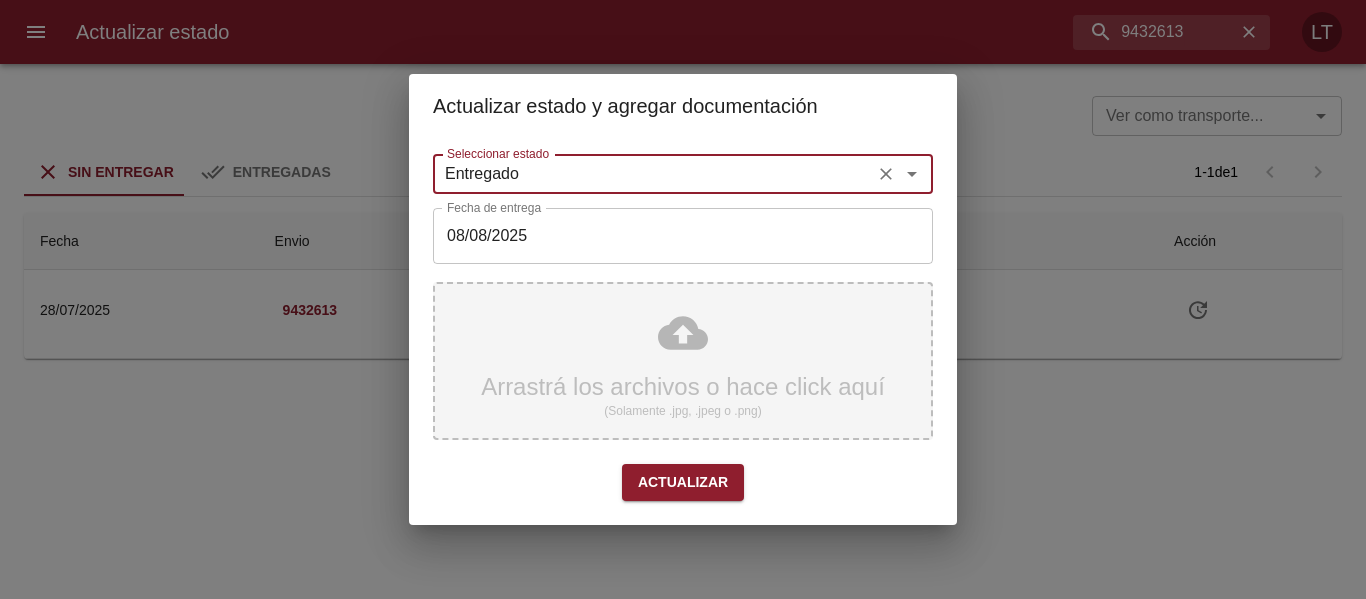 type on "Entregado" 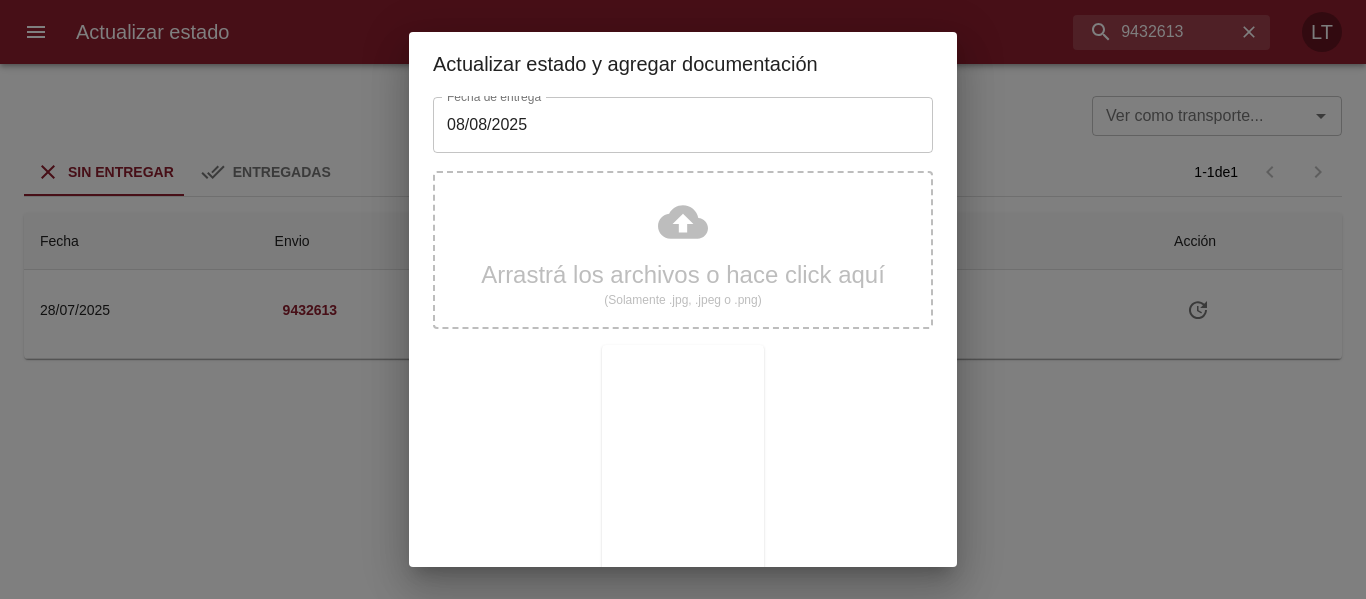 scroll, scrollTop: 187, scrollLeft: 0, axis: vertical 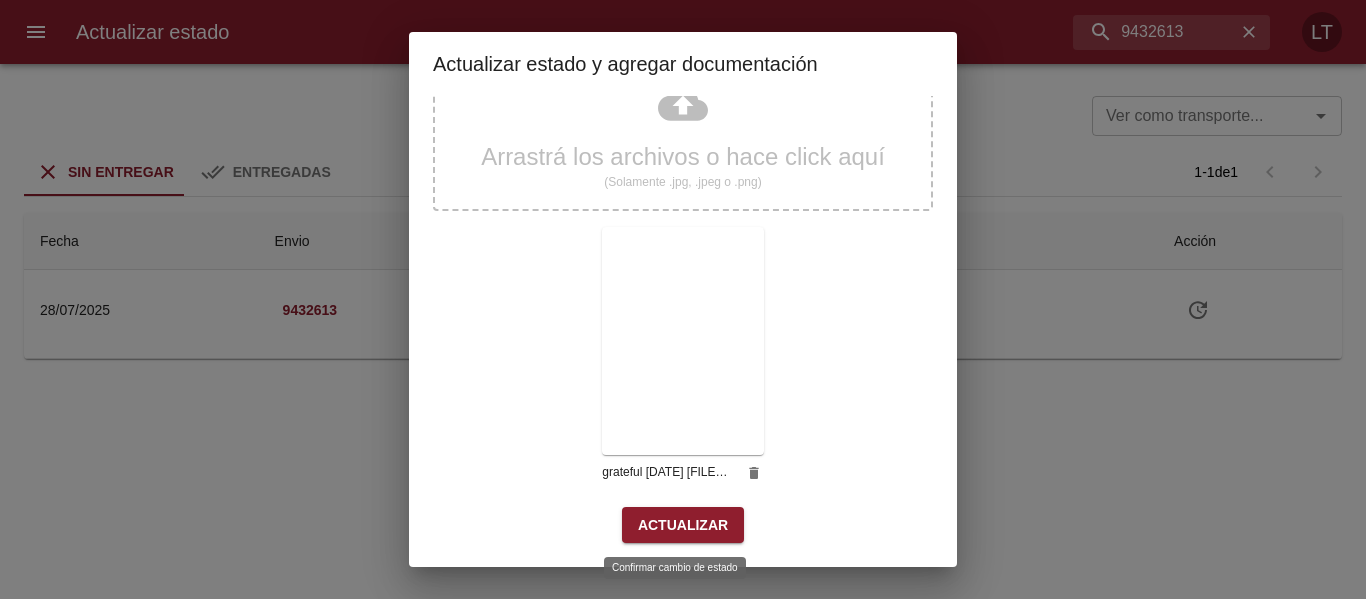 drag, startPoint x: 691, startPoint y: 525, endPoint x: 680, endPoint y: 526, distance: 11.045361 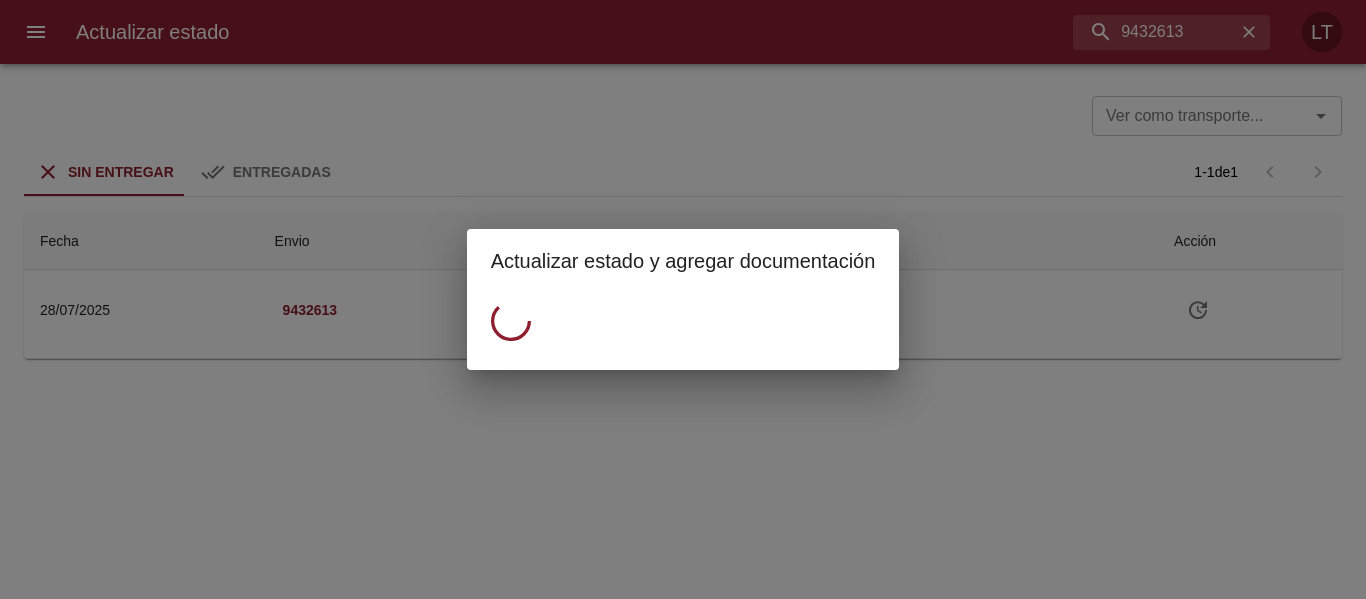 scroll, scrollTop: 0, scrollLeft: 0, axis: both 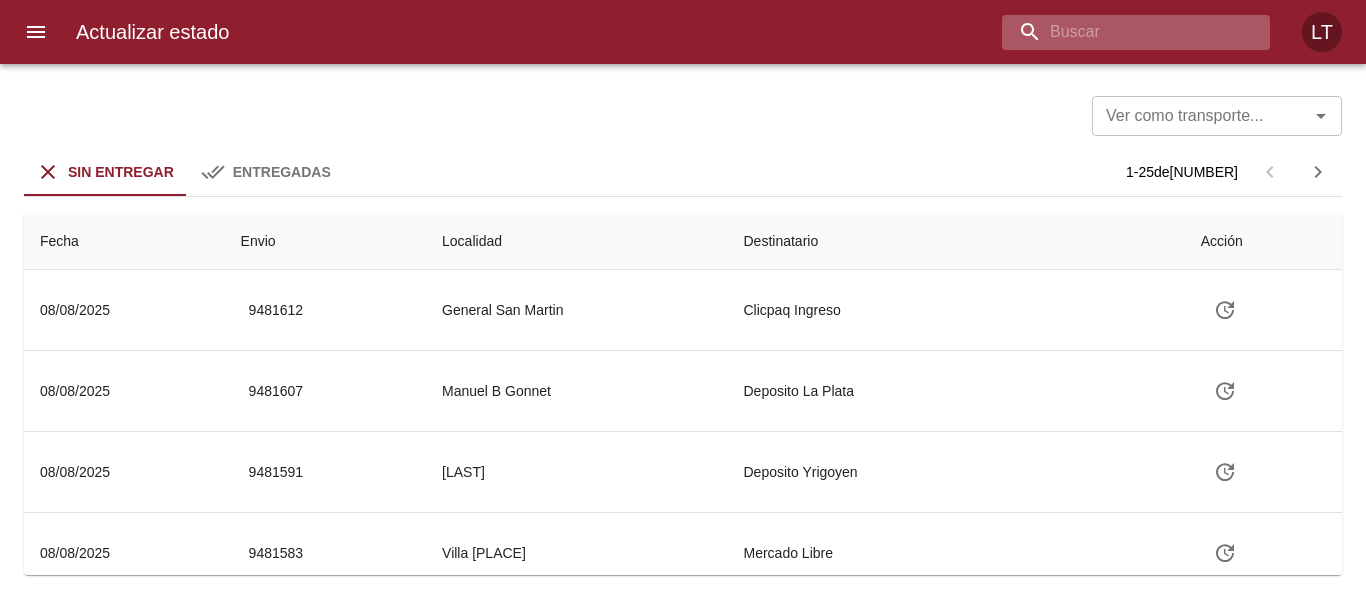 click at bounding box center [1119, 32] 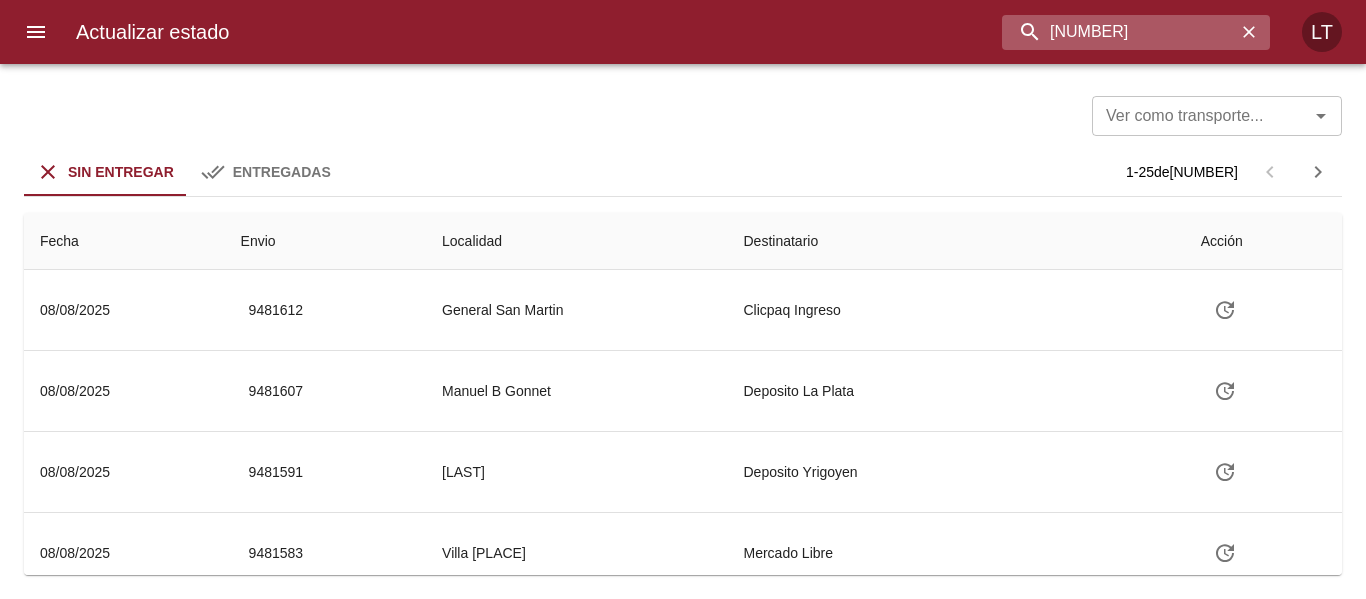 type on "9414629" 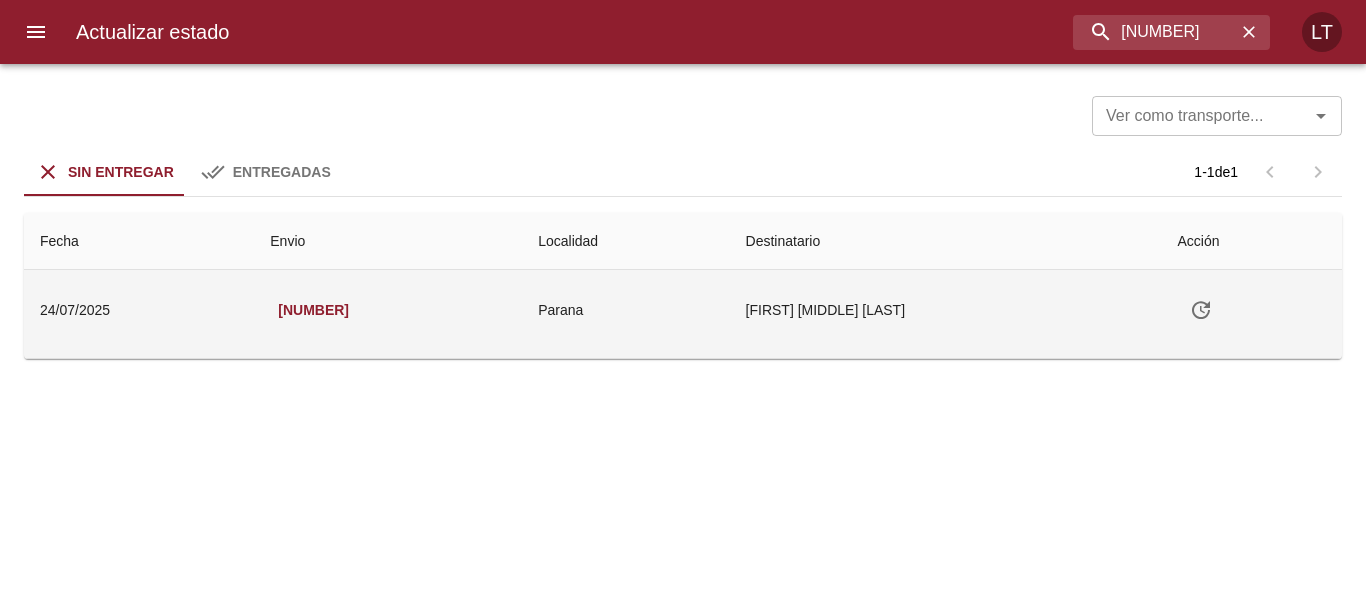 click 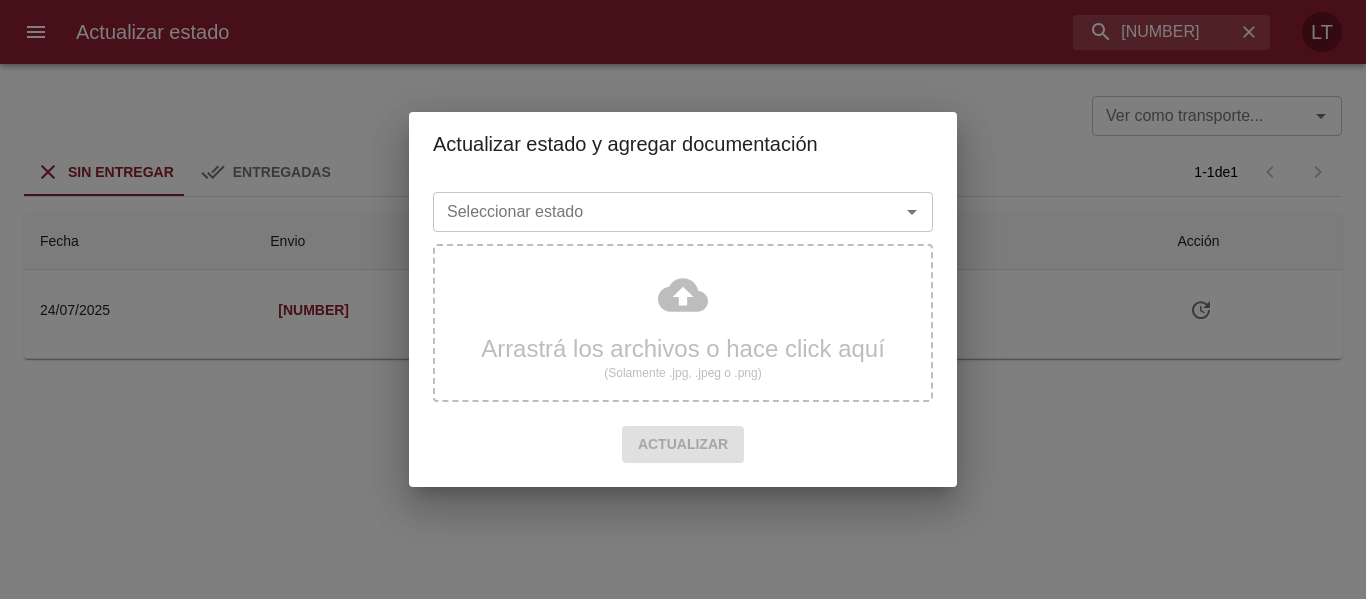 click on "Seleccionar estado" at bounding box center (653, 212) 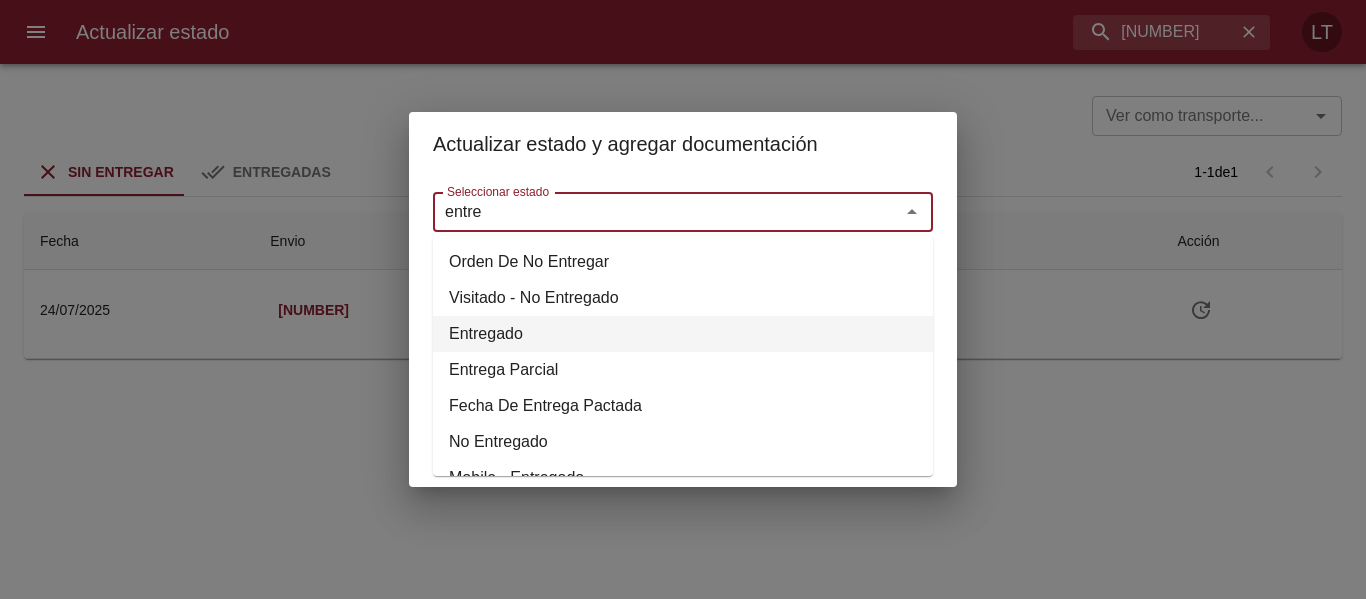 click on "Entregado" at bounding box center [683, 334] 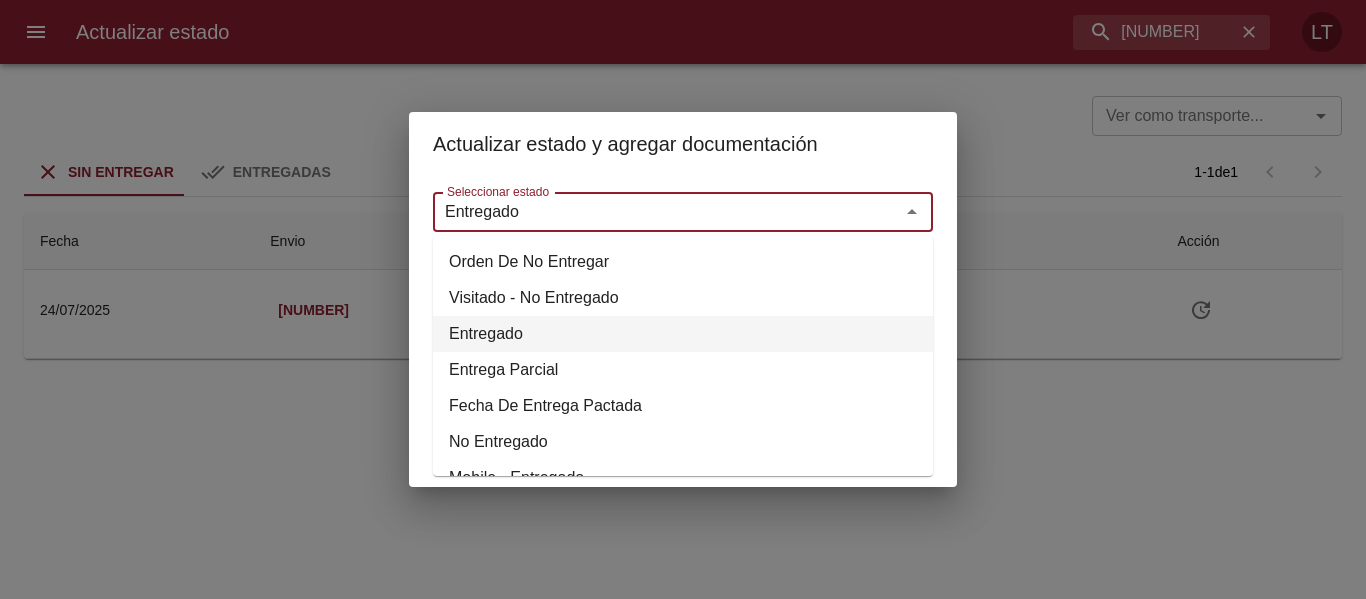 type on "Entregado" 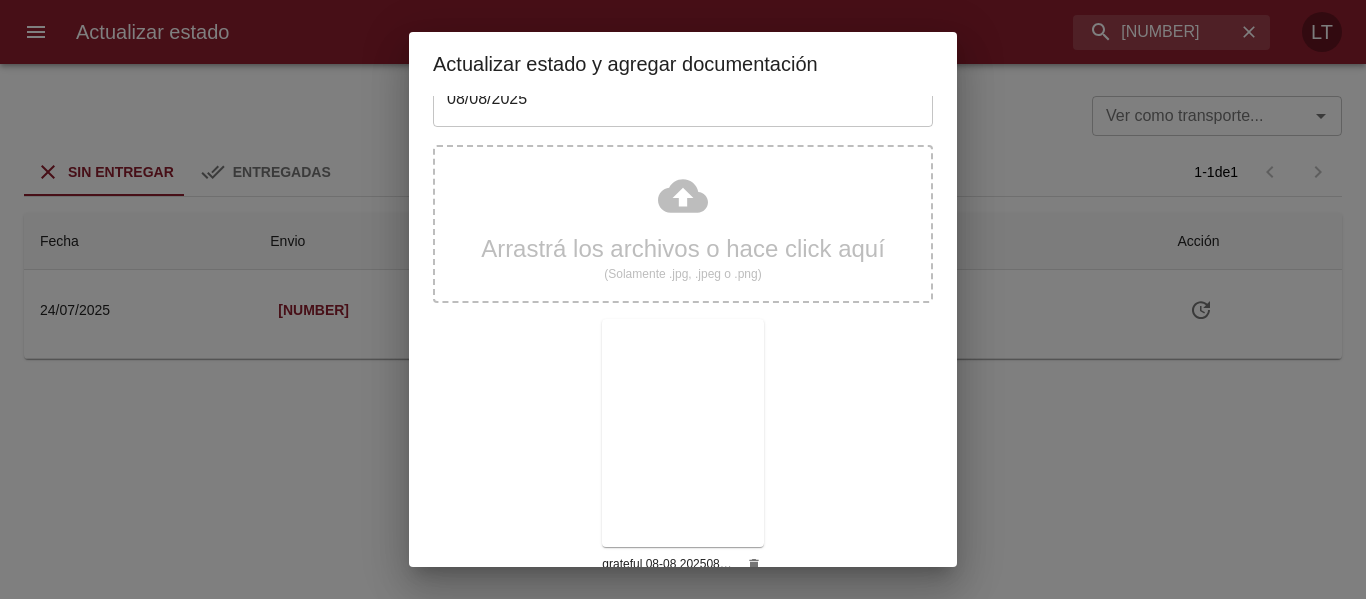 scroll, scrollTop: 187, scrollLeft: 0, axis: vertical 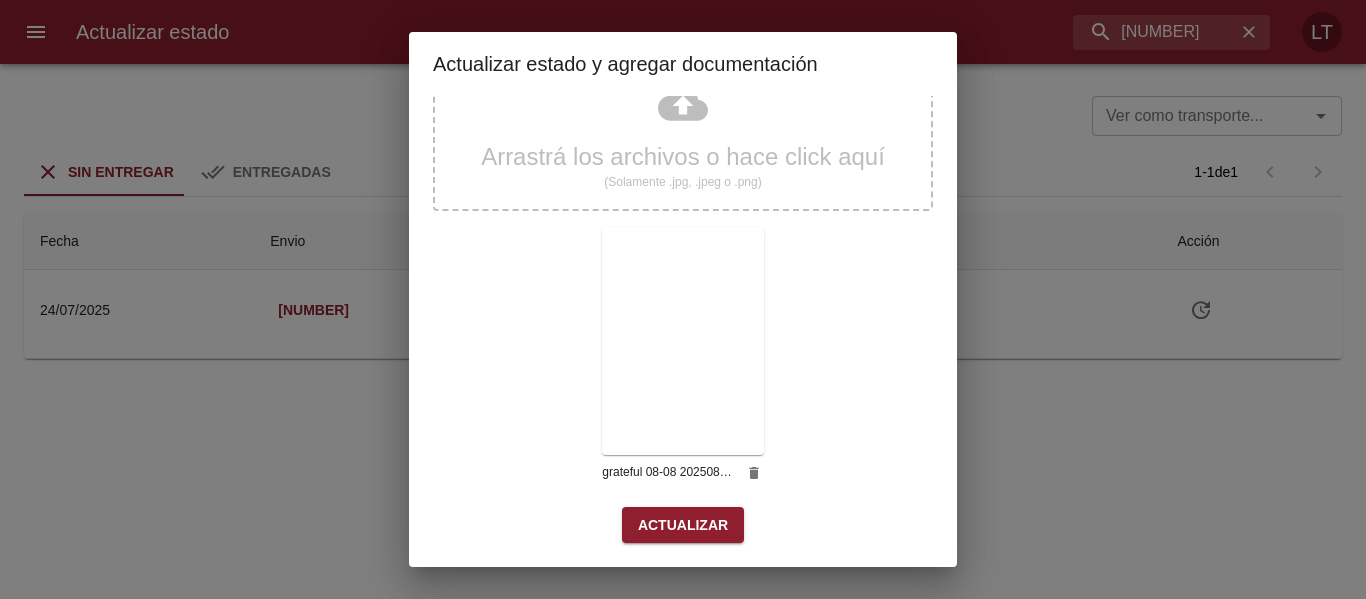 click on "Actualizar" at bounding box center (683, 525) 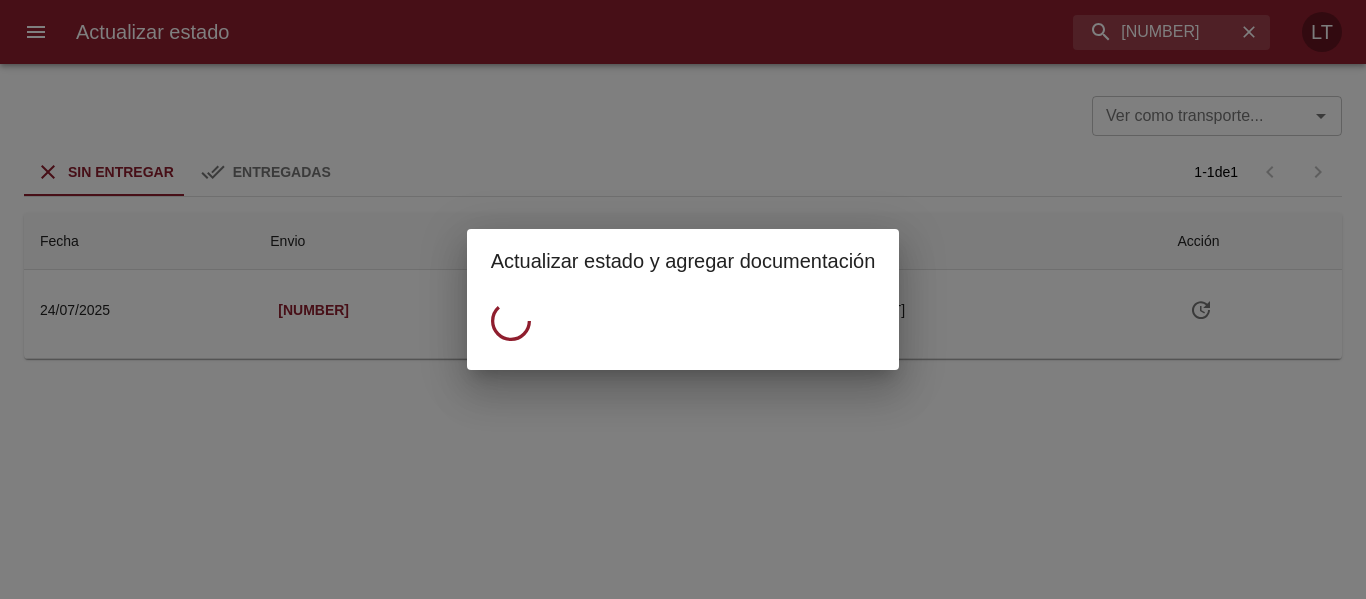scroll, scrollTop: 0, scrollLeft: 0, axis: both 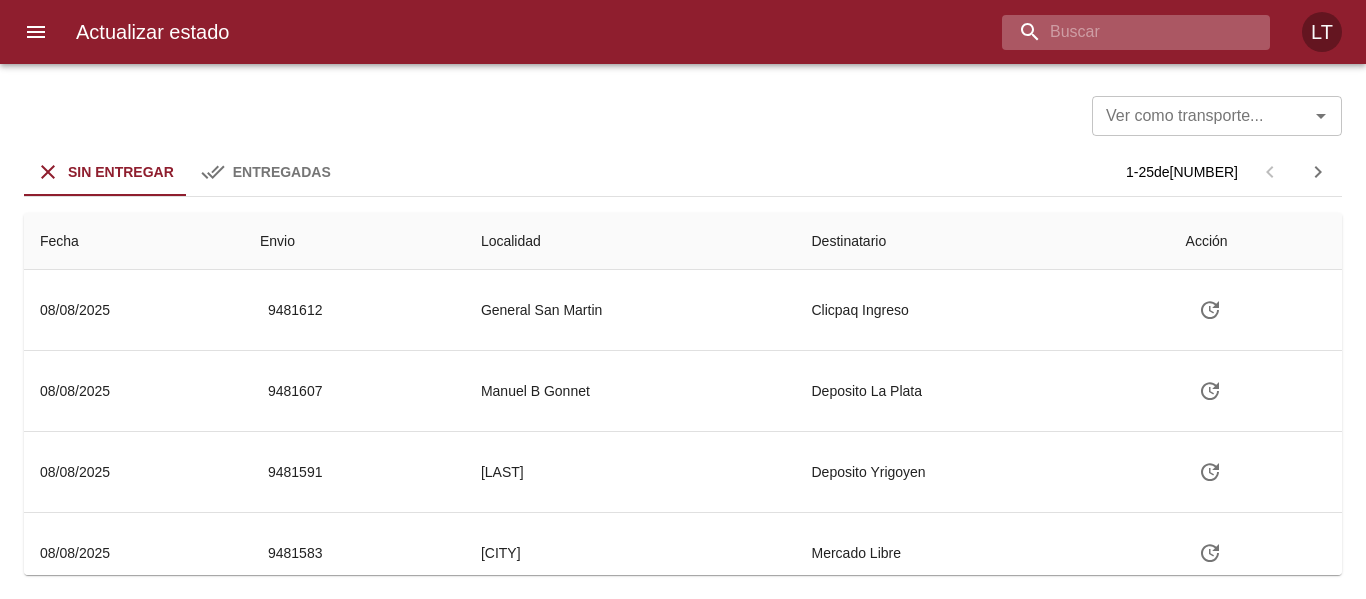 click at bounding box center (1119, 32) 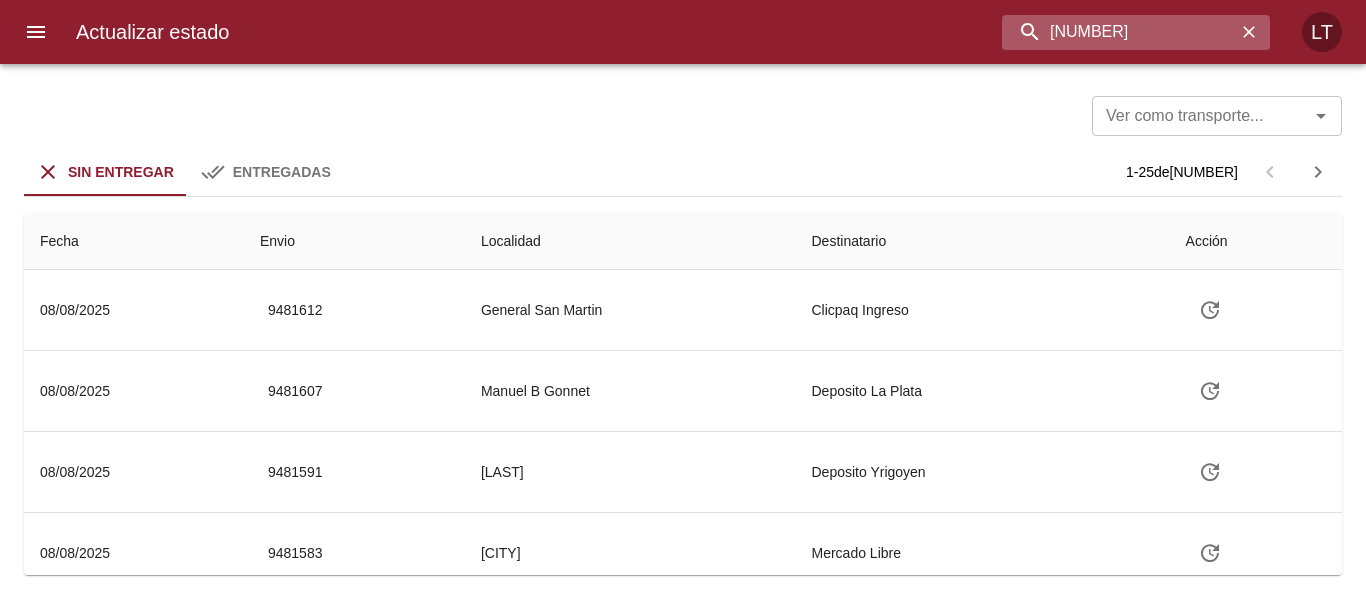 type on "[NUMBER]" 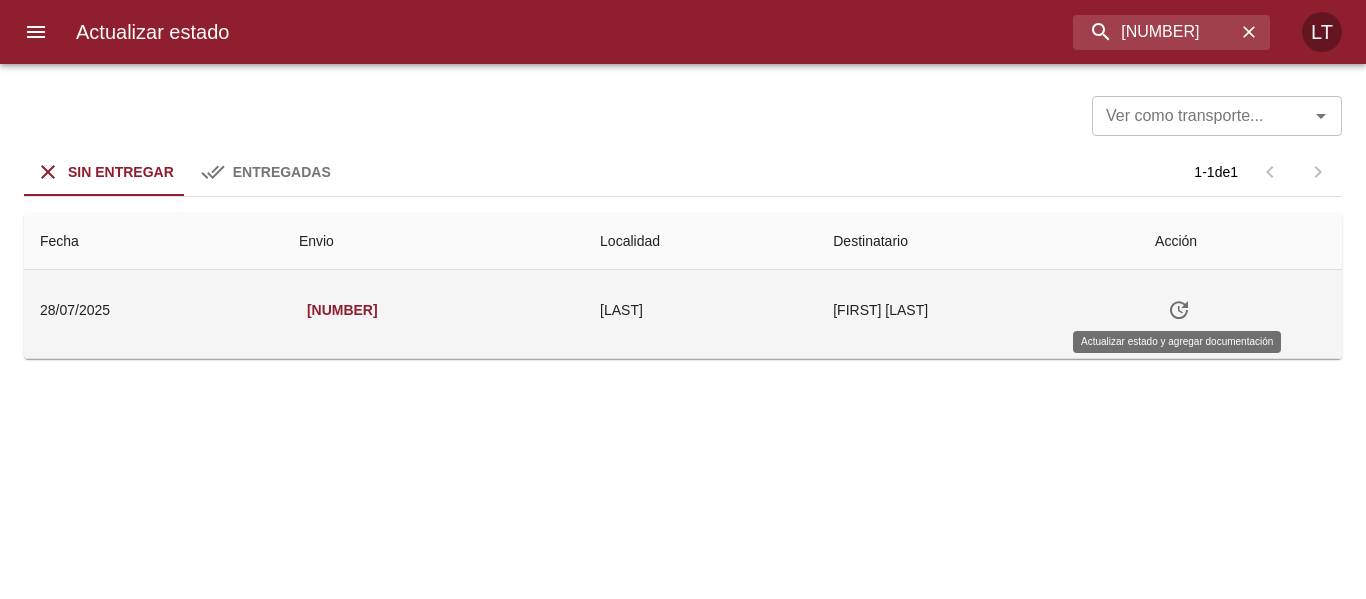 click at bounding box center [1179, 310] 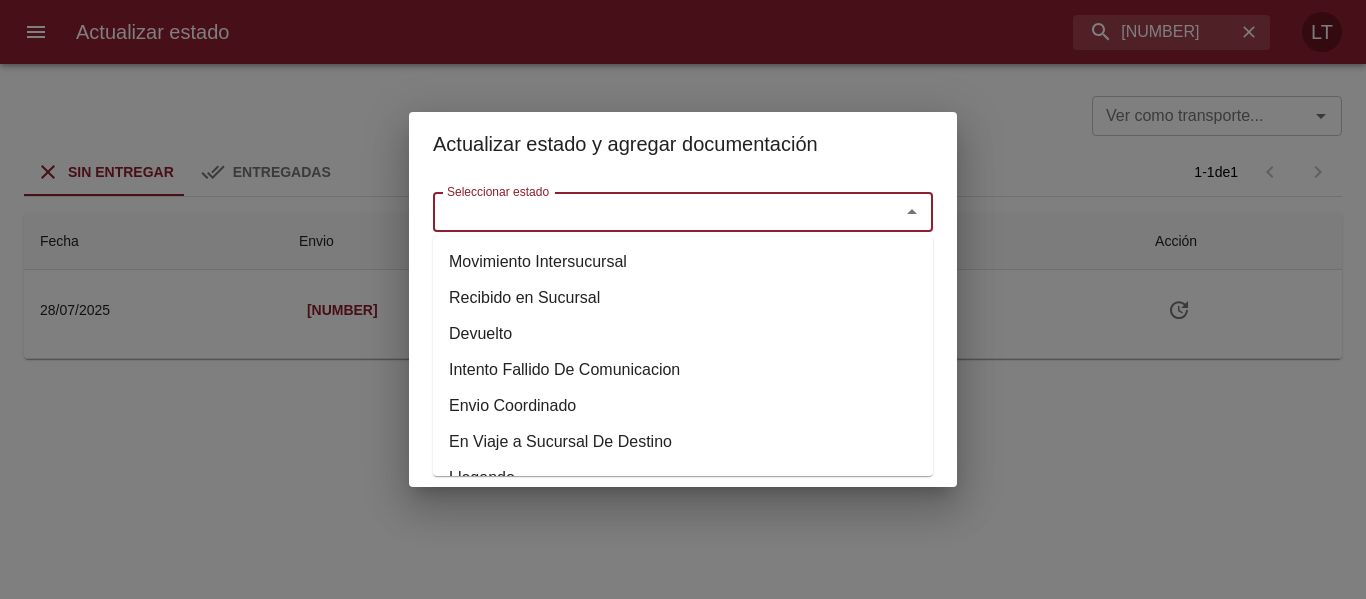 click on "Seleccionar estado" at bounding box center (653, 212) 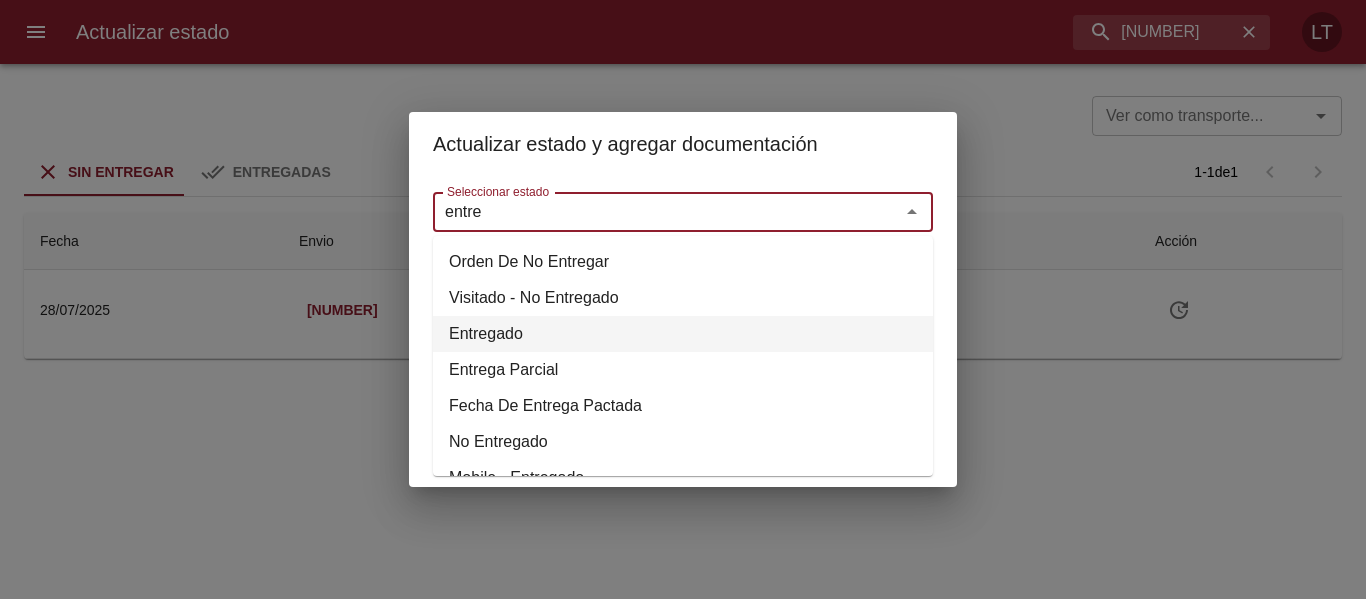 click on "Entregado" at bounding box center [683, 334] 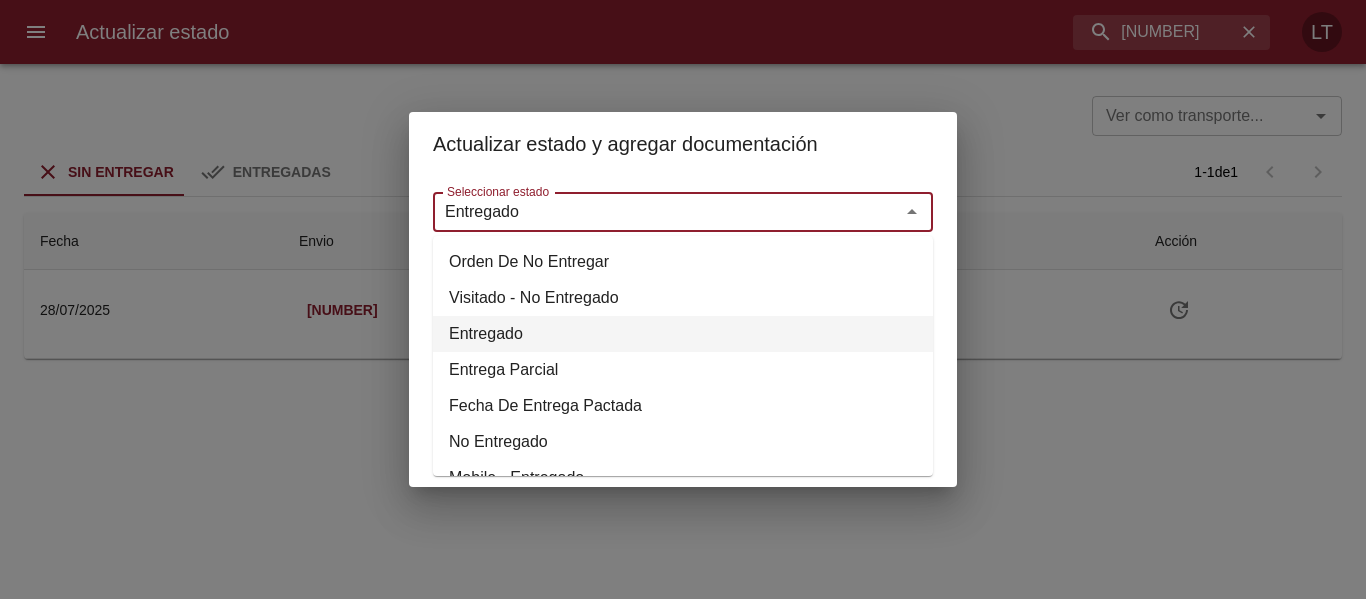 type on "Entregado" 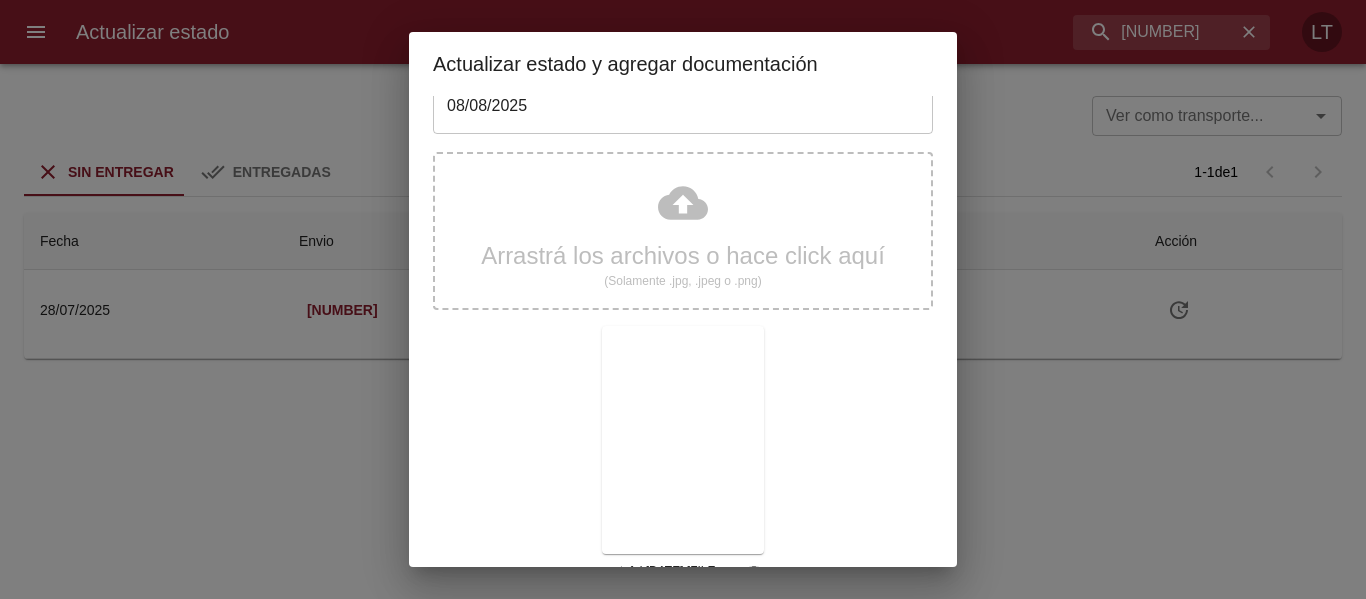 scroll, scrollTop: 187, scrollLeft: 0, axis: vertical 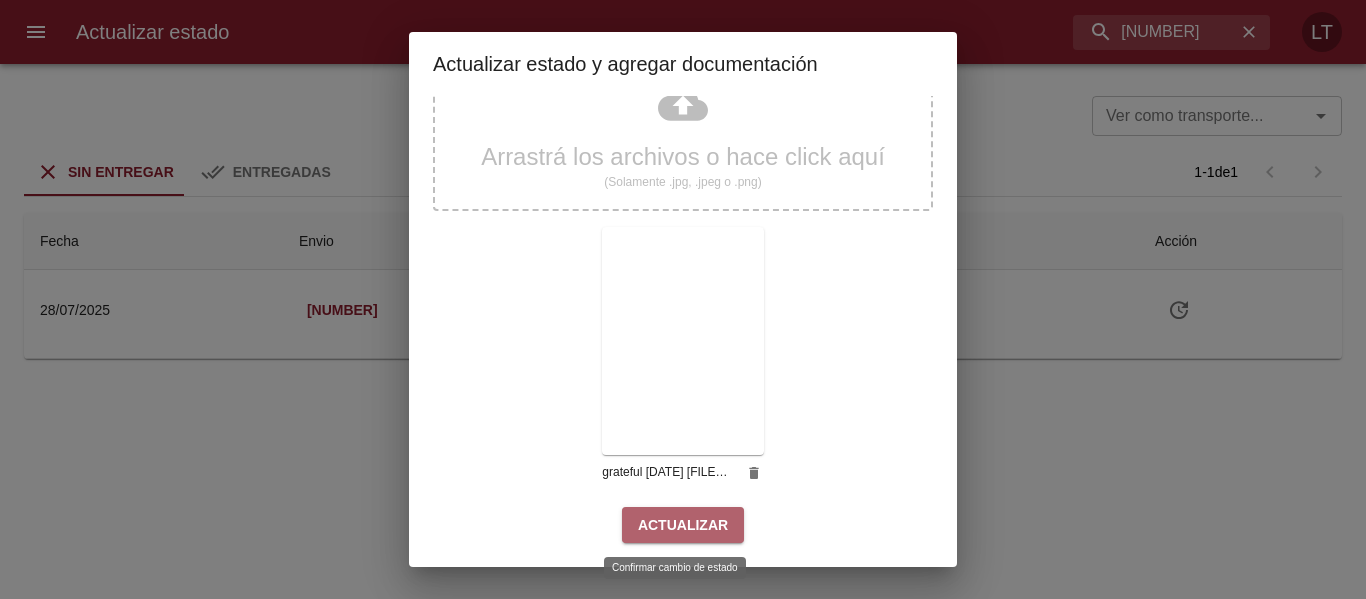 click on "Actualizar" at bounding box center [683, 525] 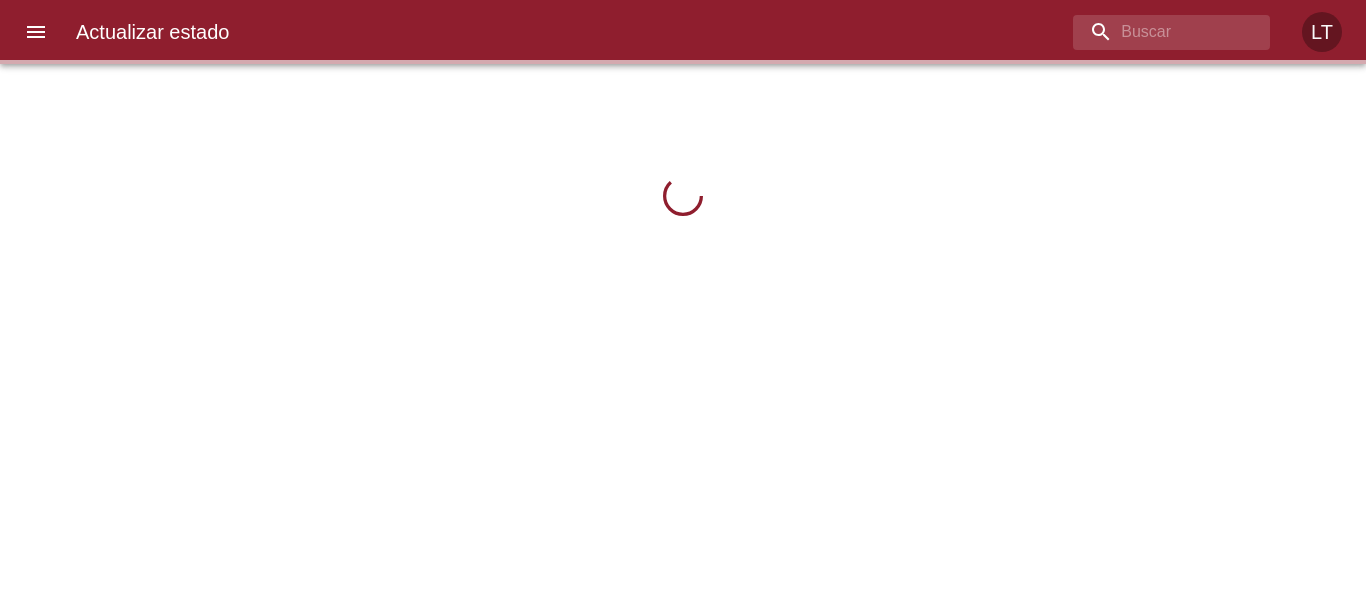 scroll, scrollTop: 0, scrollLeft: 0, axis: both 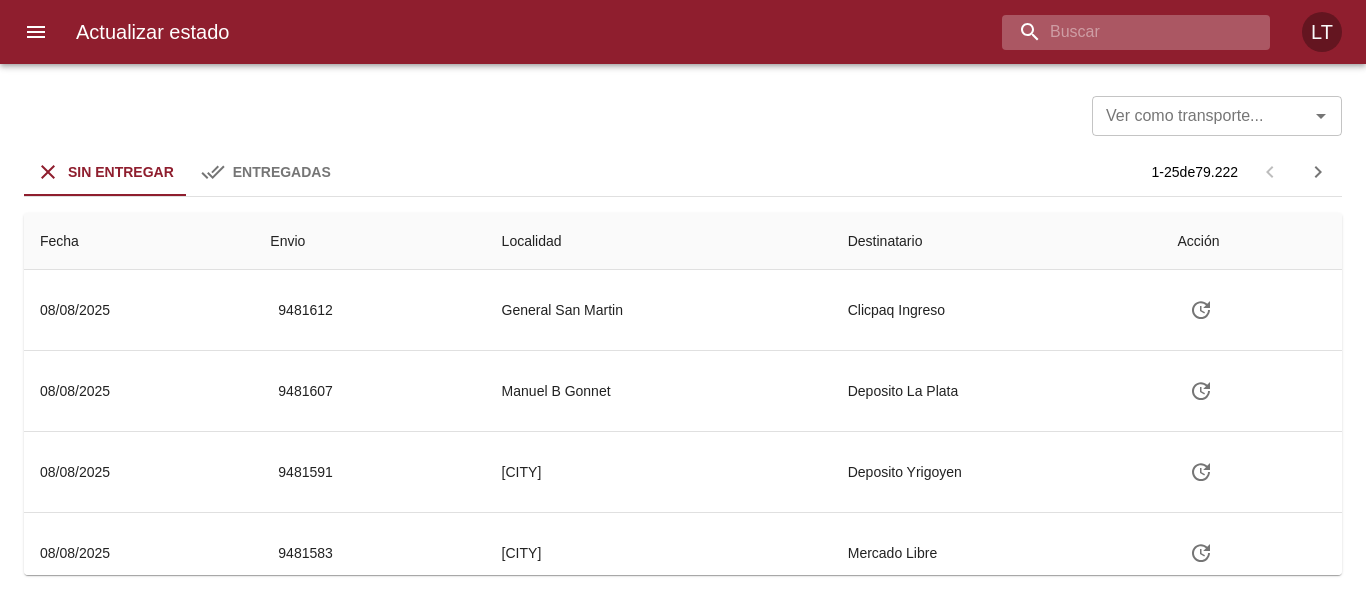 click at bounding box center (1119, 32) 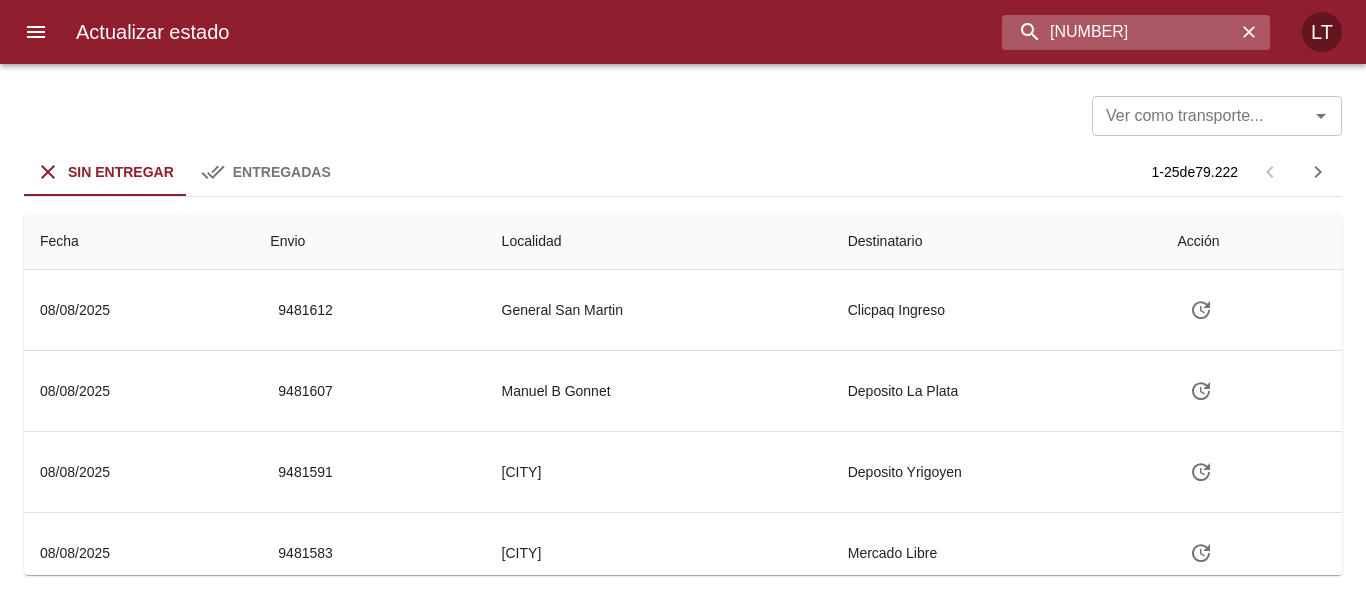 type on "[NUMBER]" 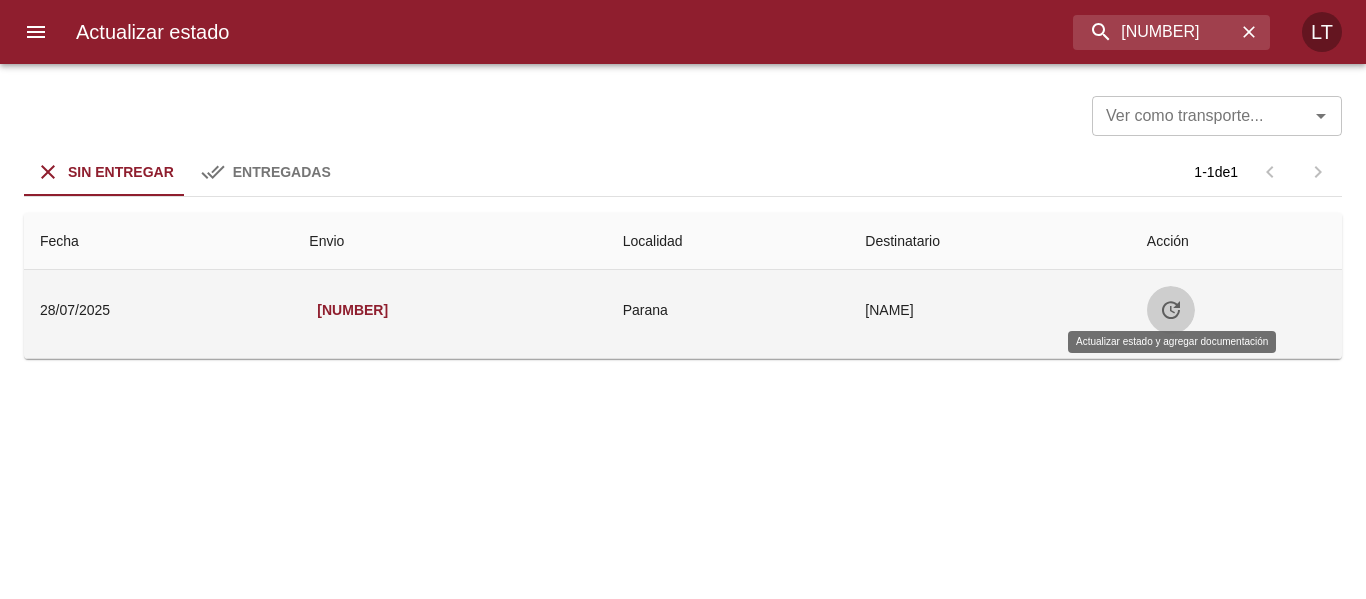 click 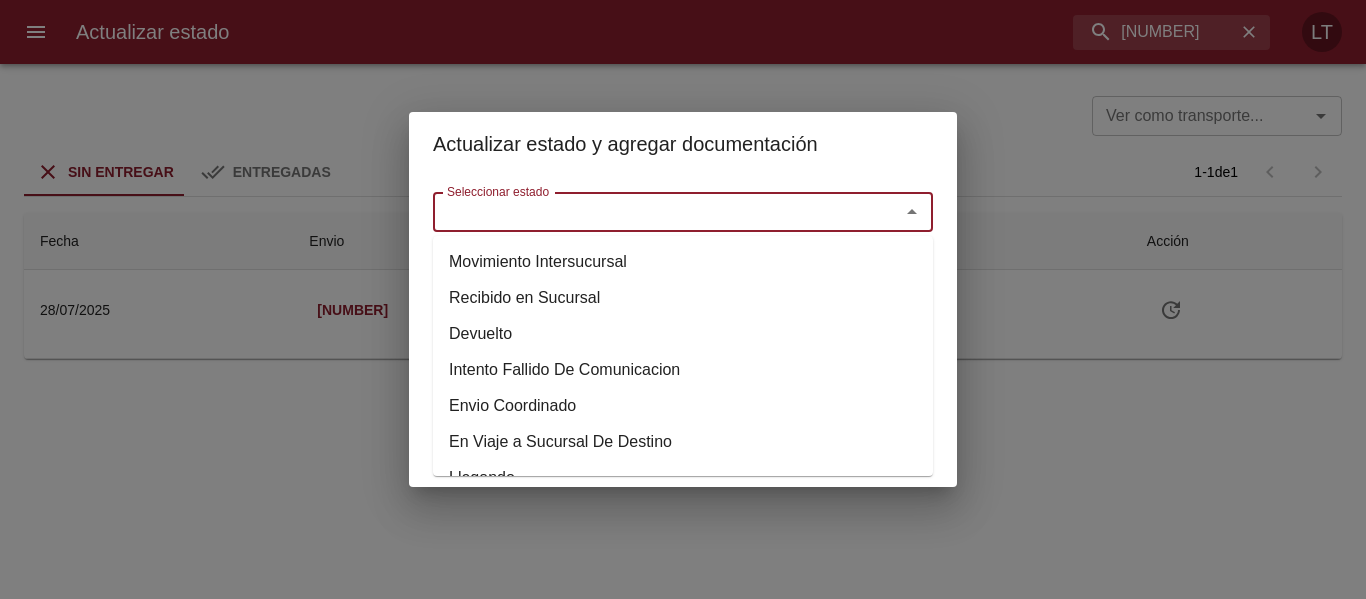 click on "Seleccionar estado" at bounding box center (653, 212) 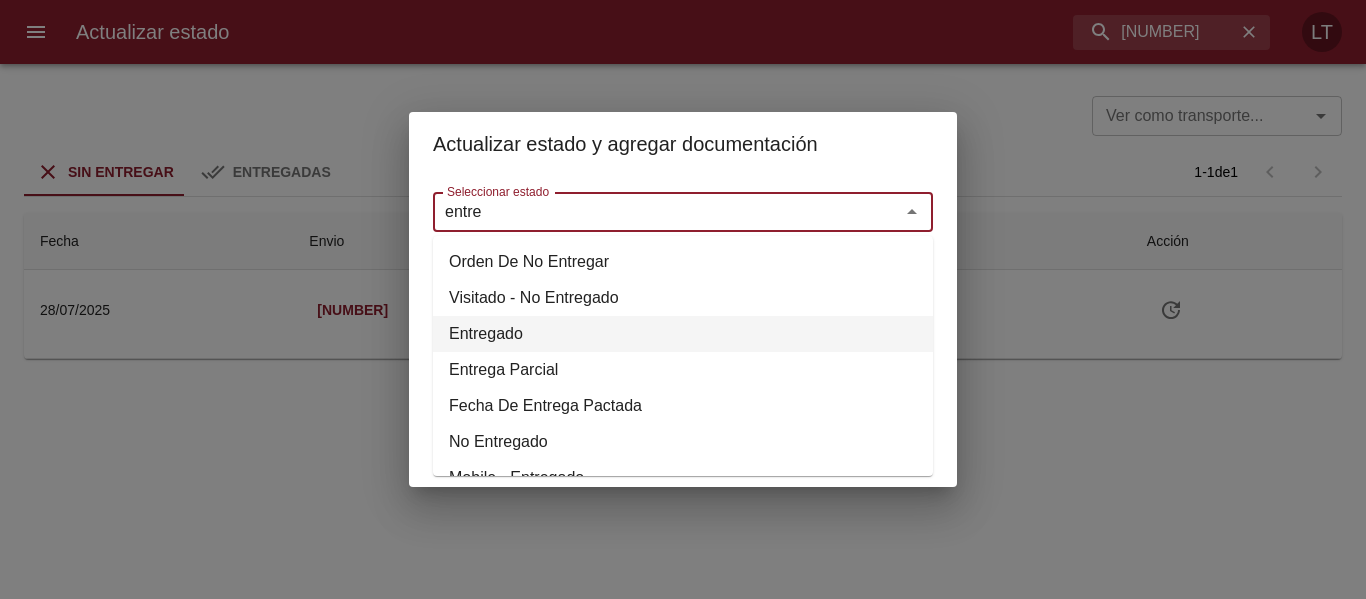 click on "Entregado" at bounding box center [683, 334] 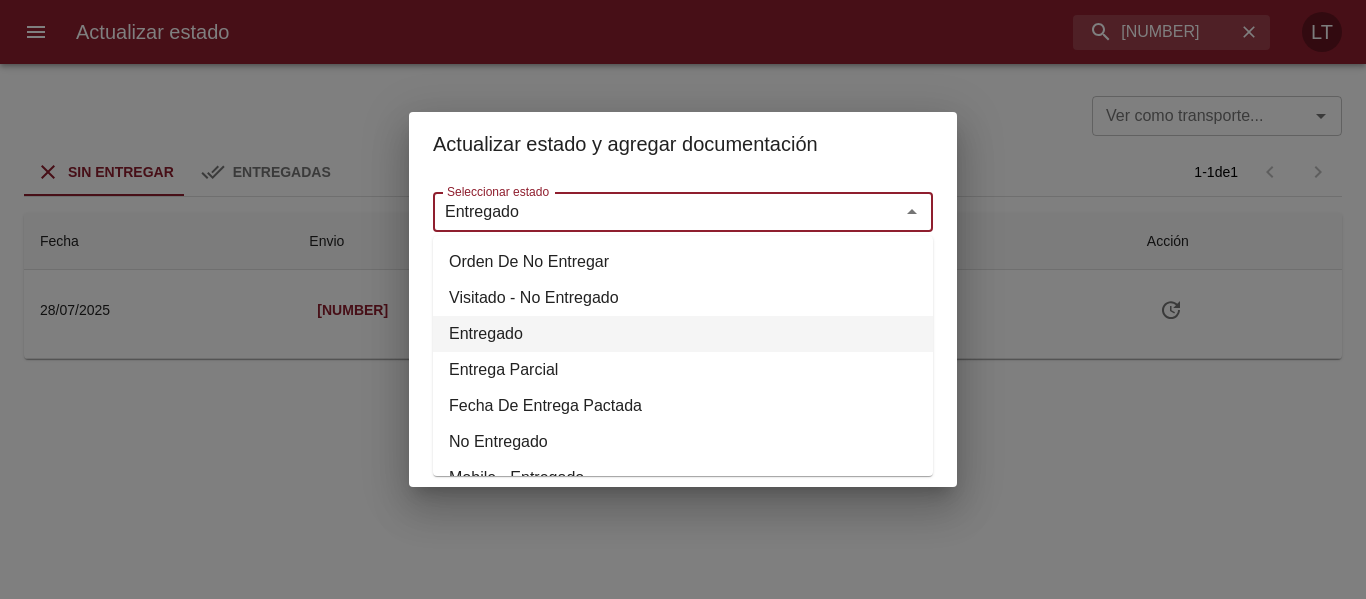 type on "Entregado" 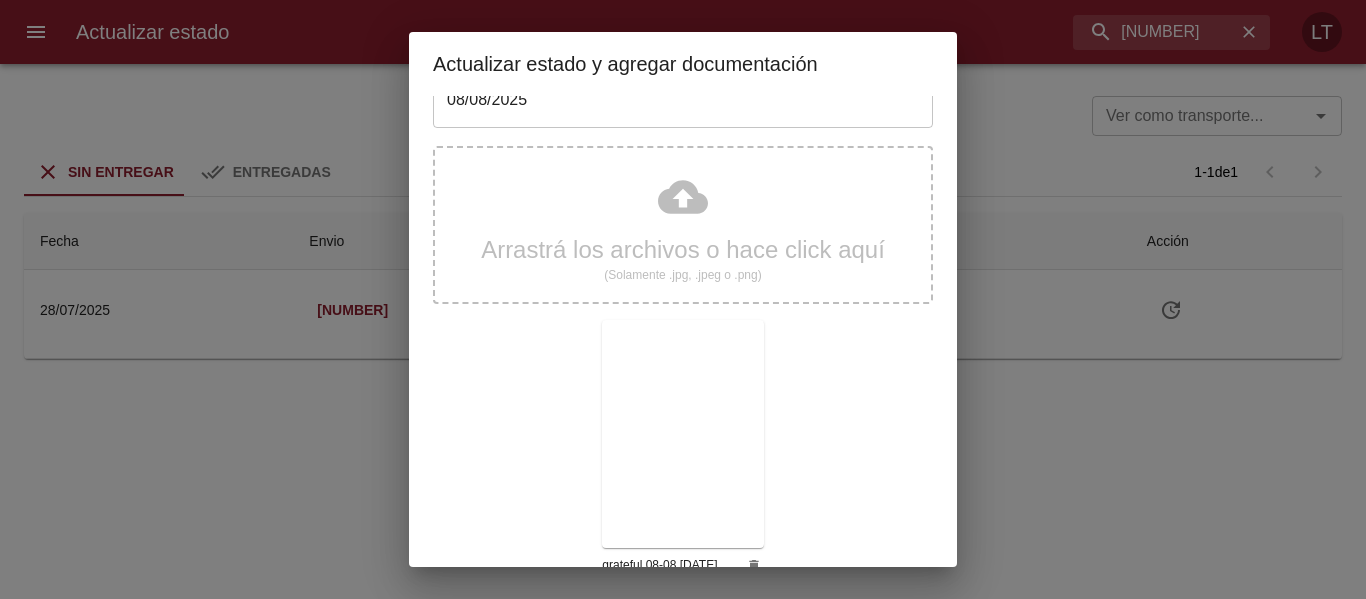 scroll, scrollTop: 187, scrollLeft: 0, axis: vertical 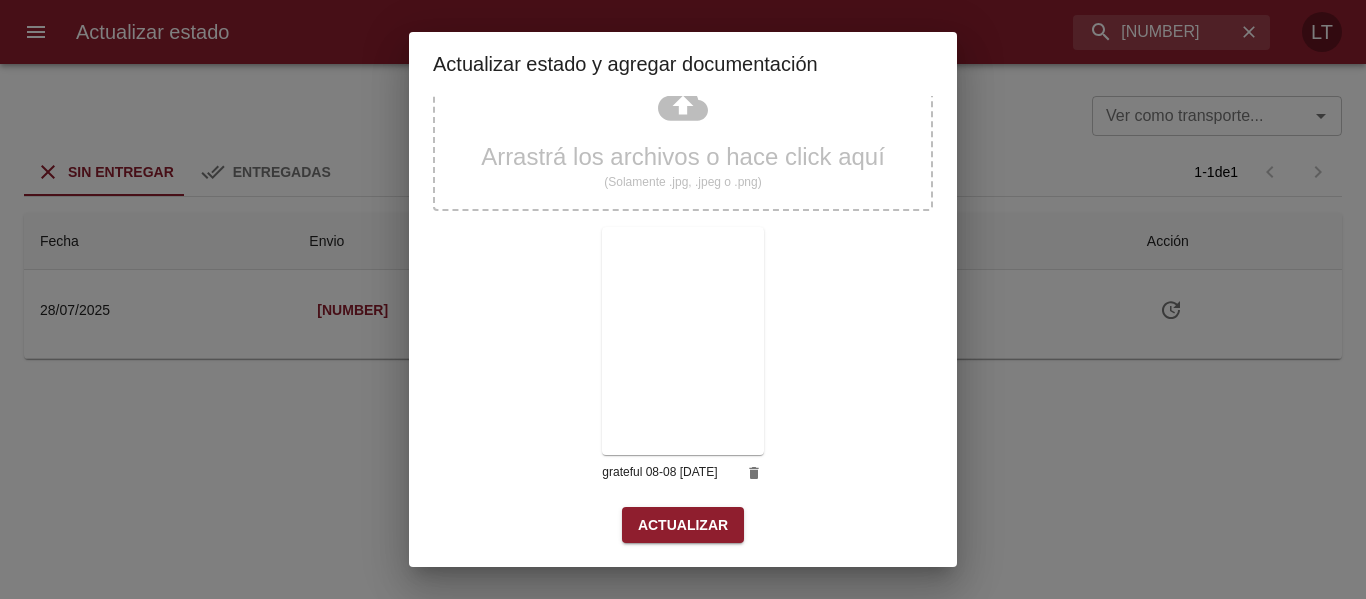 drag, startPoint x: 690, startPoint y: 550, endPoint x: 708, endPoint y: 527, distance: 29.206163 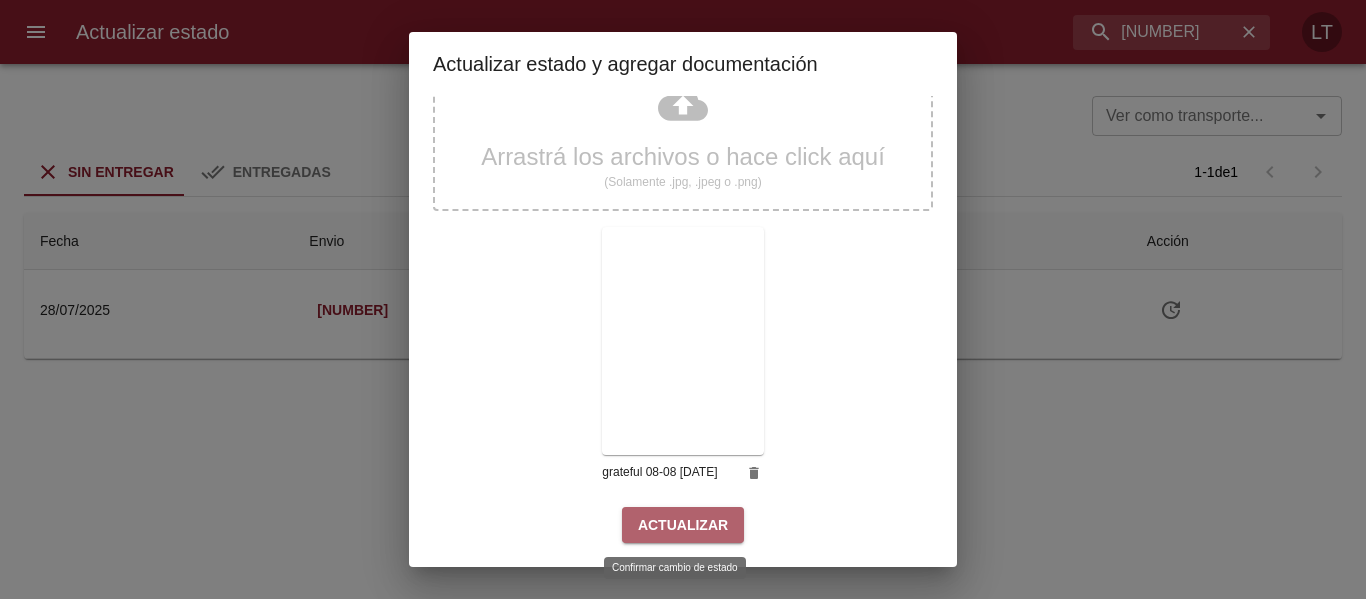 click on "Actualizar" at bounding box center (683, 525) 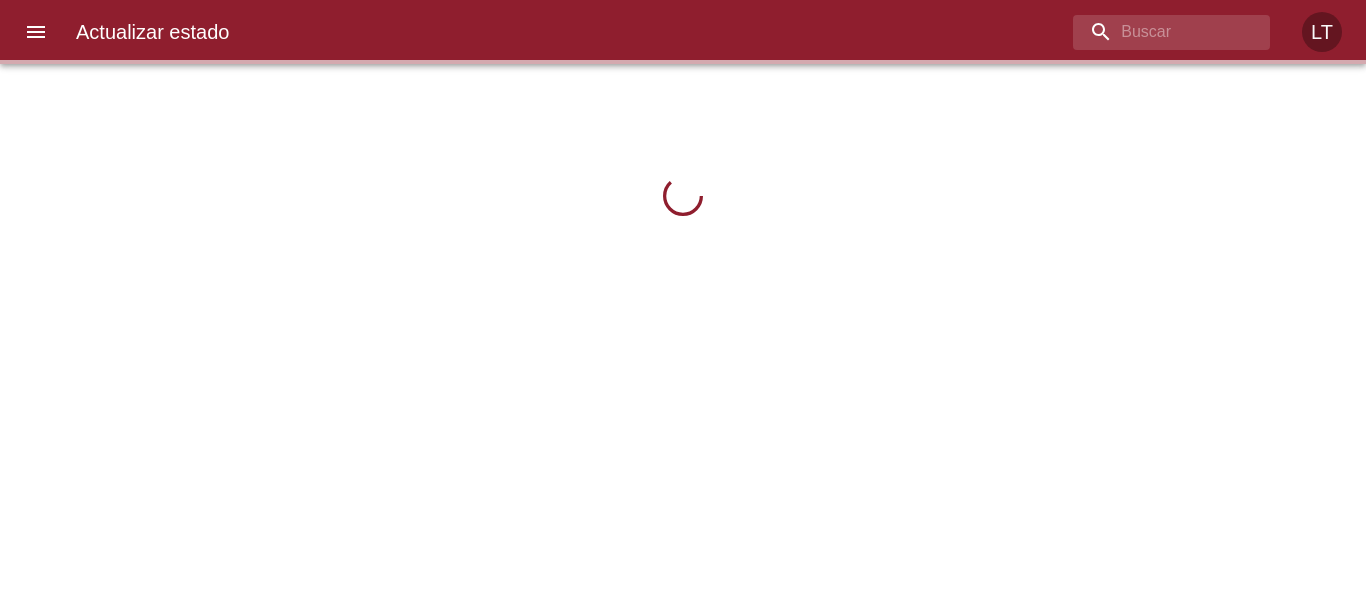 scroll, scrollTop: 0, scrollLeft: 0, axis: both 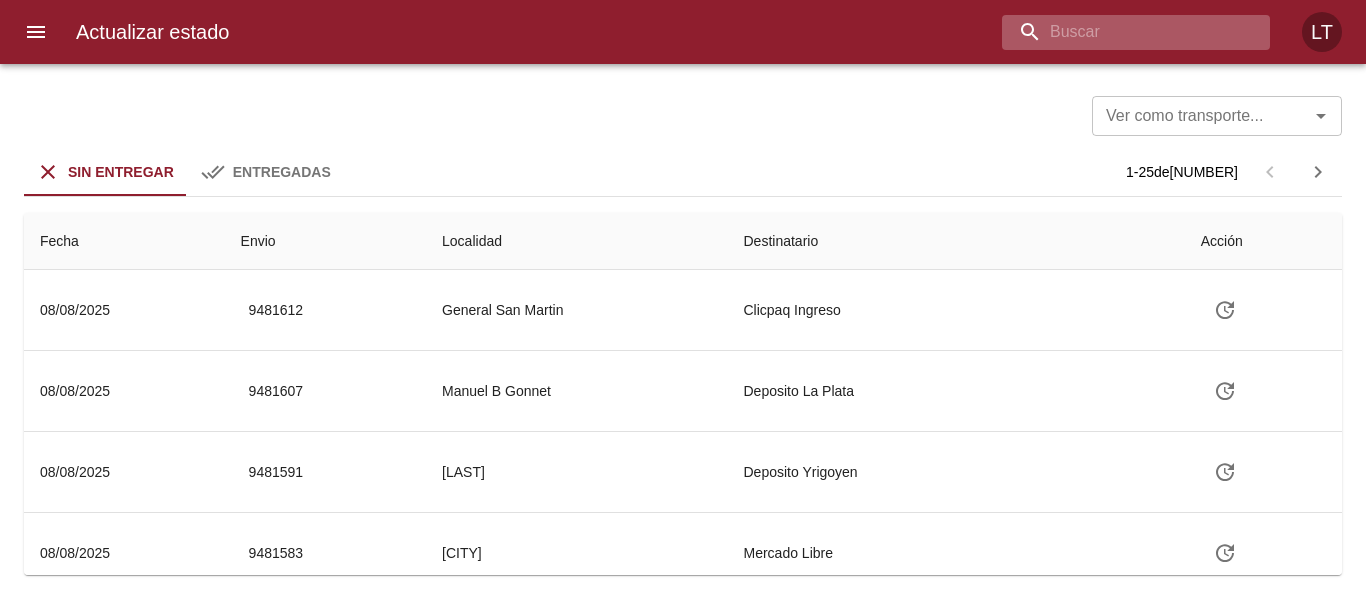 click at bounding box center (1119, 32) 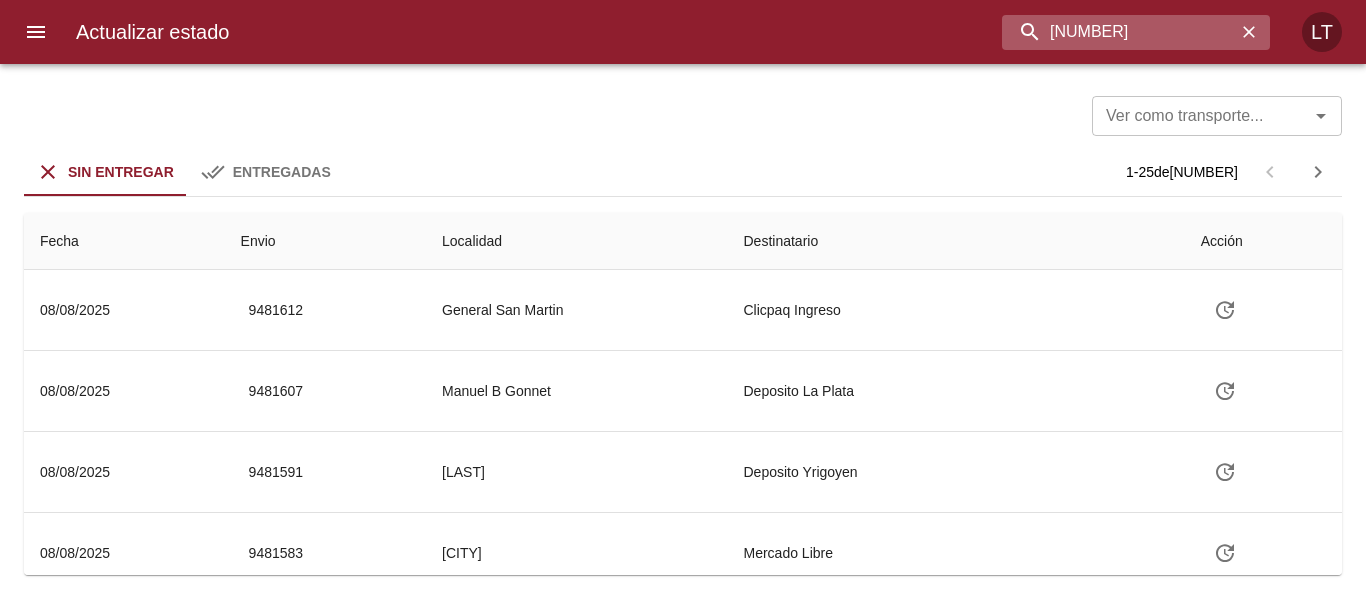 type on "9424845" 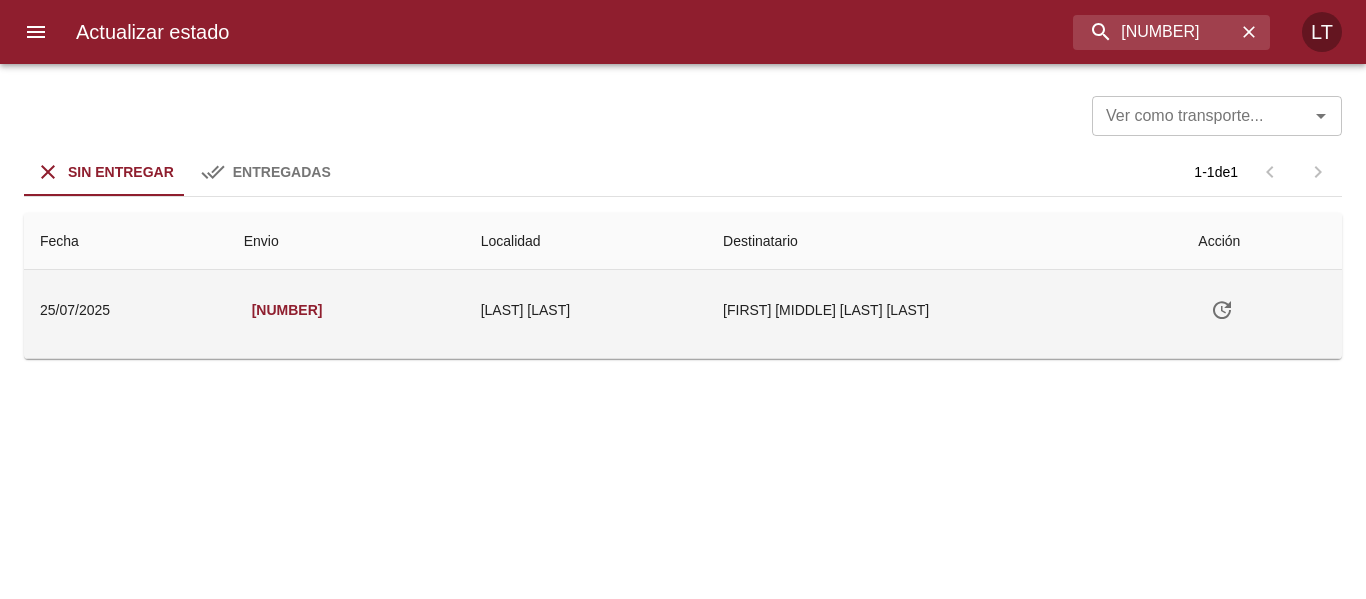 click 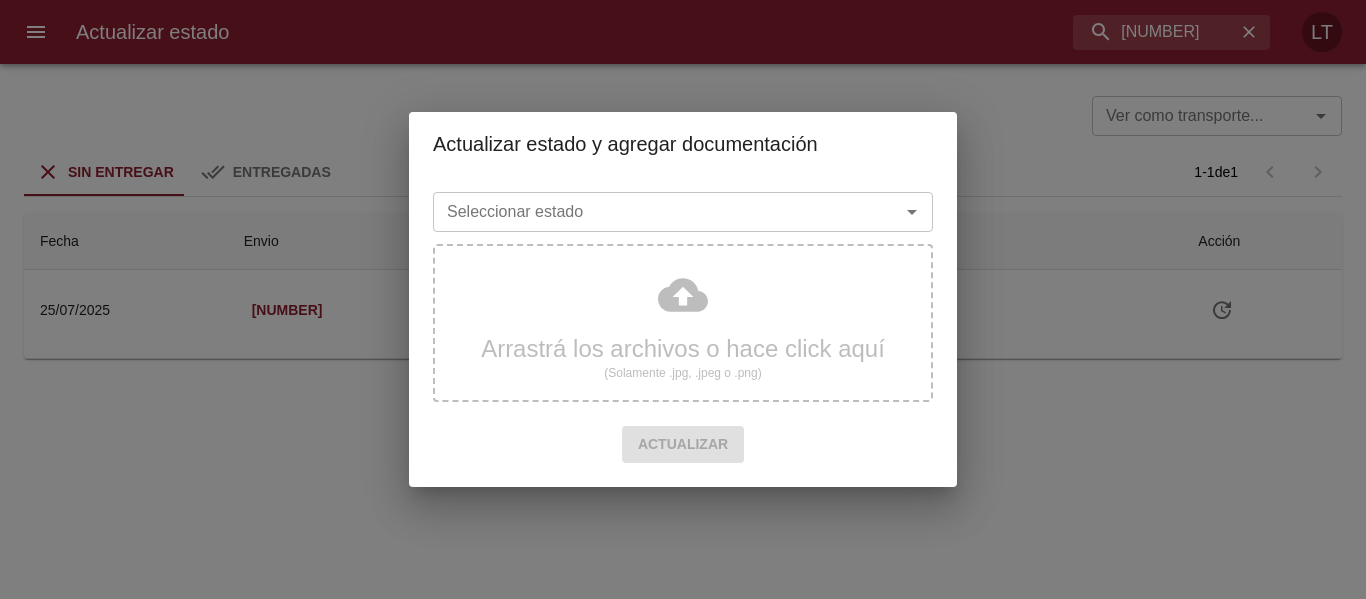 click on "Seleccionar estado" at bounding box center (653, 212) 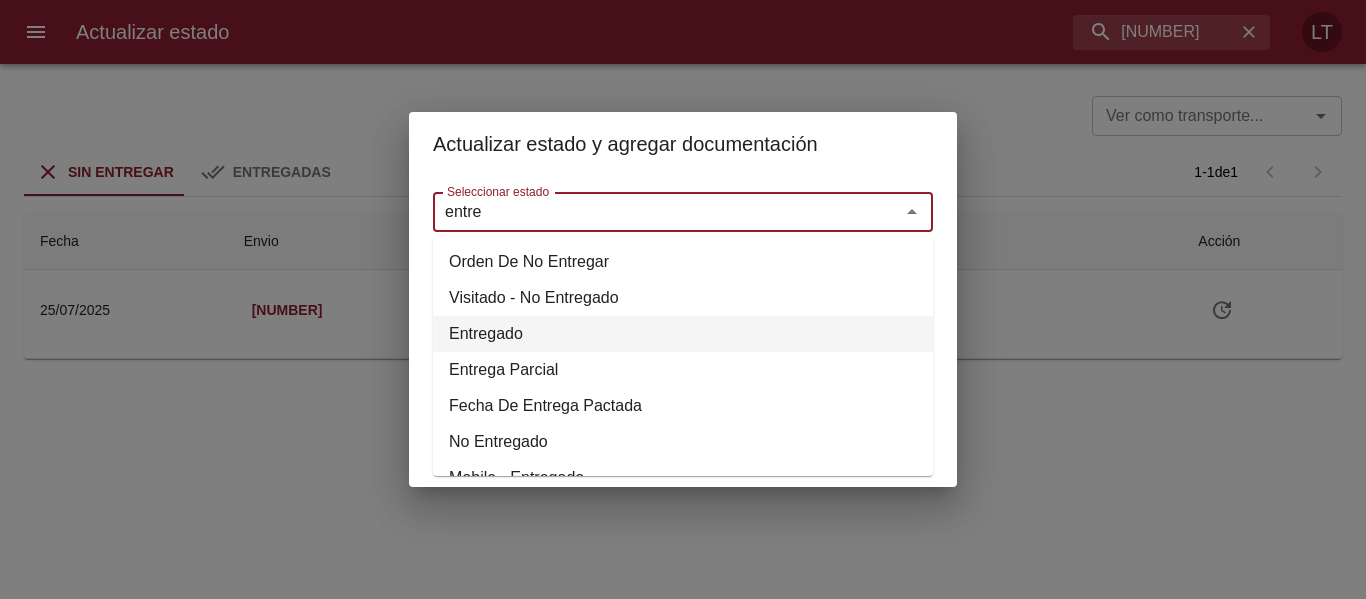 click on "Entregado" at bounding box center (683, 334) 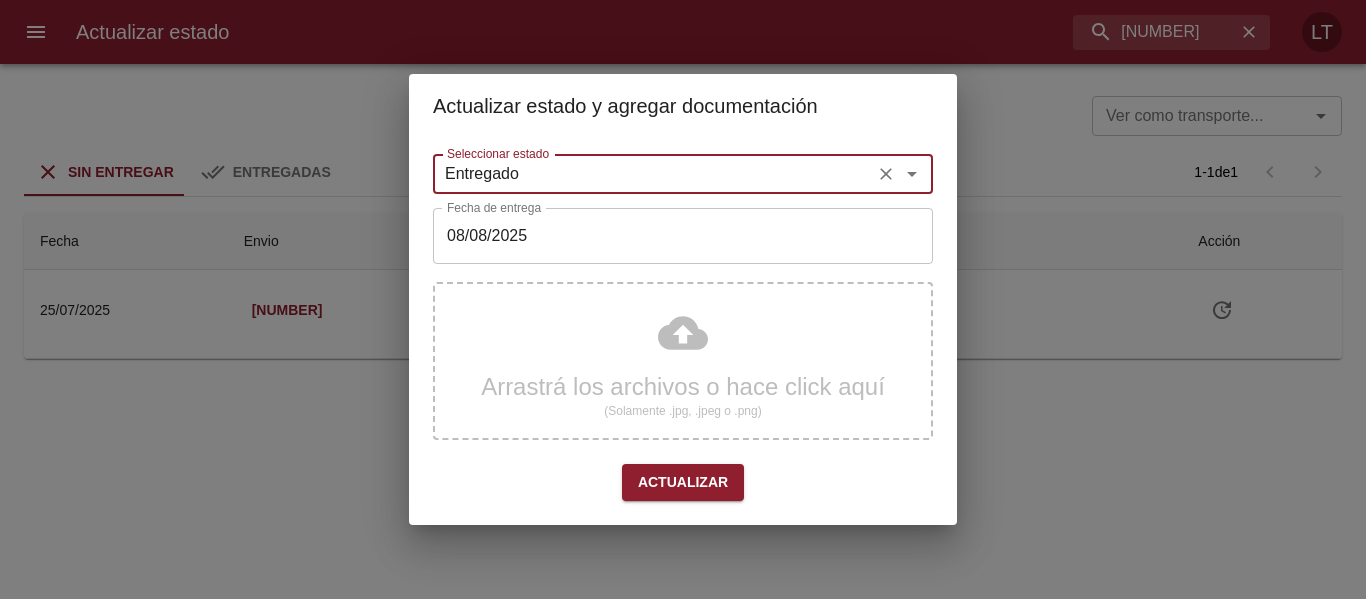 type on "Entregado" 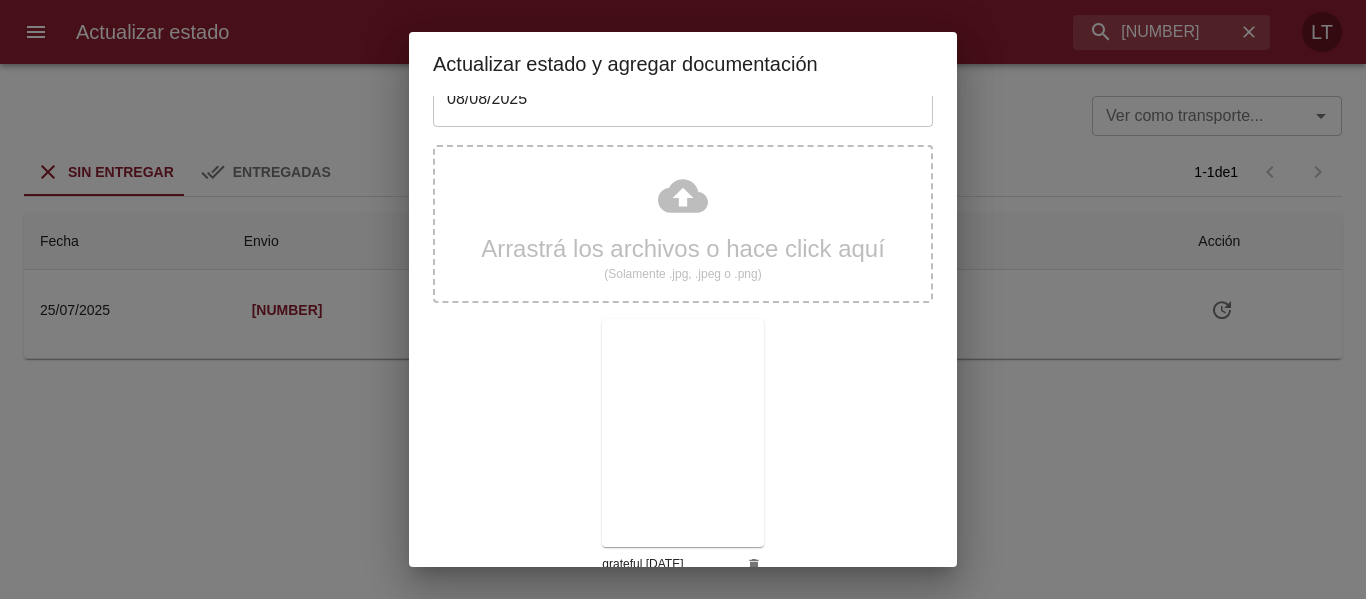 scroll, scrollTop: 187, scrollLeft: 0, axis: vertical 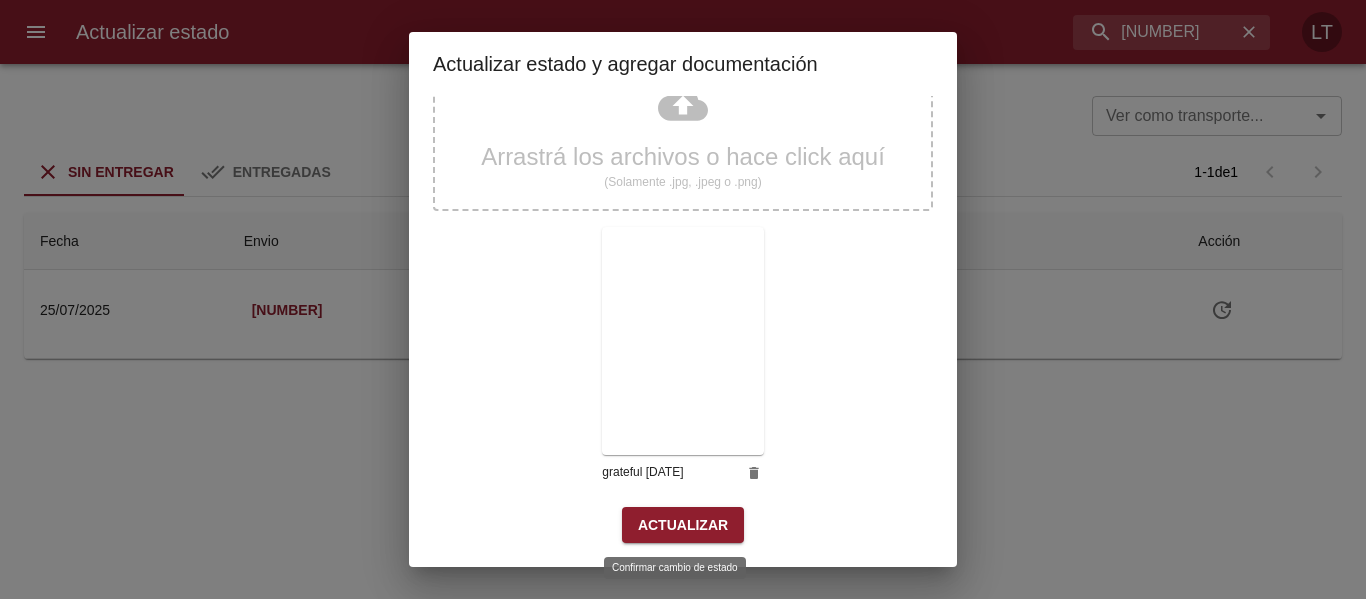 click on "Actualizar" at bounding box center (683, 525) 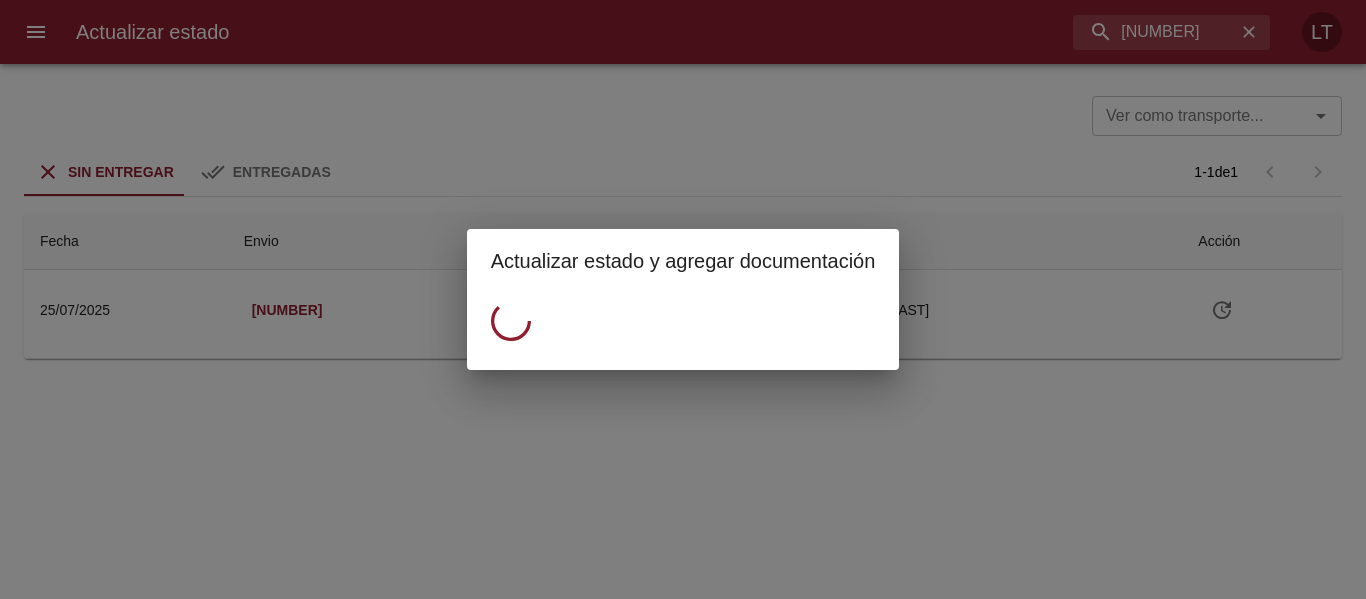 scroll, scrollTop: 0, scrollLeft: 0, axis: both 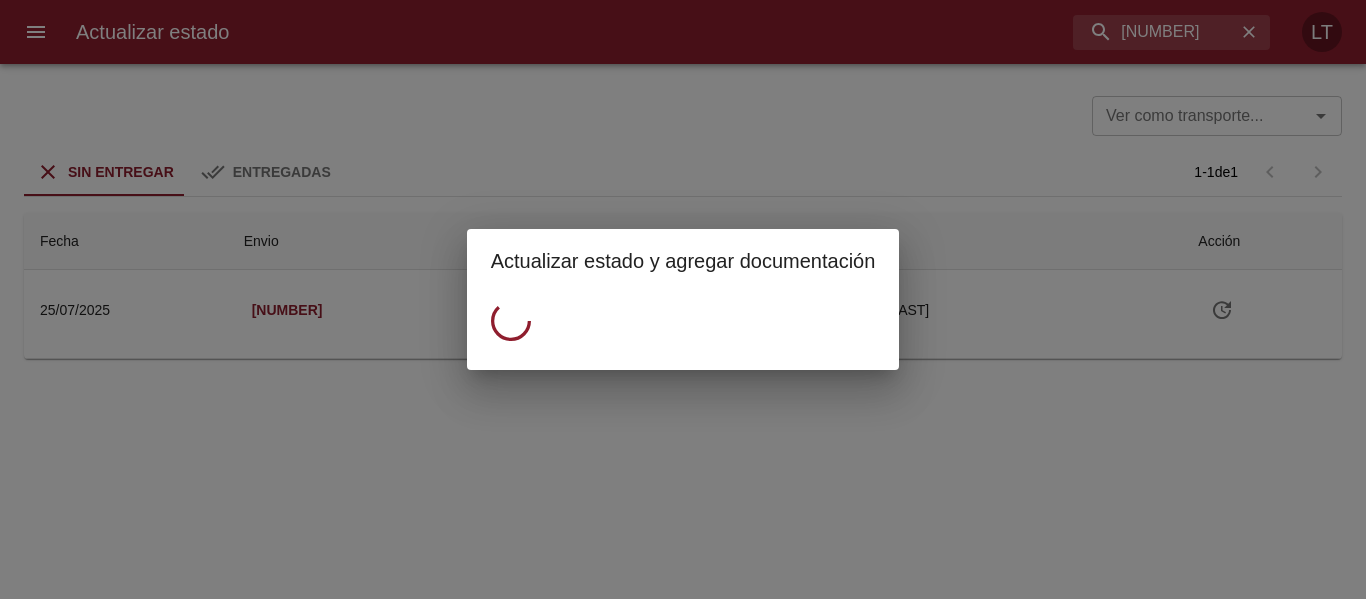 drag, startPoint x: 1024, startPoint y: 183, endPoint x: 1067, endPoint y: 162, distance: 47.853943 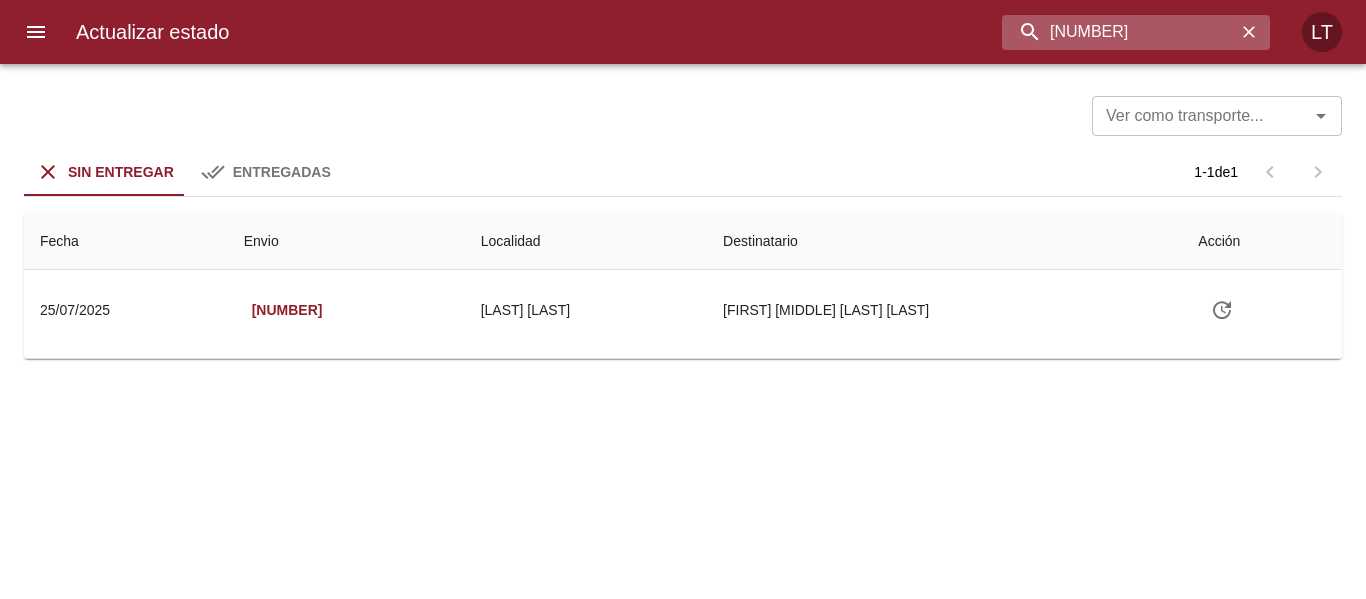 click on "9424845" at bounding box center [1119, 32] 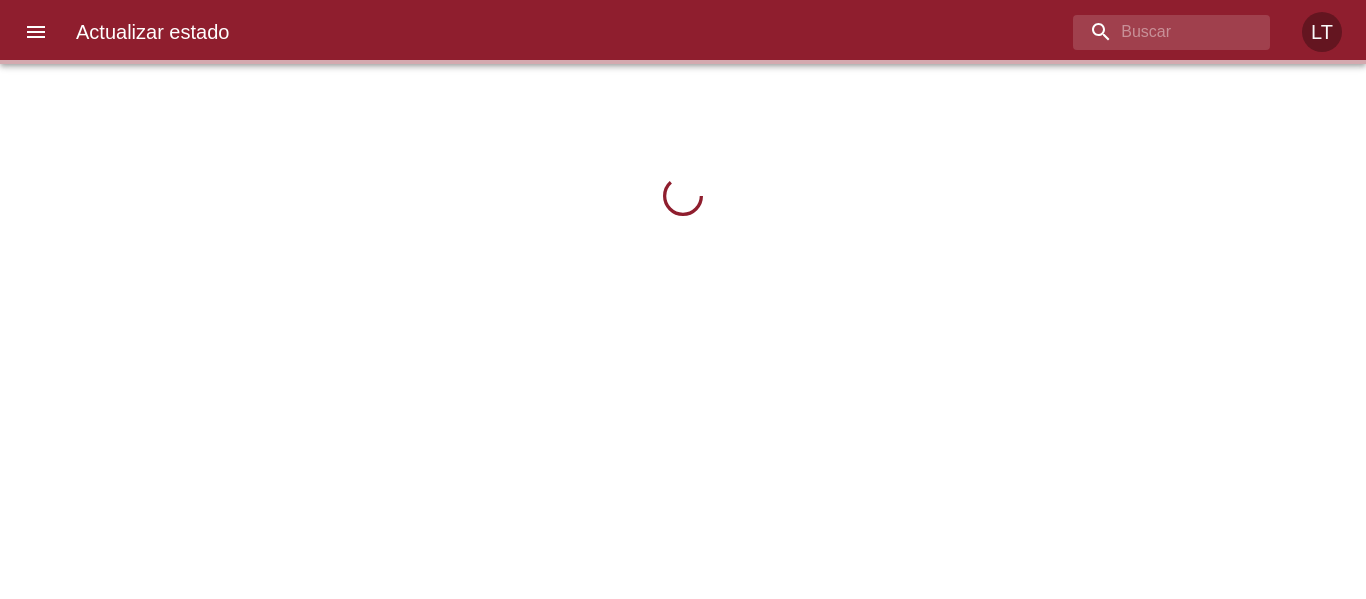 scroll, scrollTop: 0, scrollLeft: 0, axis: both 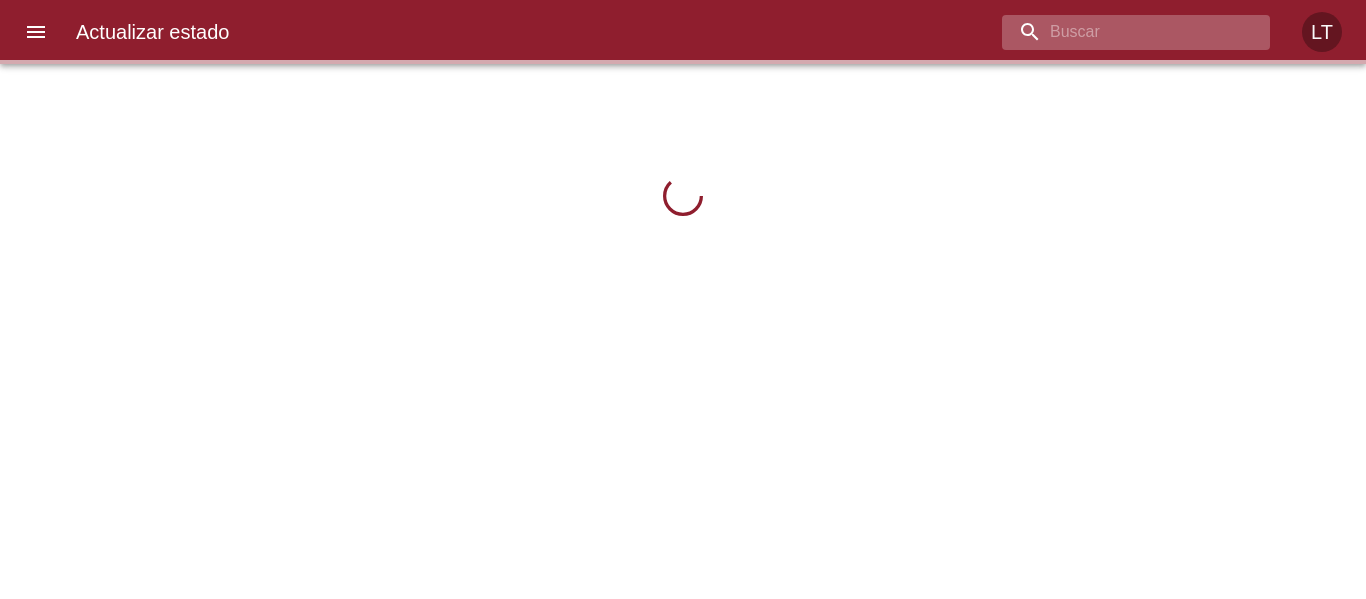 click at bounding box center (1119, 32) 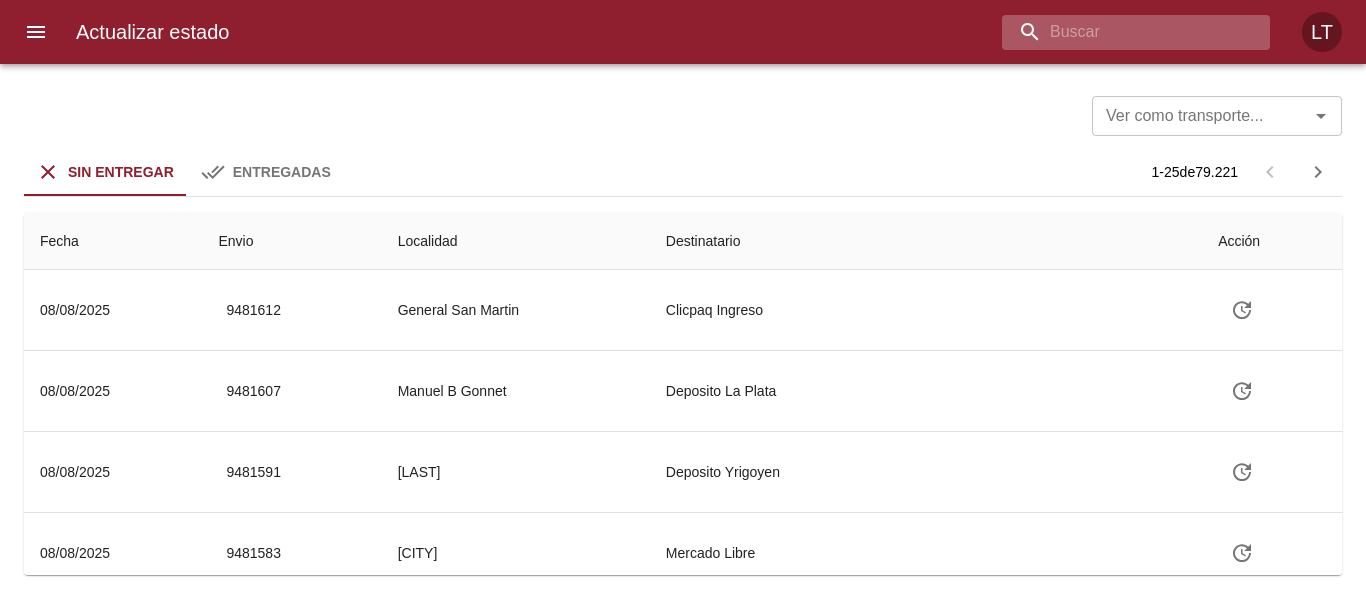 paste on "[NUMBER]" 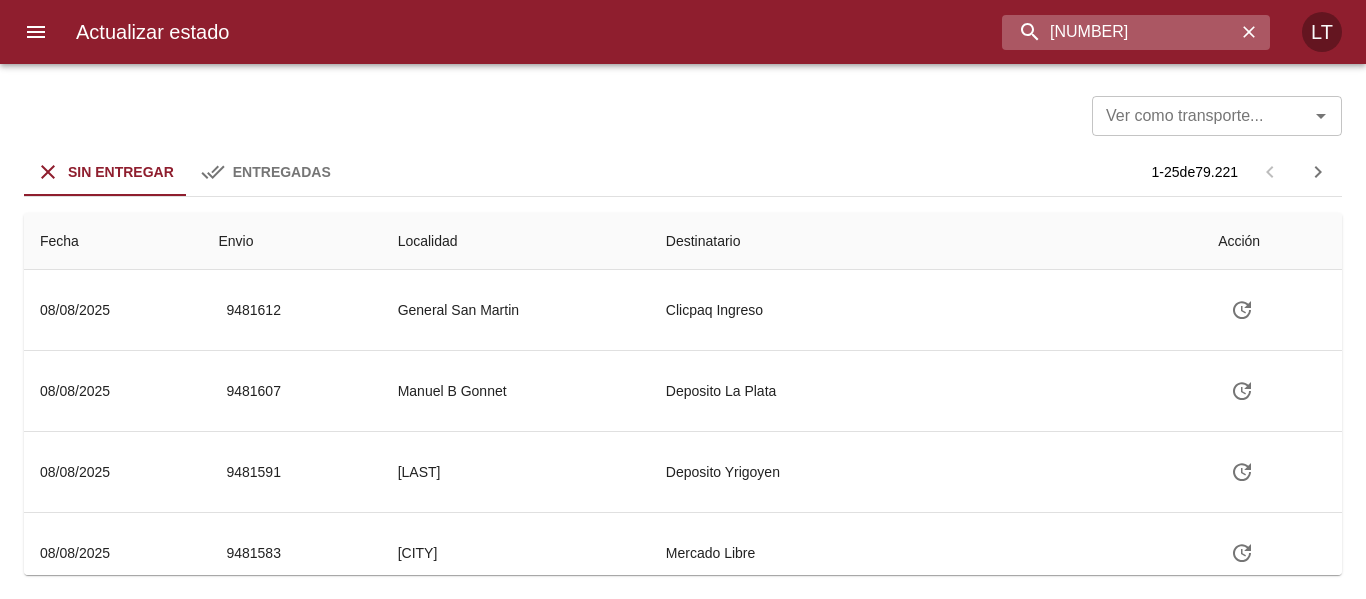 type on "[NUMBER]" 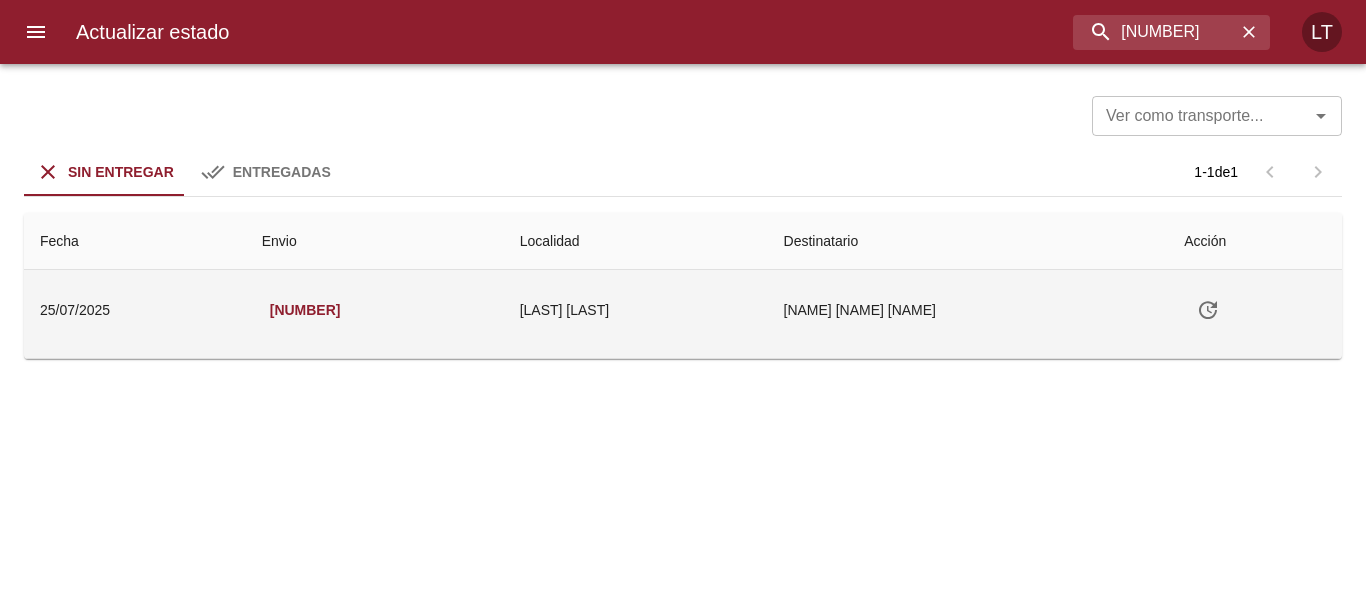 click at bounding box center (1208, 310) 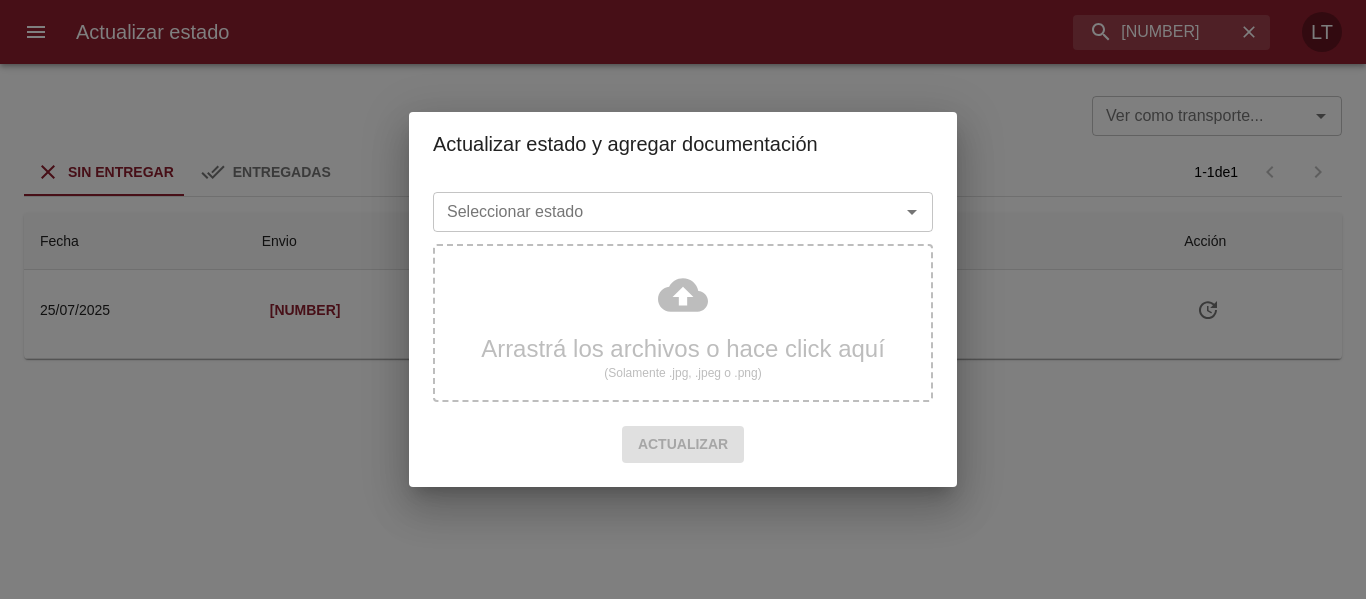 click on "Seleccionar estado" at bounding box center [683, 212] 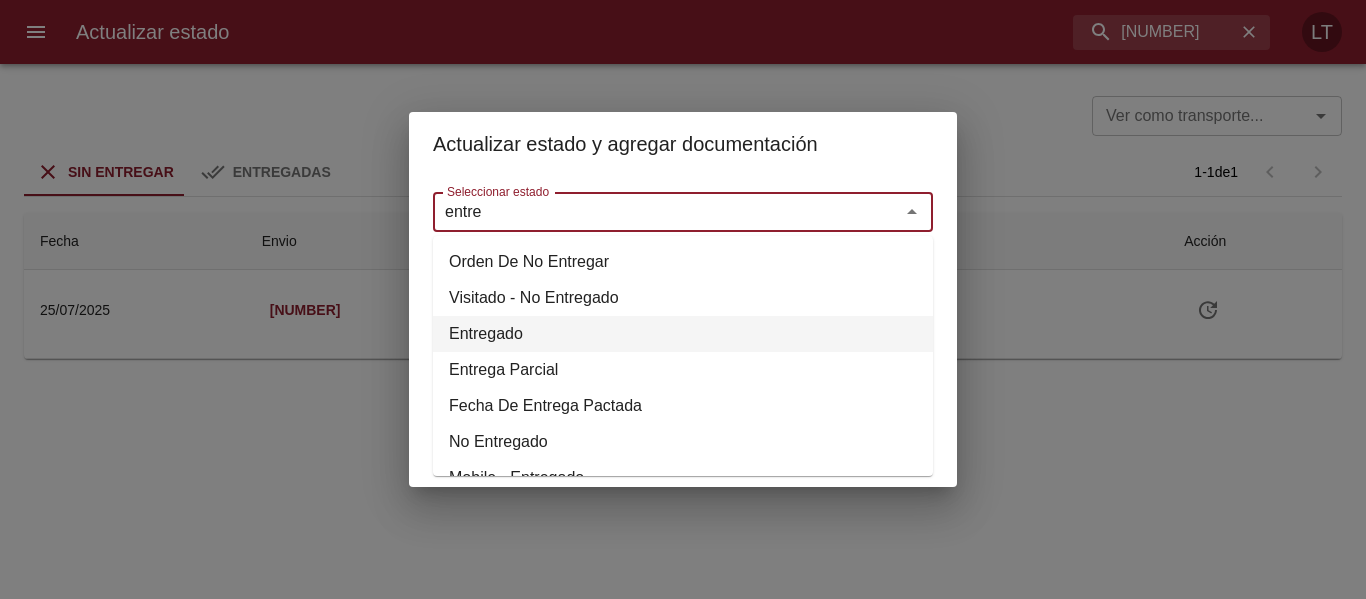 click on "Entregado" at bounding box center (683, 334) 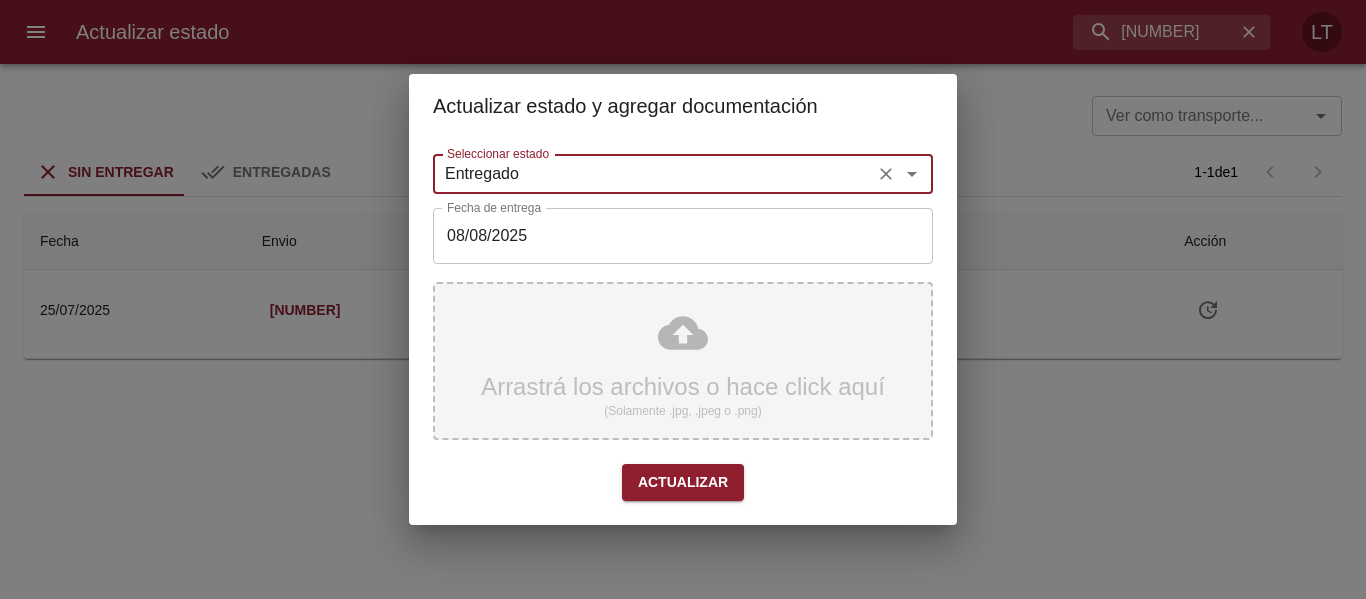 type on "Entregado" 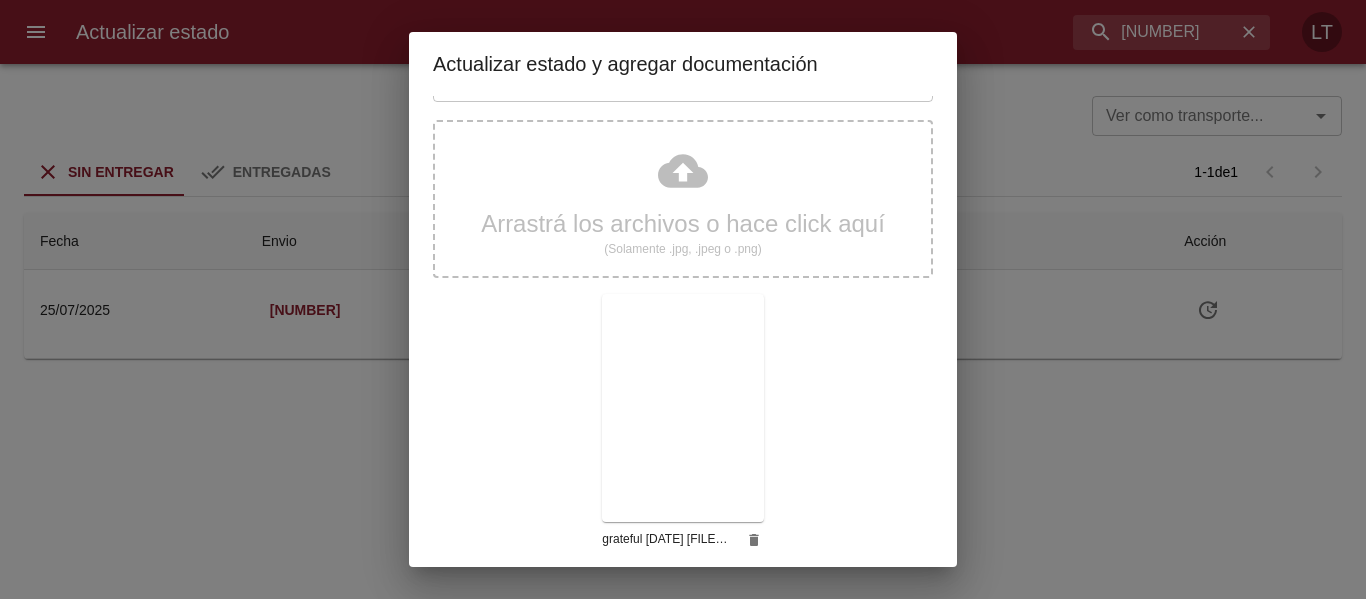 scroll, scrollTop: 187, scrollLeft: 0, axis: vertical 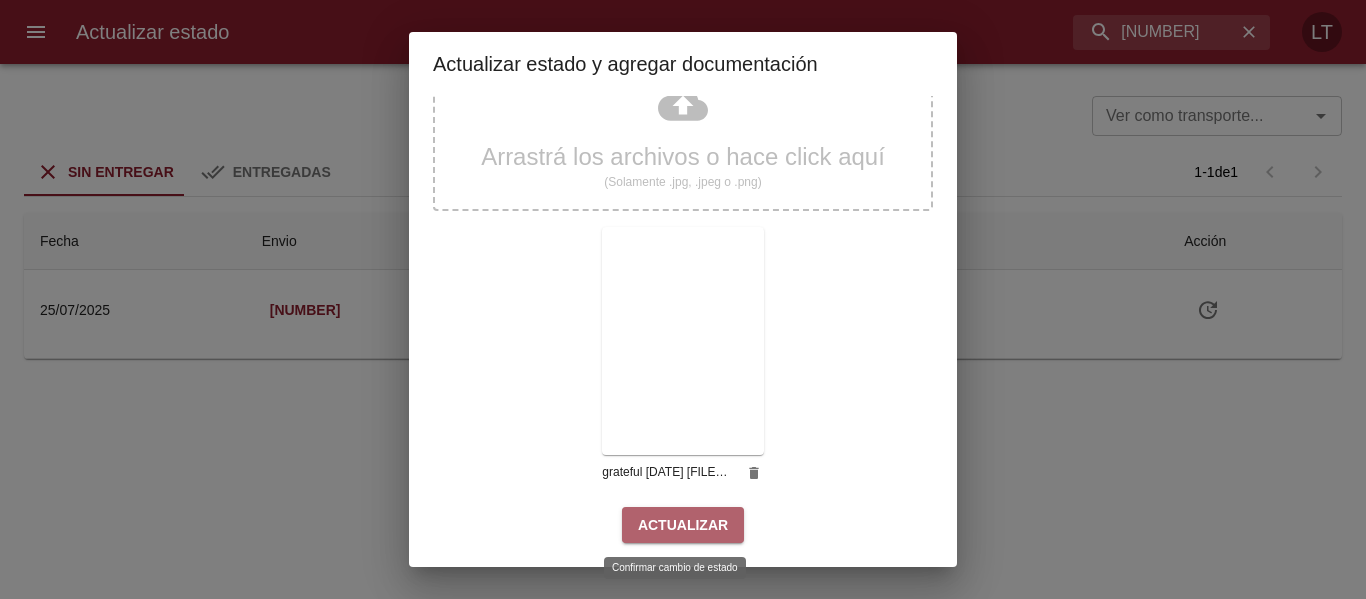 click on "Actualizar" at bounding box center [683, 525] 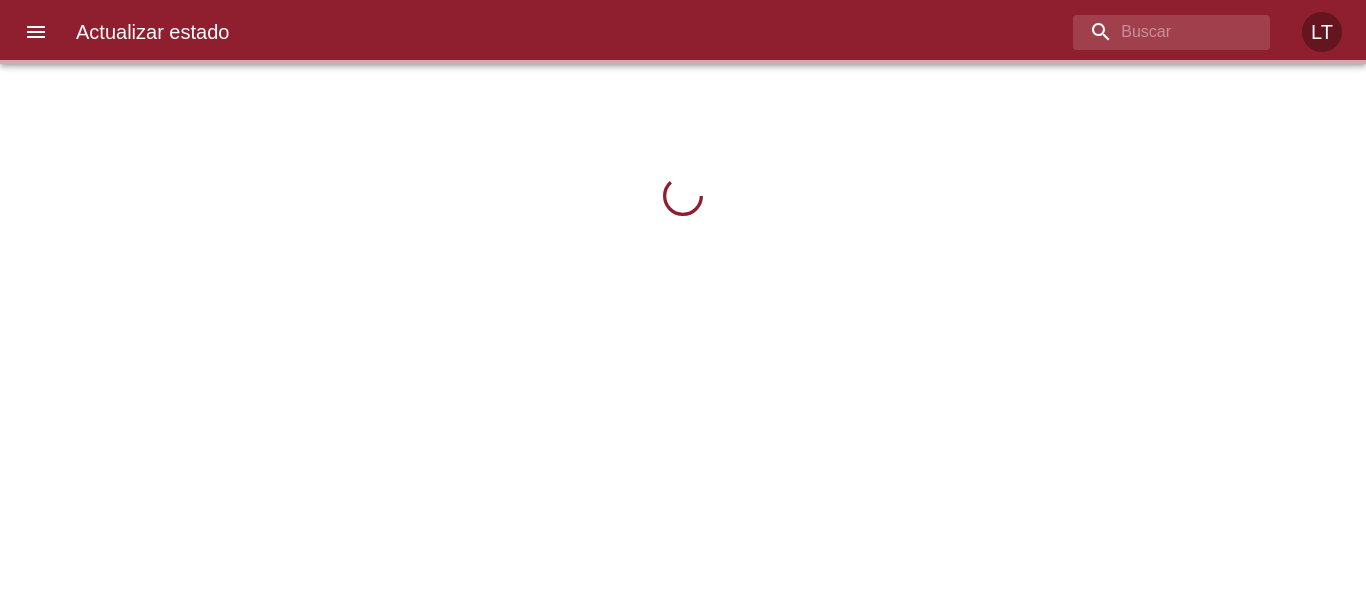 scroll, scrollTop: 0, scrollLeft: 0, axis: both 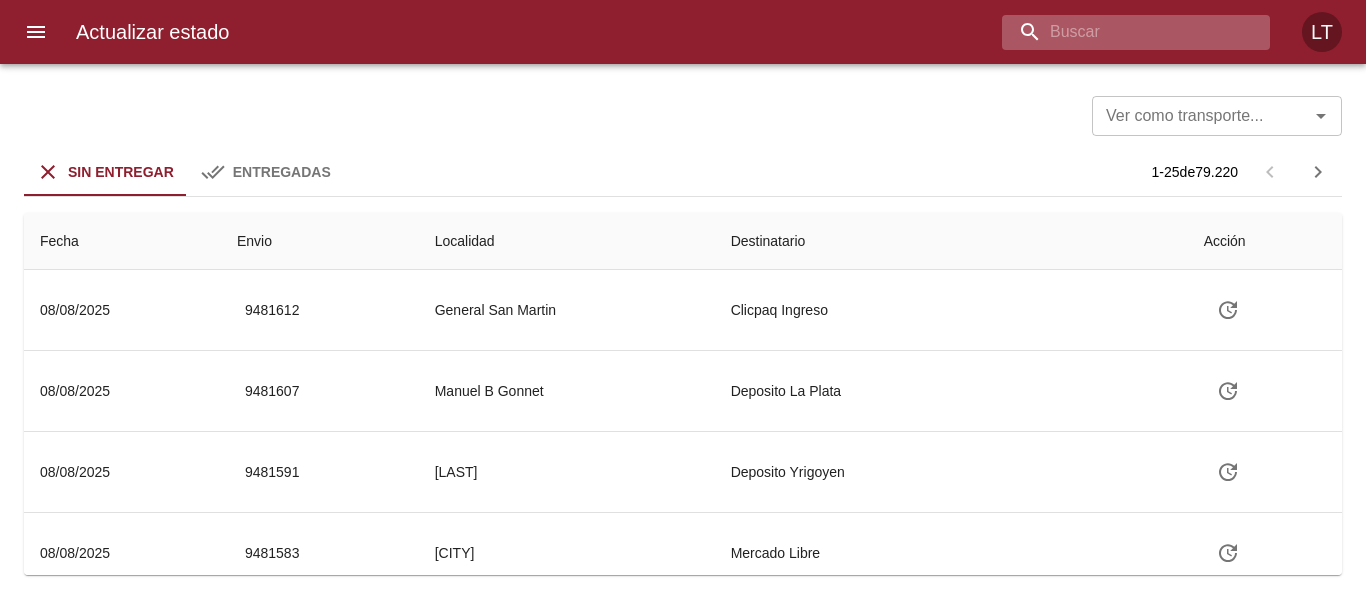click at bounding box center [1119, 32] 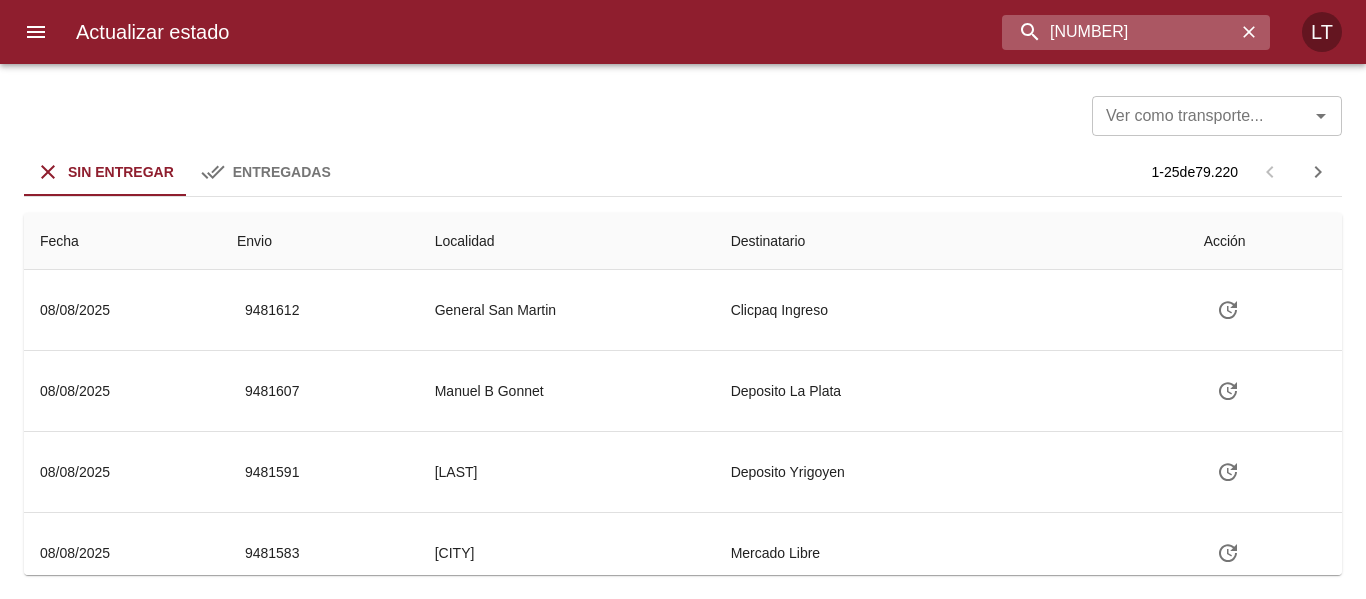 type on "[NUMBER]" 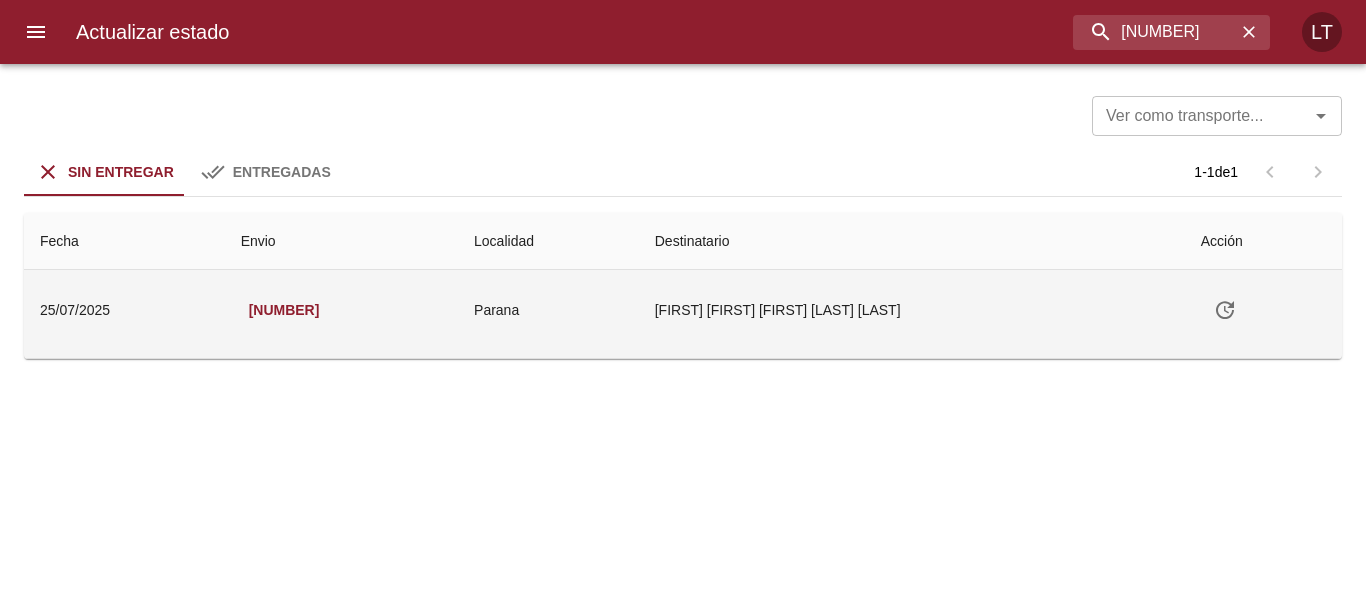 click 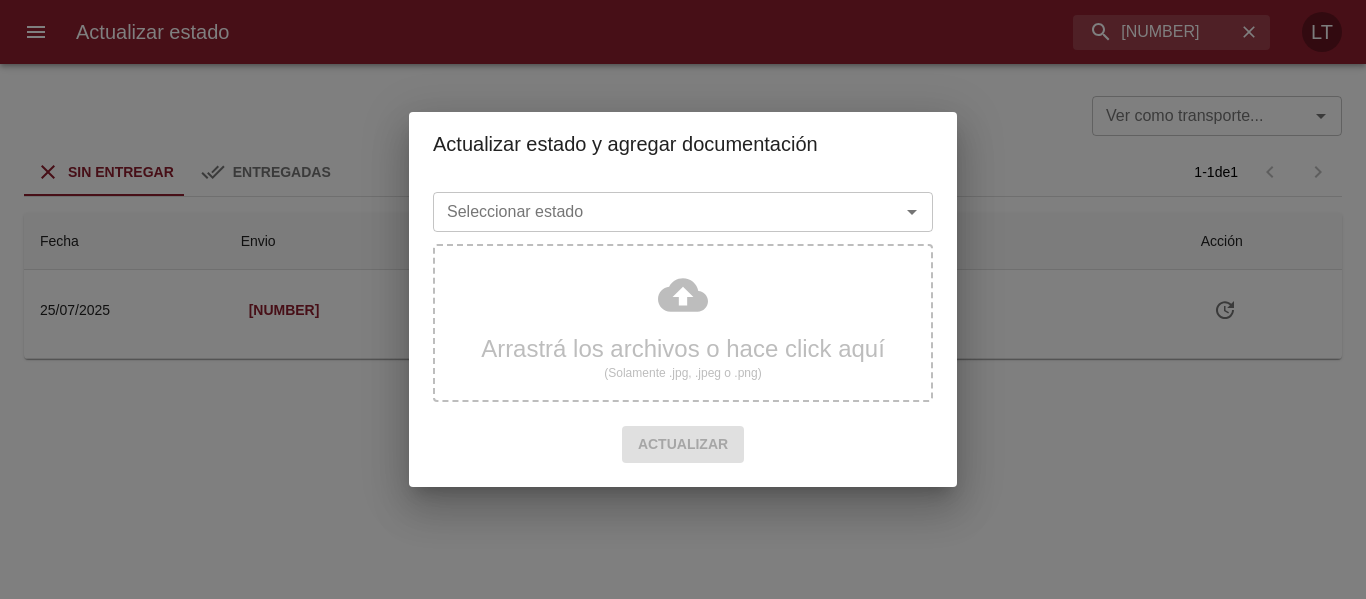 click on "Seleccionar estado" at bounding box center [653, 212] 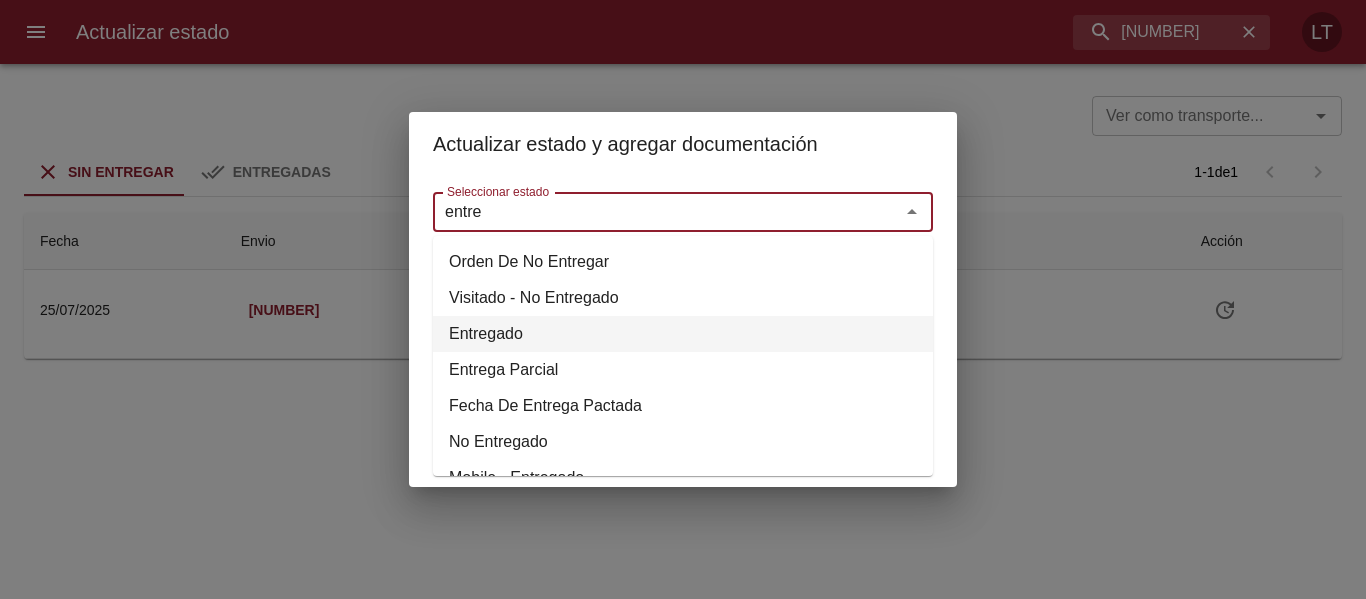 click on "Entregado" at bounding box center [683, 334] 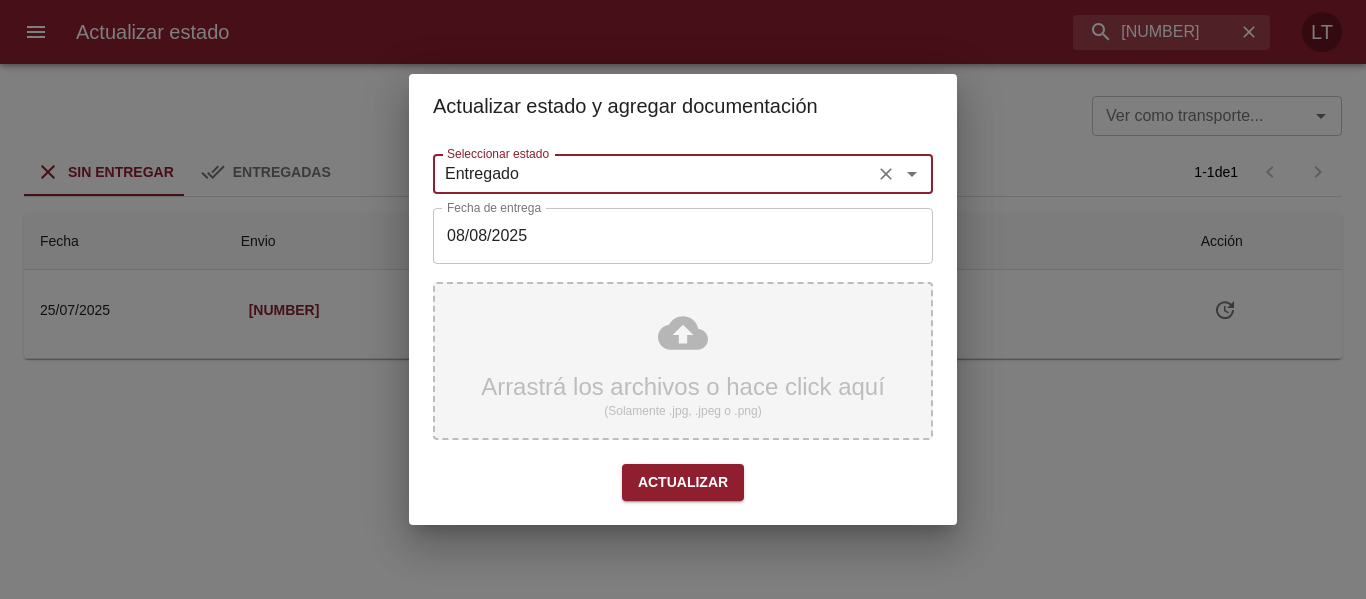 type on "Entregado" 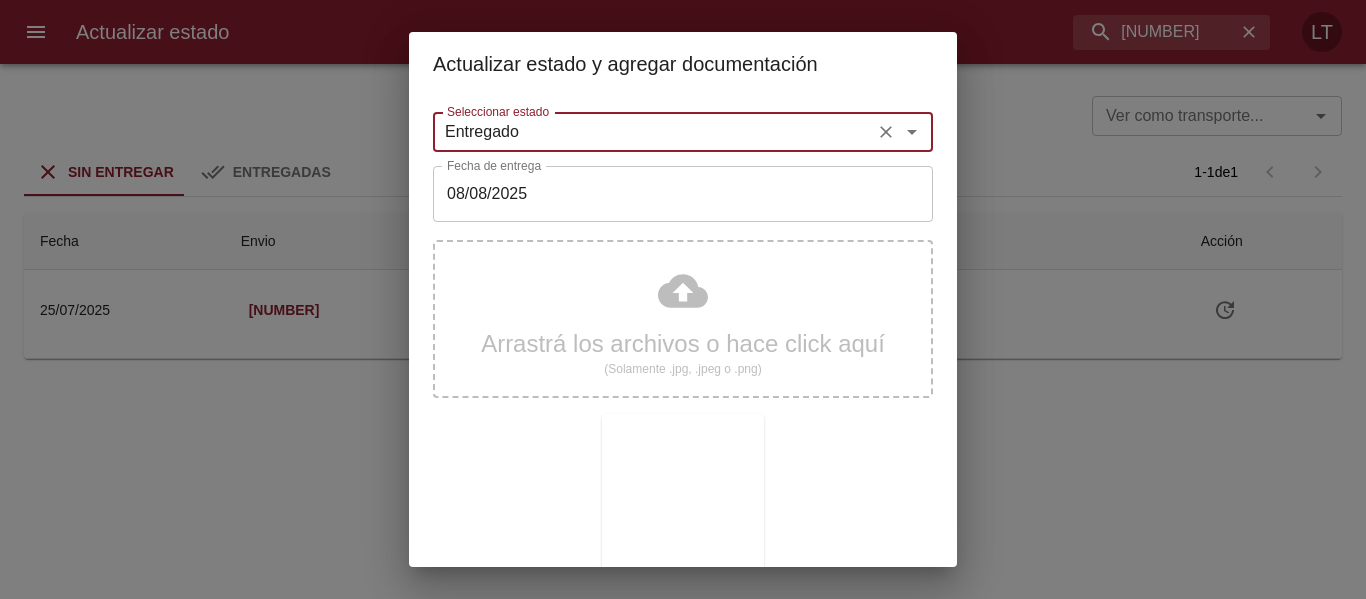 scroll, scrollTop: 187, scrollLeft: 0, axis: vertical 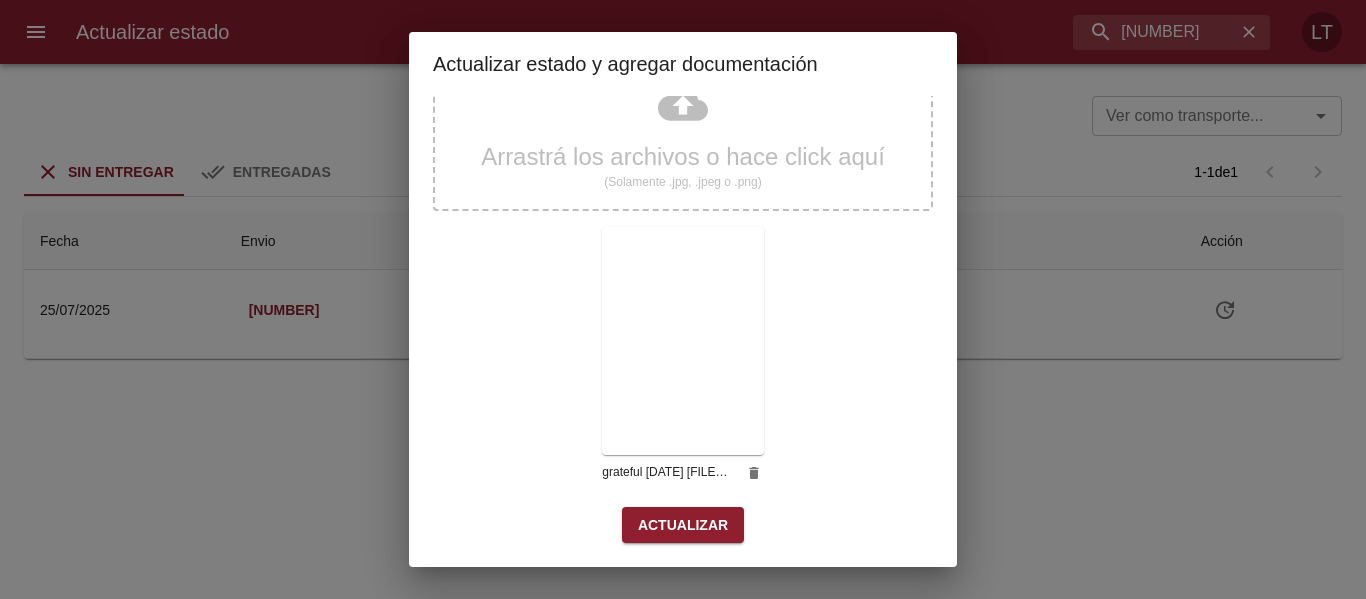 click on "Actualizar" at bounding box center (683, 525) 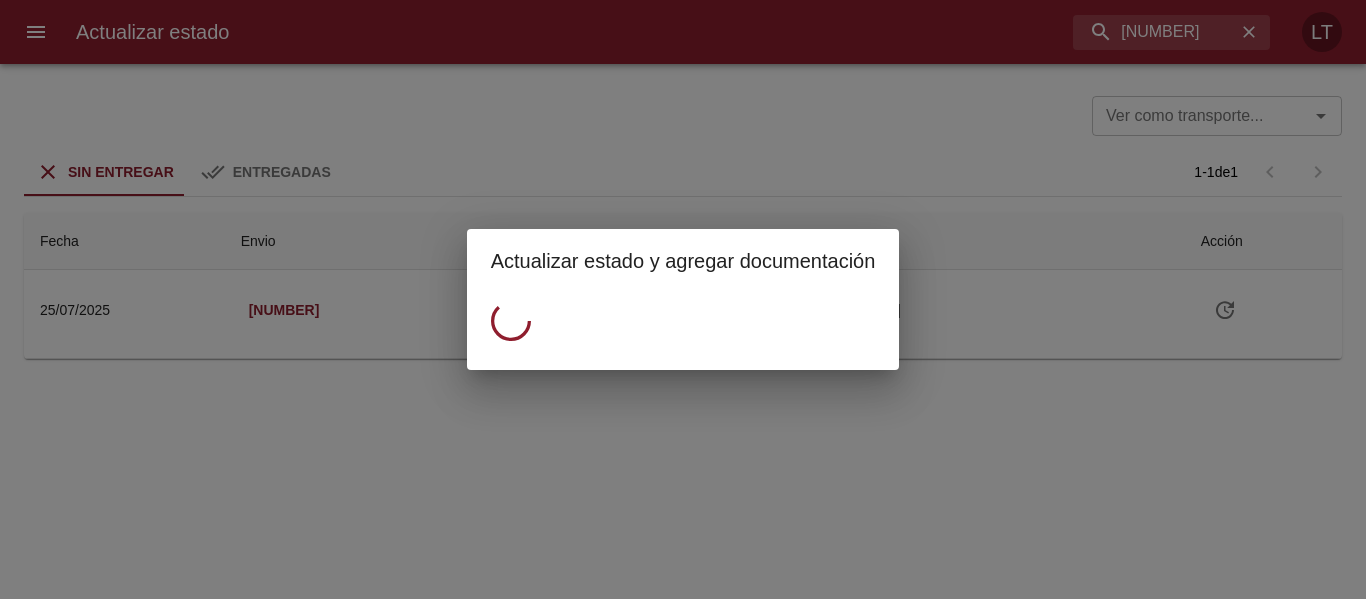 scroll, scrollTop: 0, scrollLeft: 0, axis: both 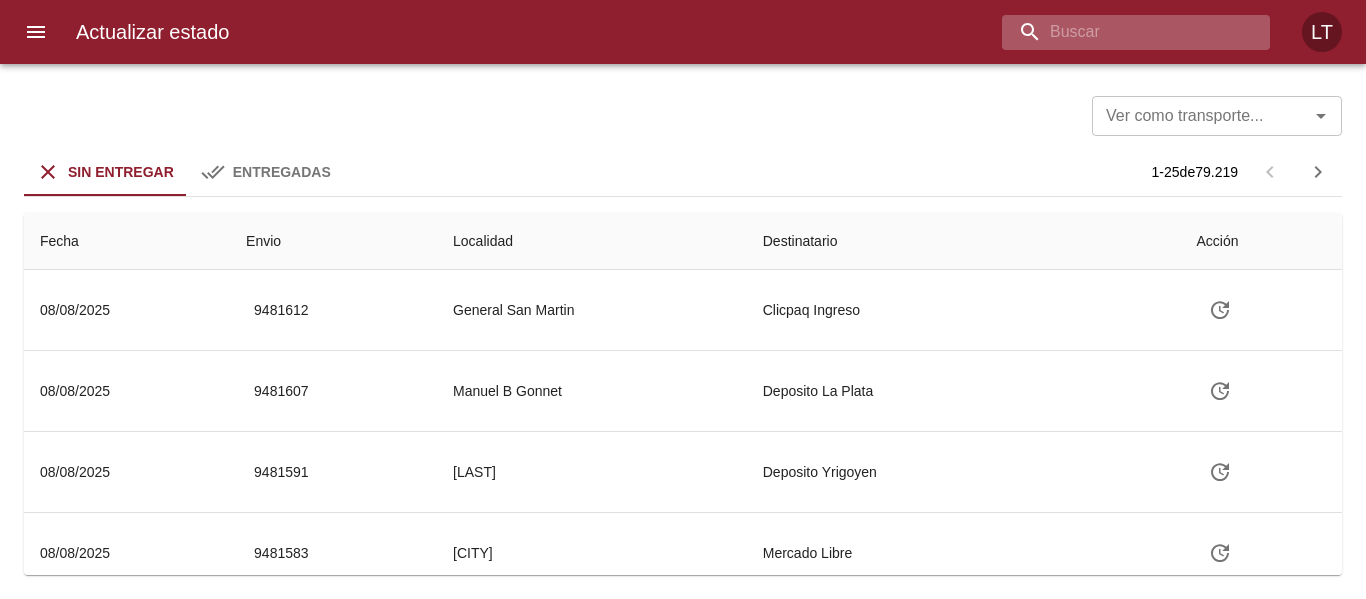click at bounding box center (1119, 32) 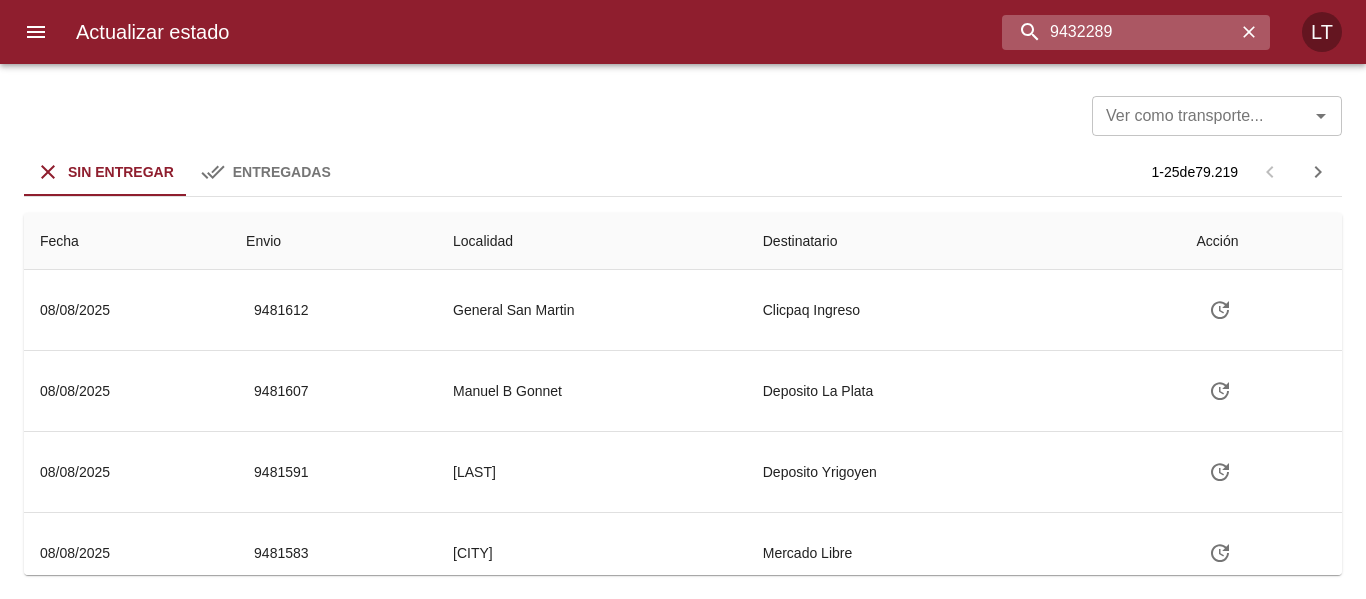 type on "9432289" 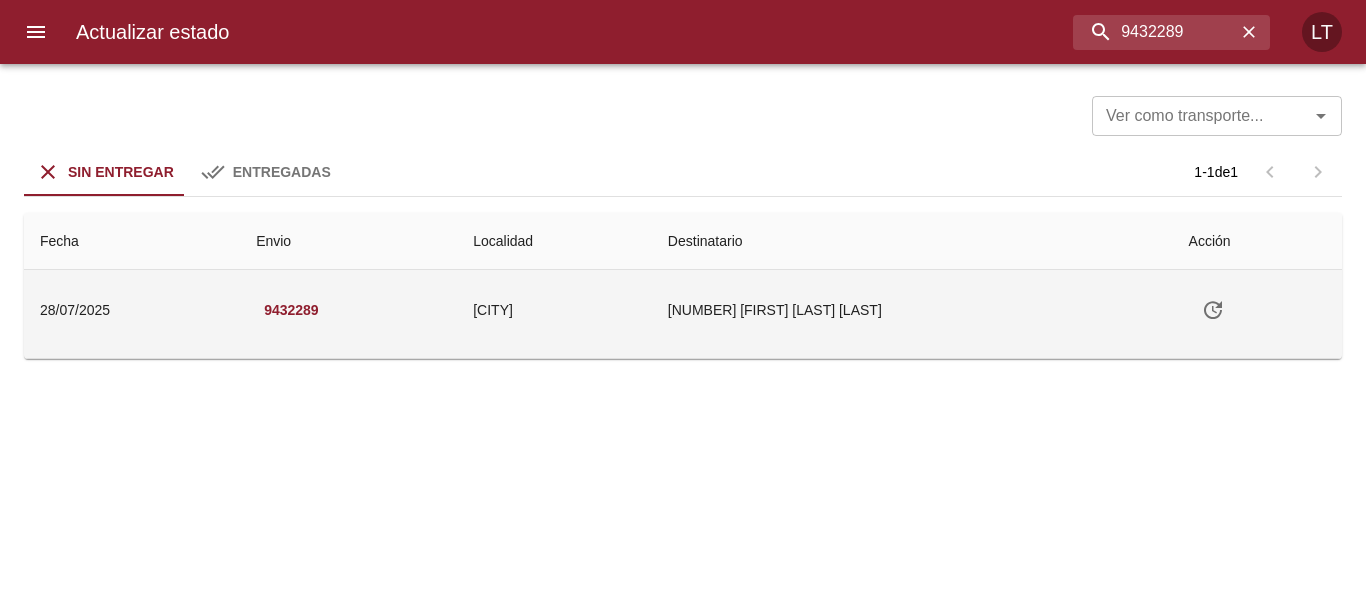 click at bounding box center (1213, 310) 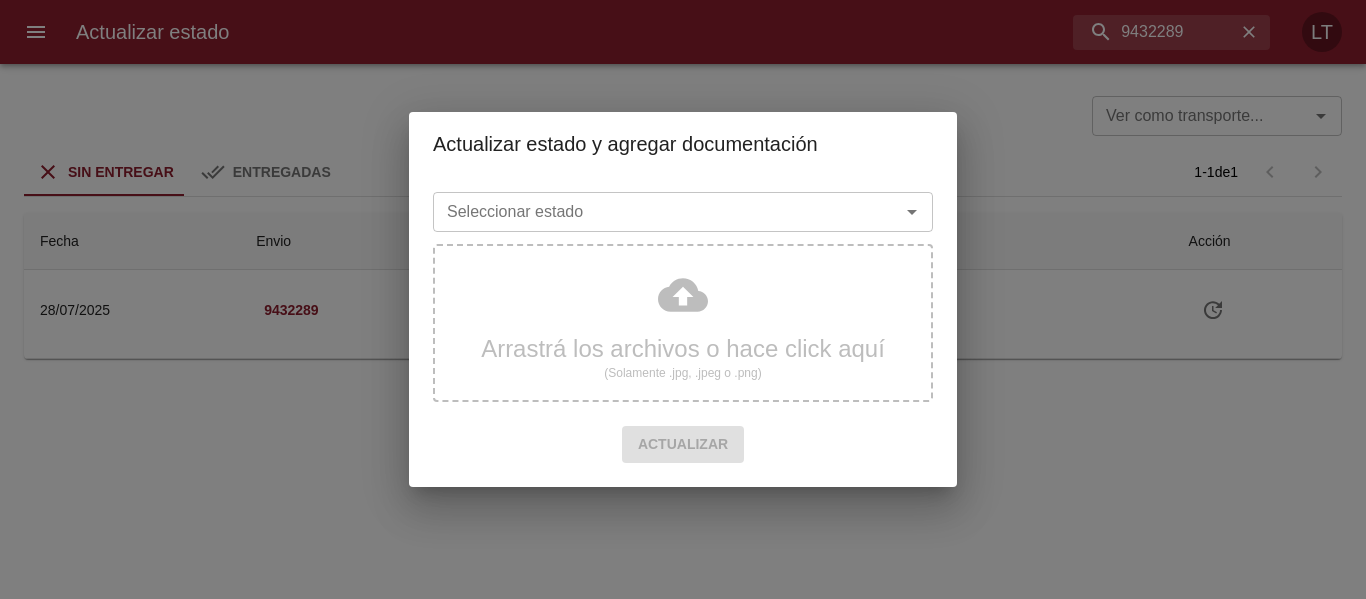 click on "Seleccionar estado Seleccionar estado" at bounding box center [683, 210] 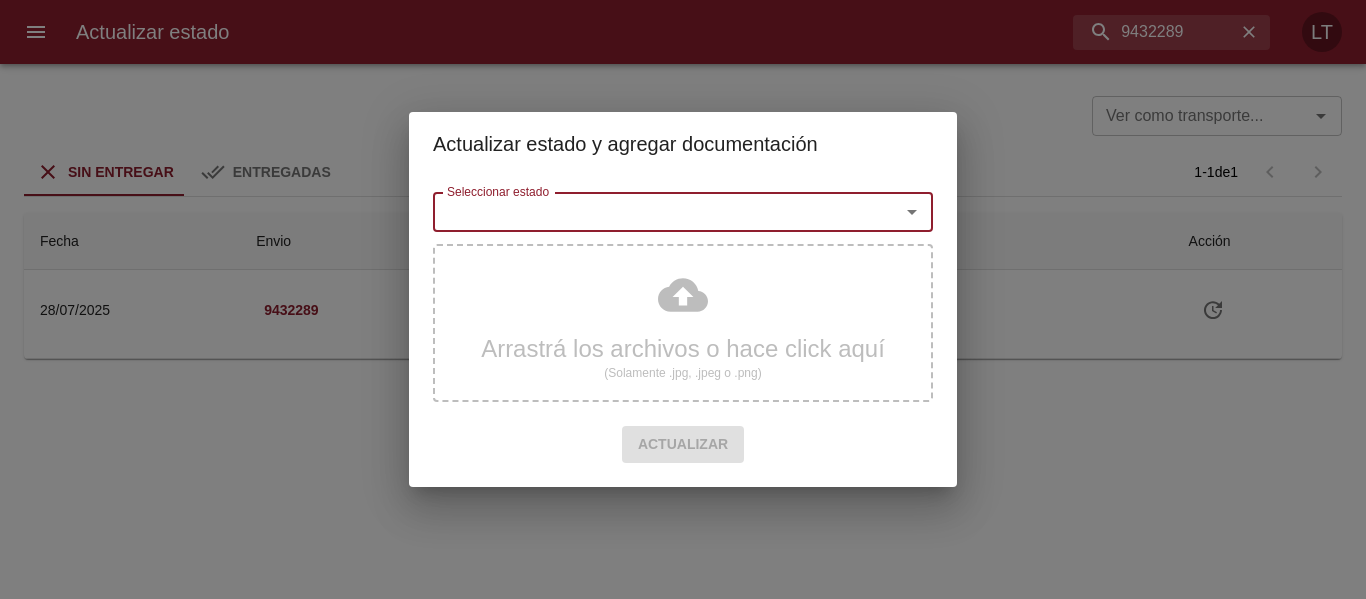 click on "Seleccionar estado" at bounding box center [653, 212] 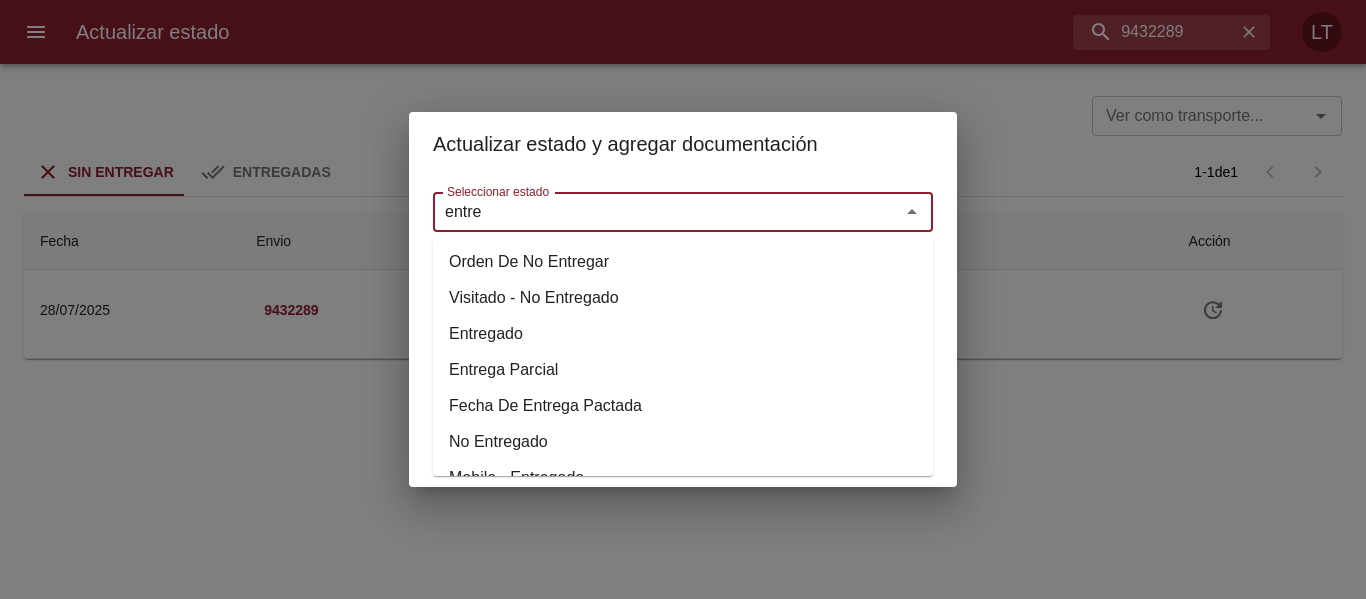 click on "Entregado" at bounding box center [683, 334] 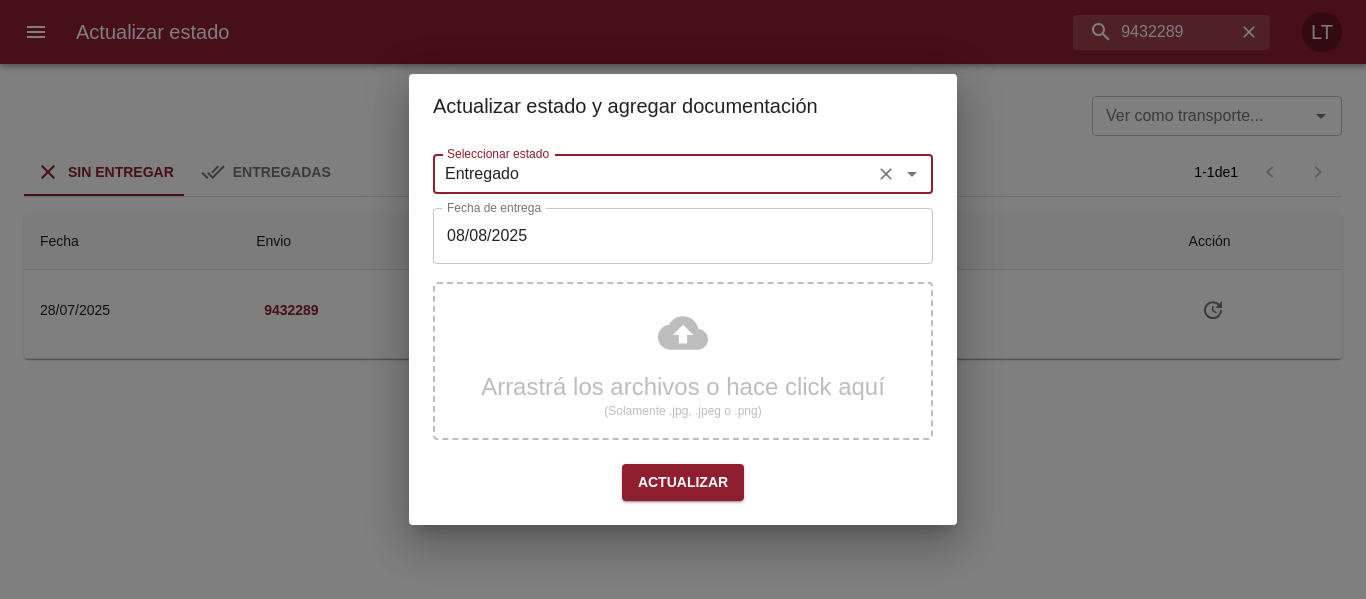 type on "Entregado" 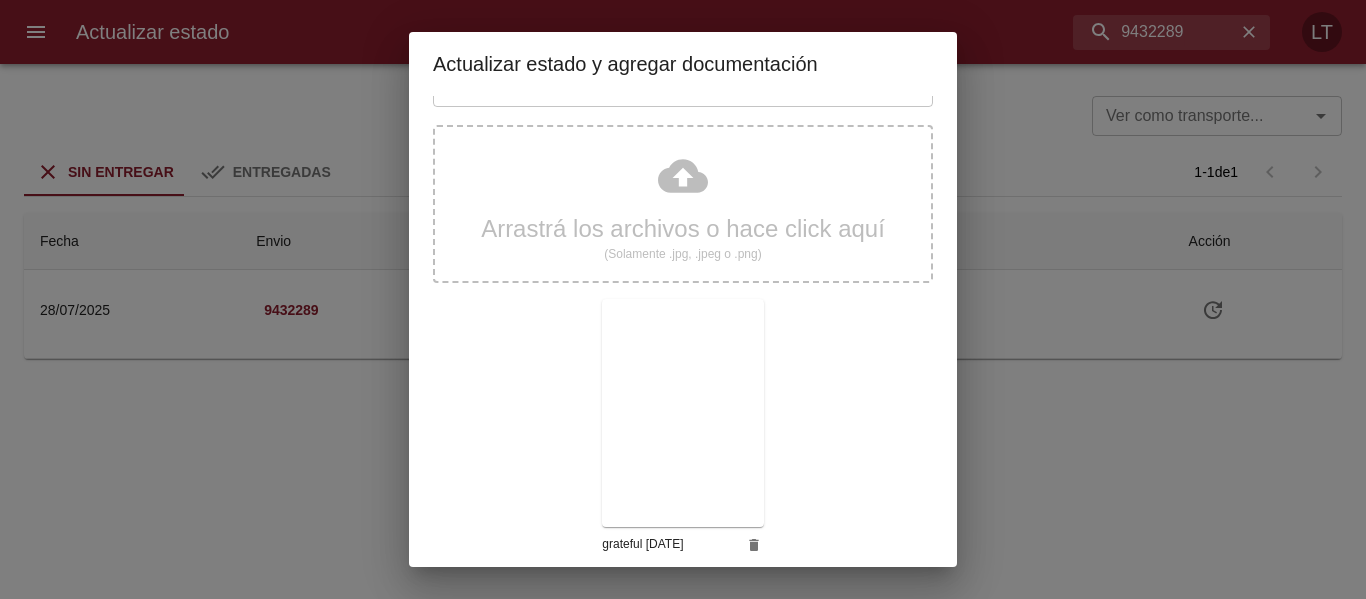 scroll, scrollTop: 187, scrollLeft: 0, axis: vertical 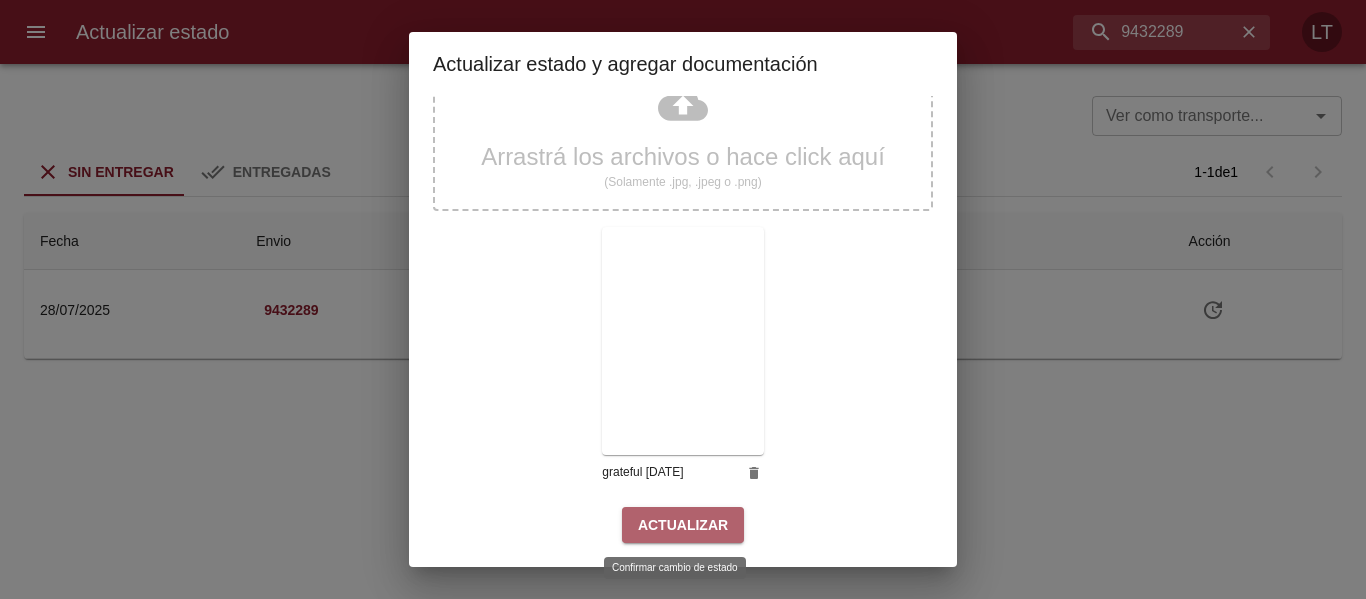 click on "Actualizar" at bounding box center [683, 525] 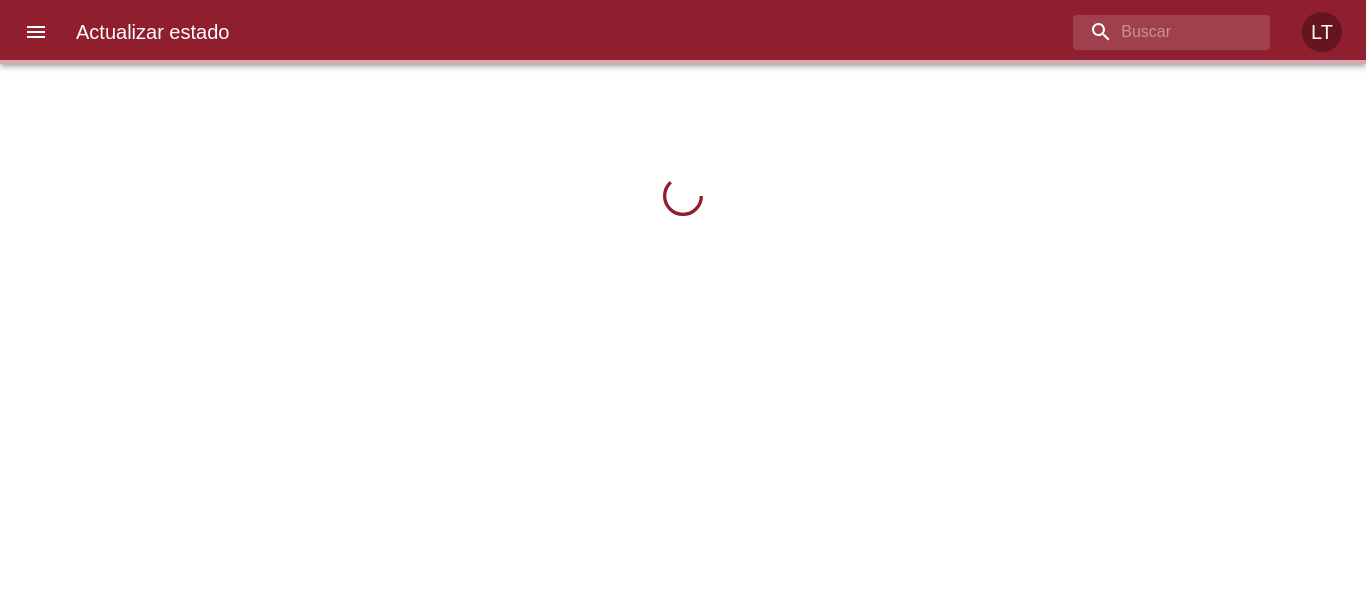 scroll, scrollTop: 0, scrollLeft: 0, axis: both 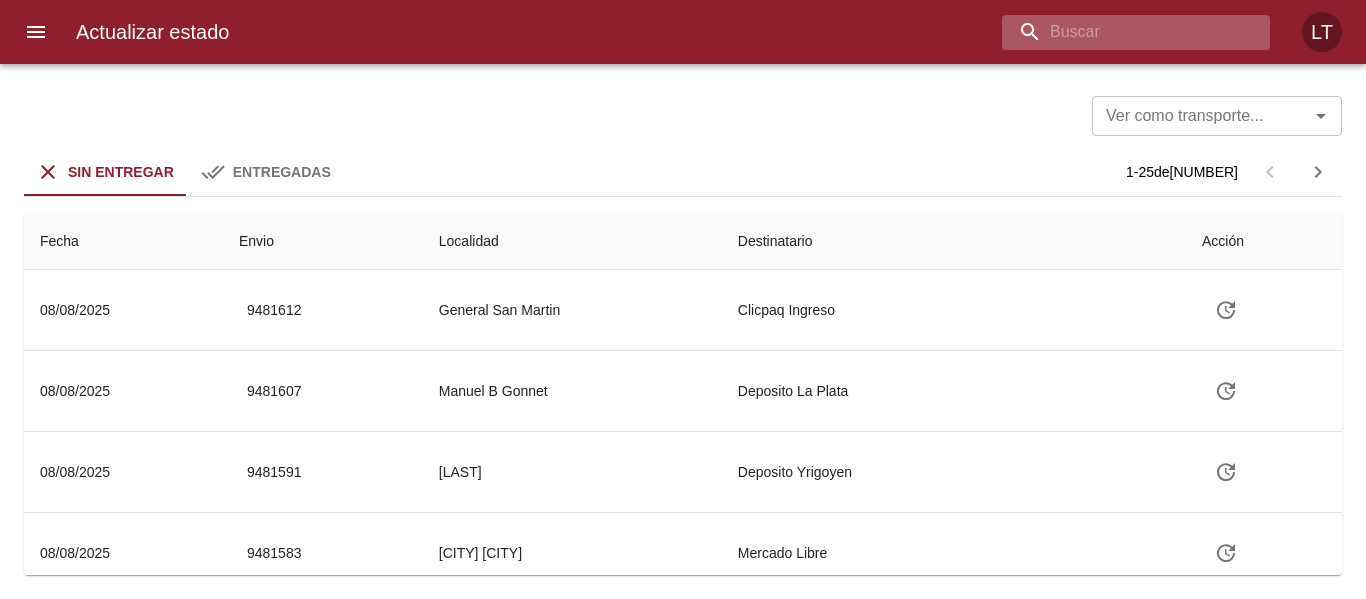 click at bounding box center [1119, 32] 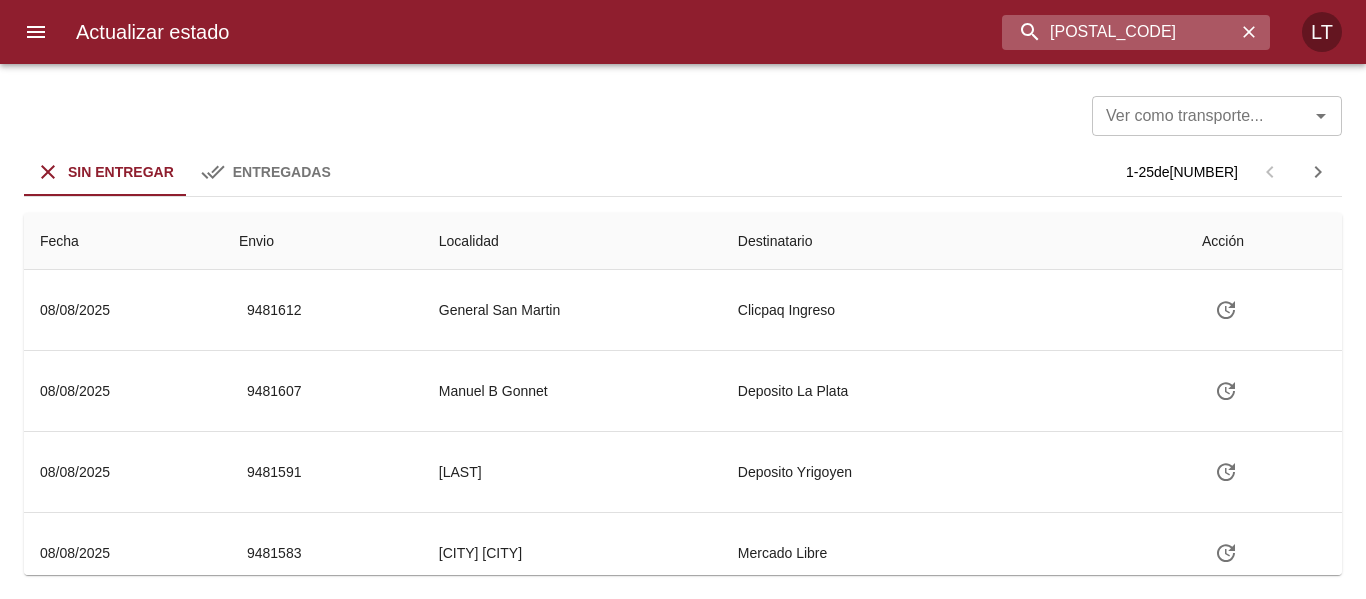 type on "[POSTAL_CODE]" 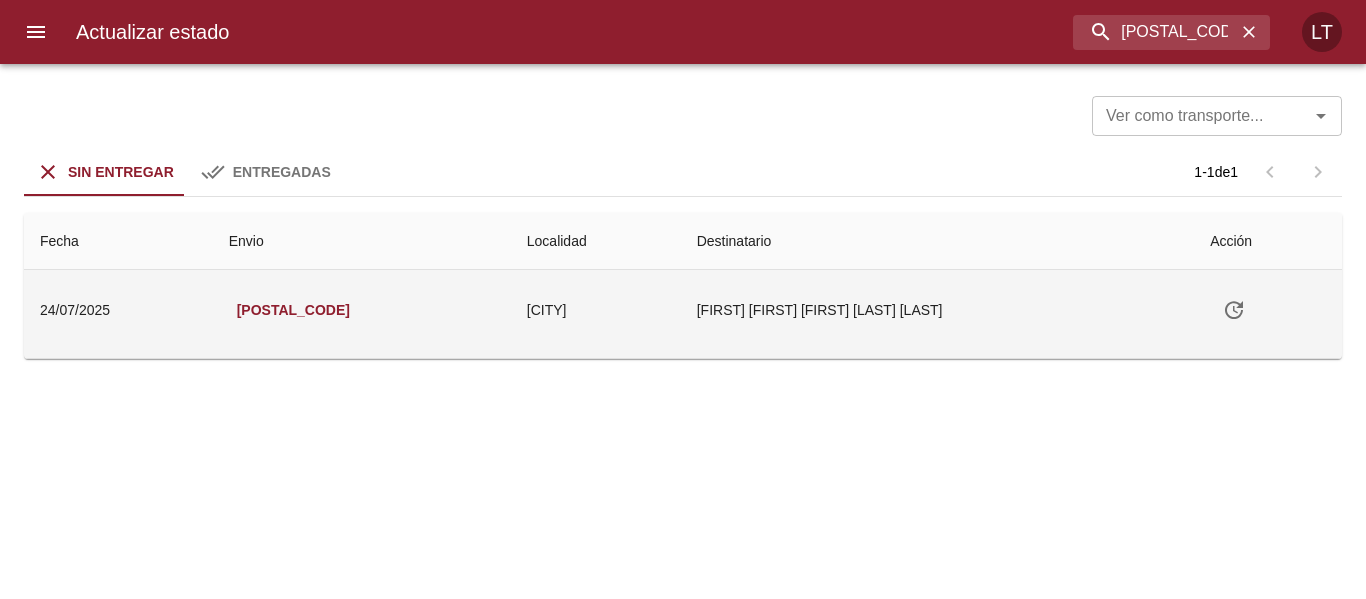 click 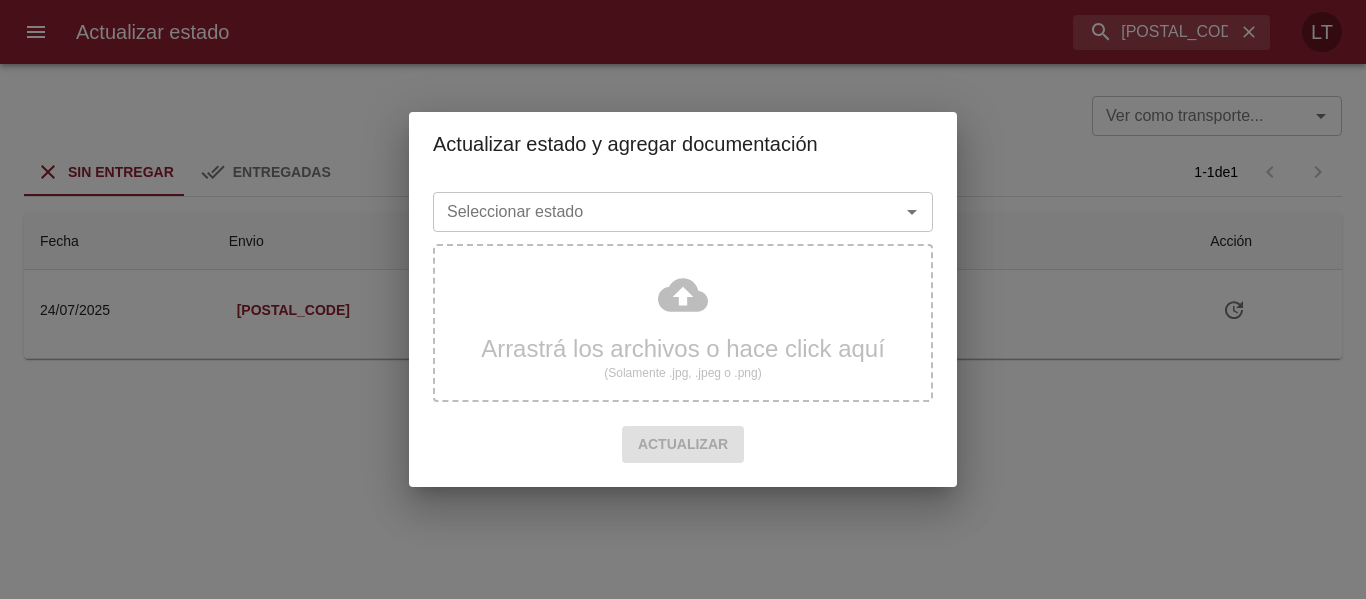 click on "Seleccionar estado" at bounding box center (683, 212) 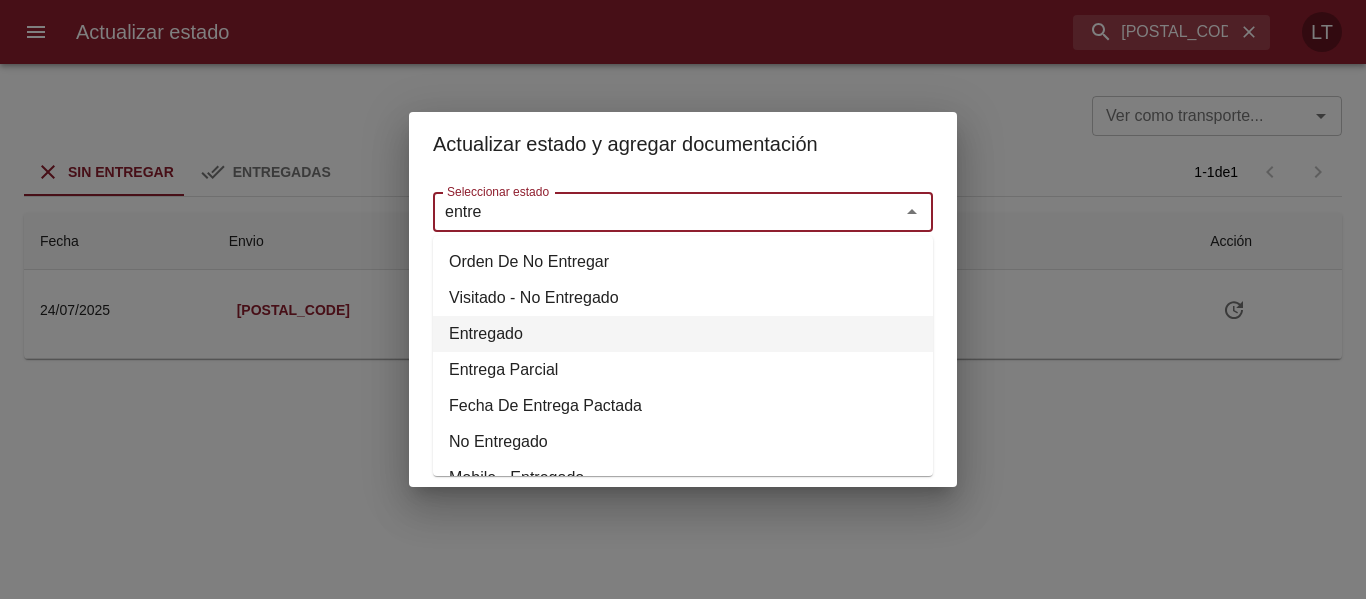 click on "Entregado" at bounding box center [683, 334] 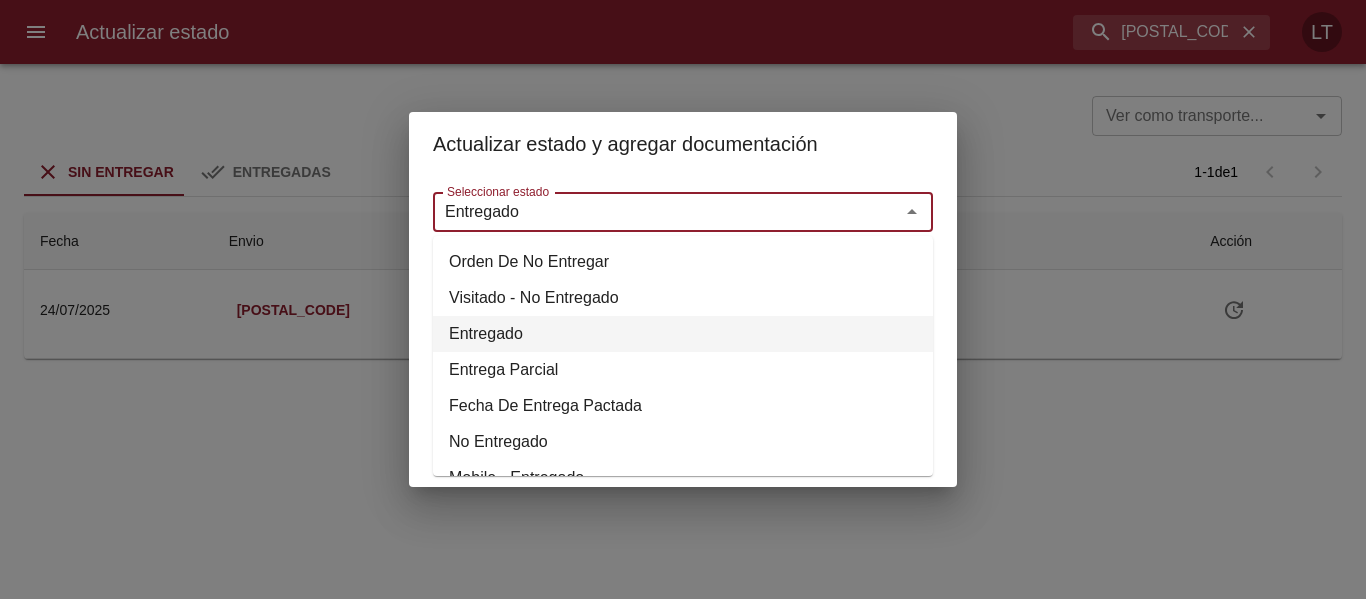 type on "Entregado" 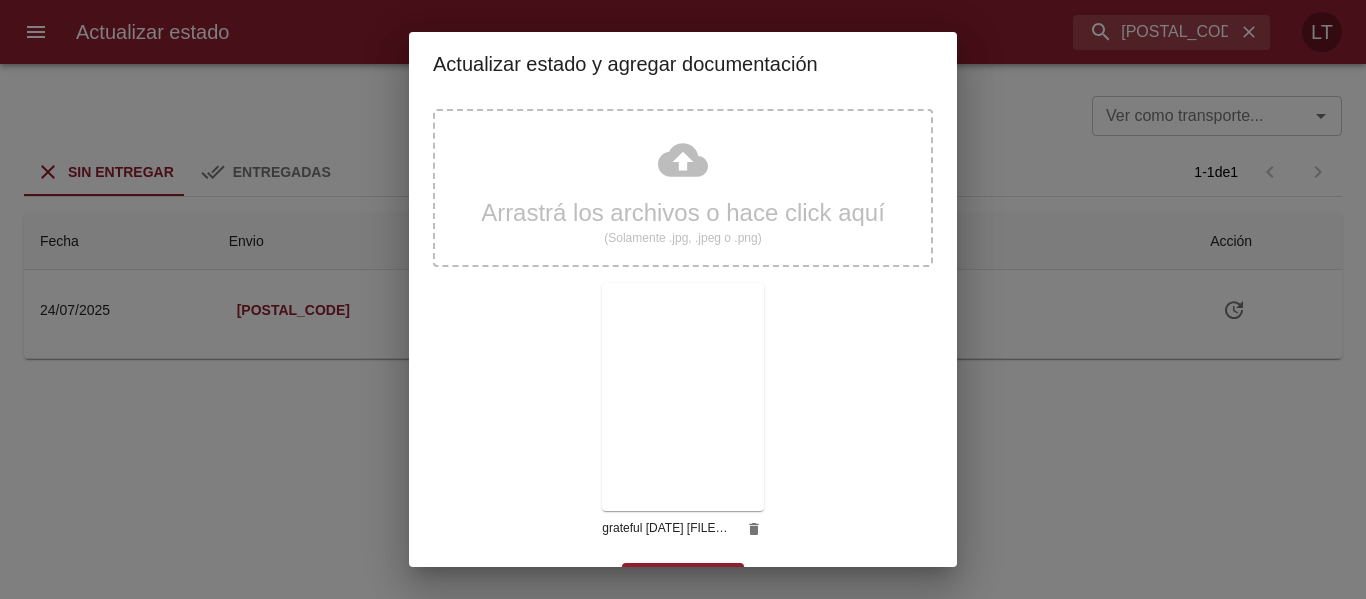 scroll, scrollTop: 187, scrollLeft: 0, axis: vertical 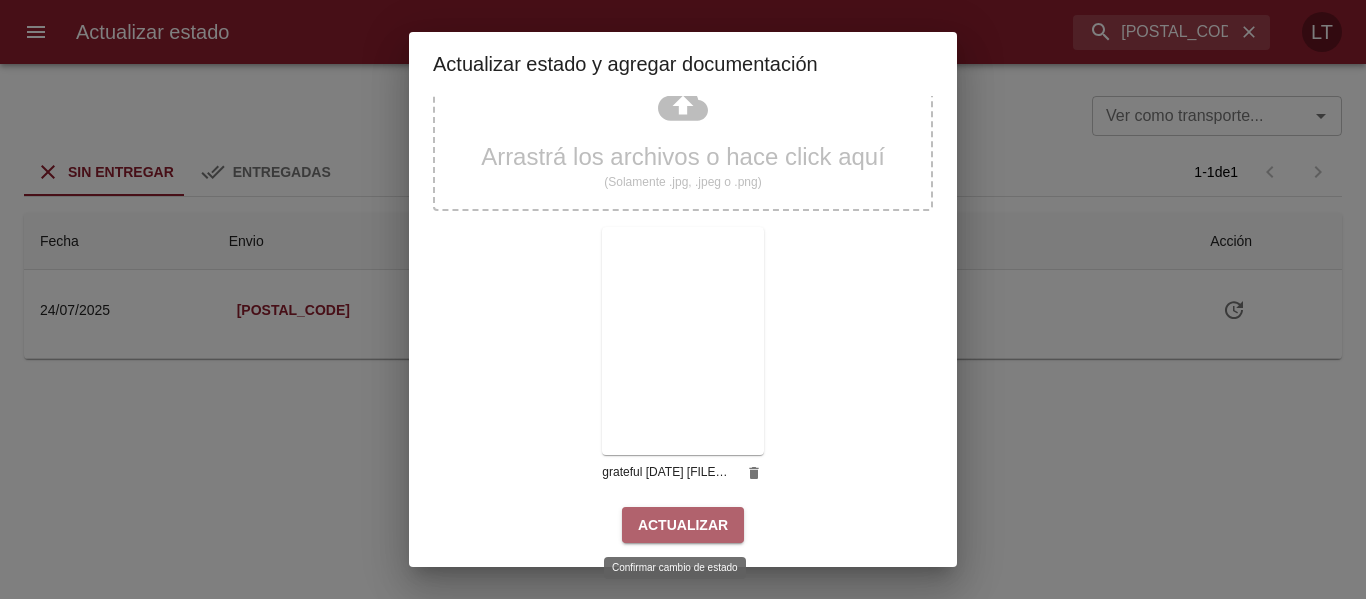 click on "Actualizar" at bounding box center [683, 525] 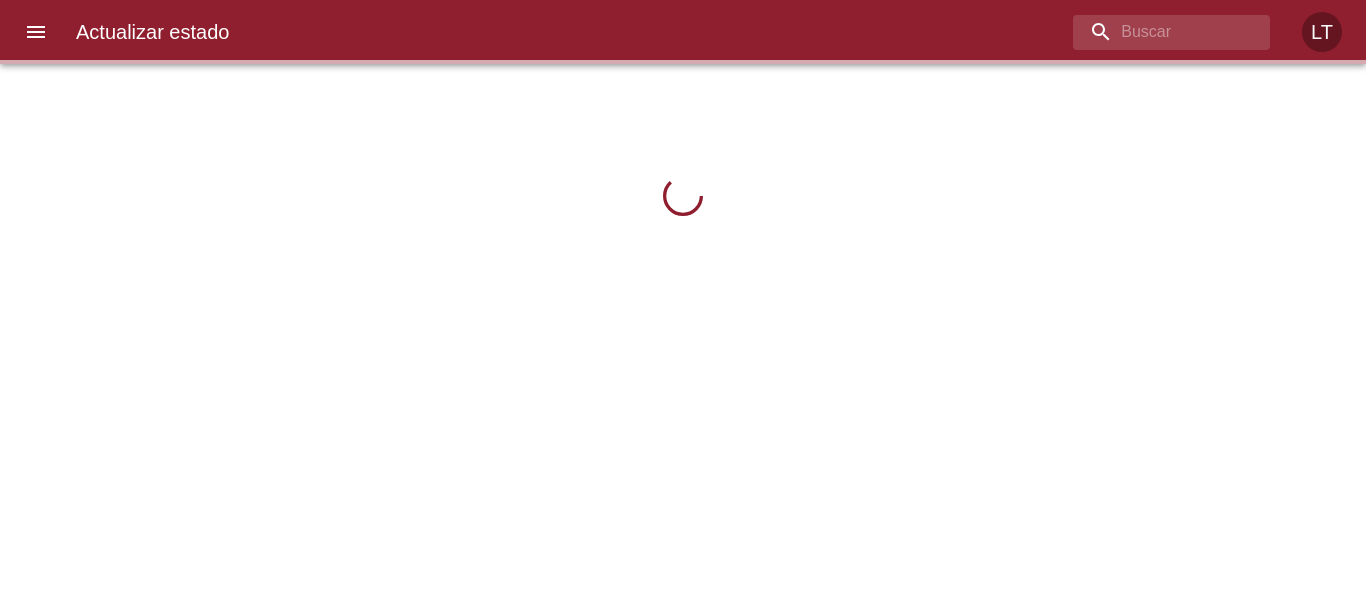 scroll, scrollTop: 0, scrollLeft: 0, axis: both 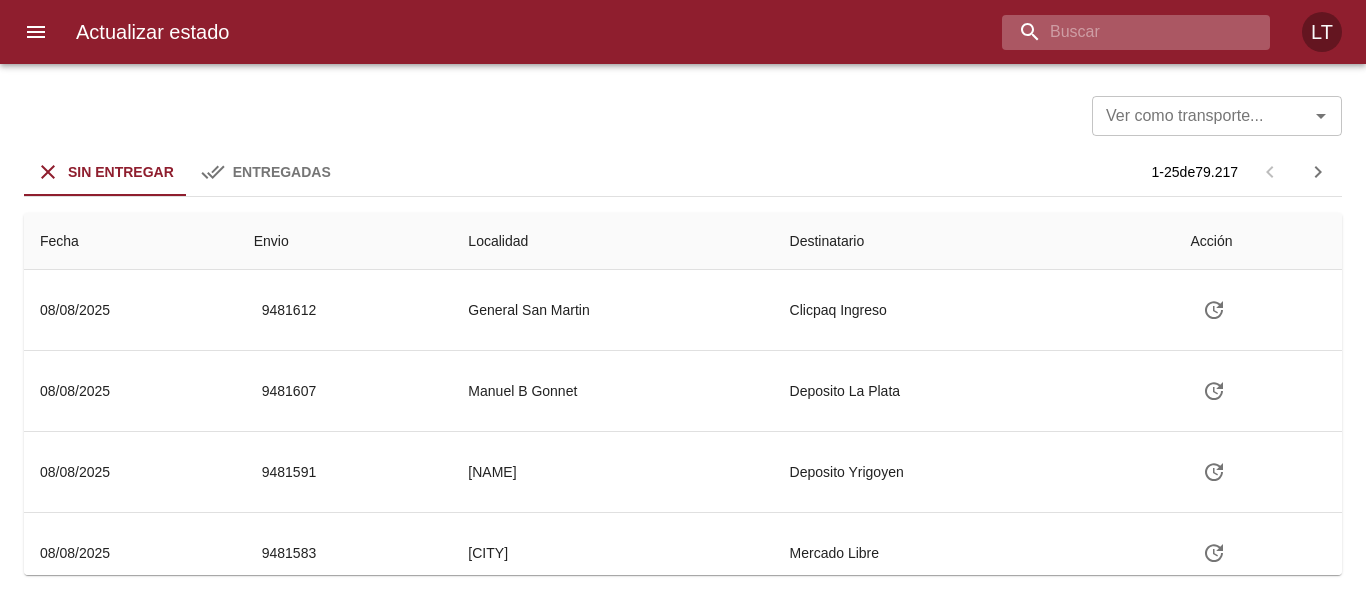 click at bounding box center (1119, 32) 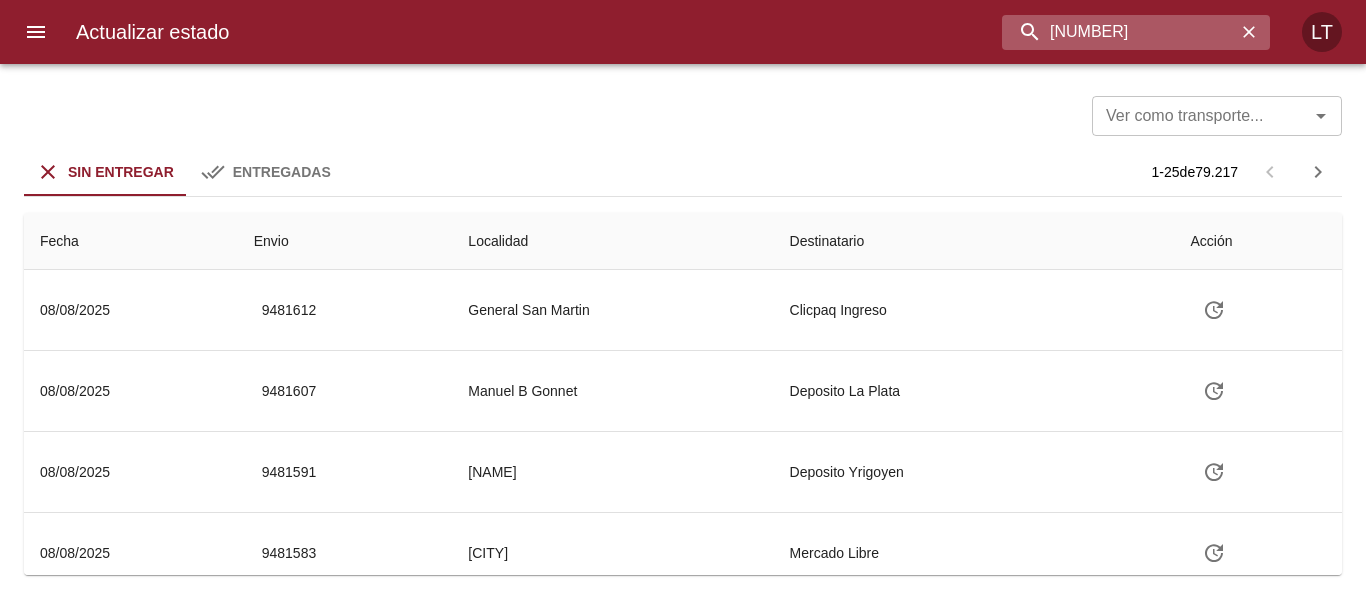 type on "9418513" 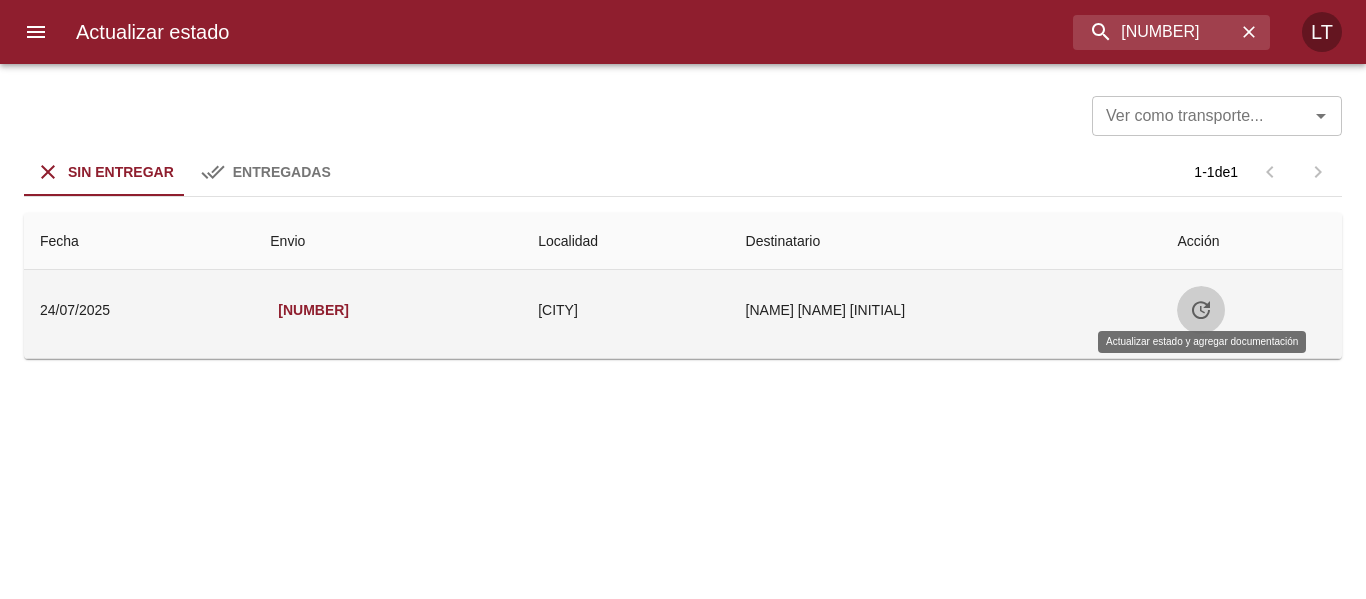 click 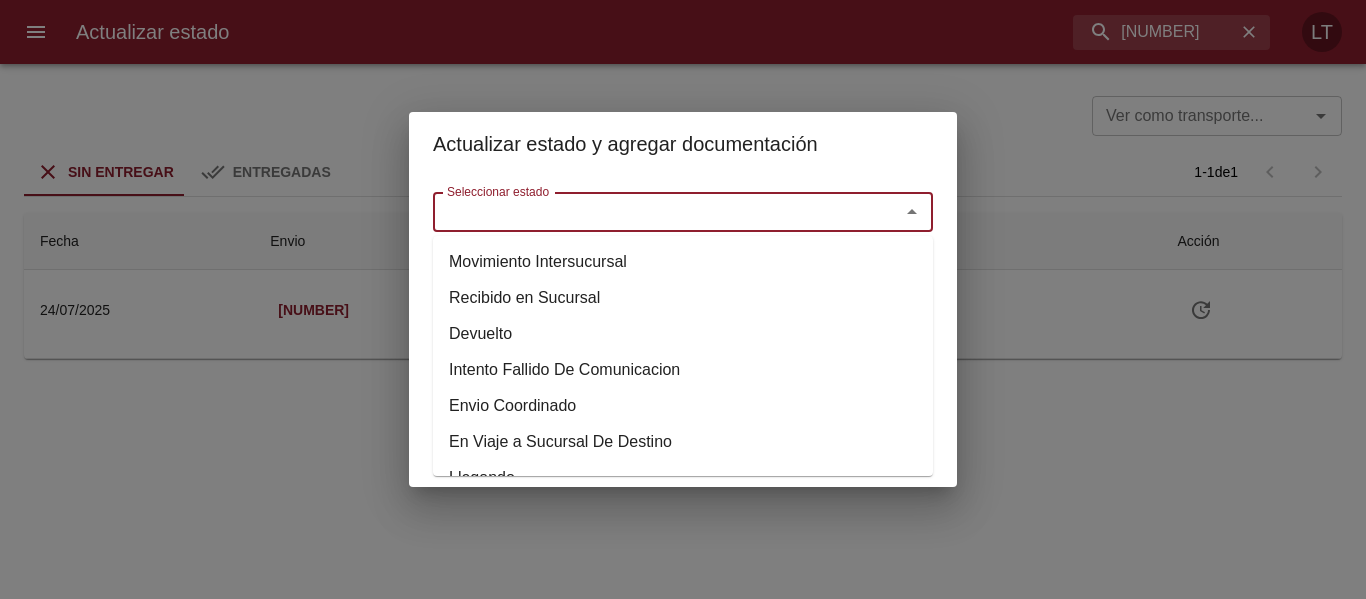 click on "Seleccionar estado" at bounding box center (653, 212) 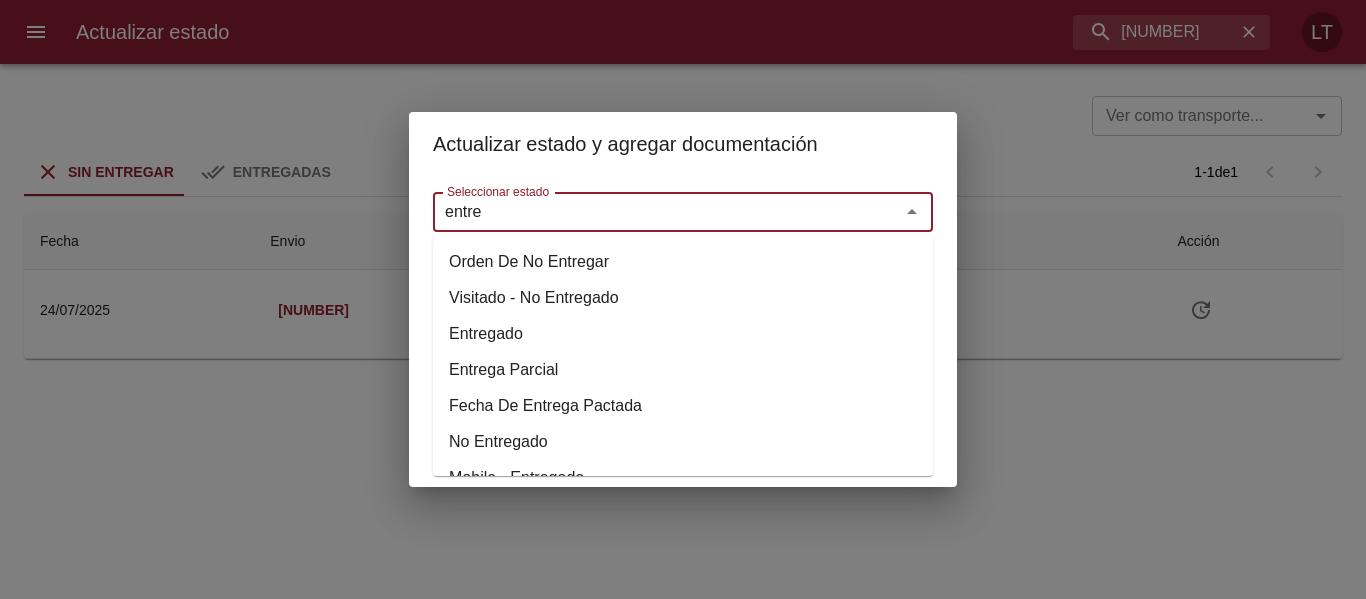 drag, startPoint x: 516, startPoint y: 310, endPoint x: 514, endPoint y: 335, distance: 25.079872 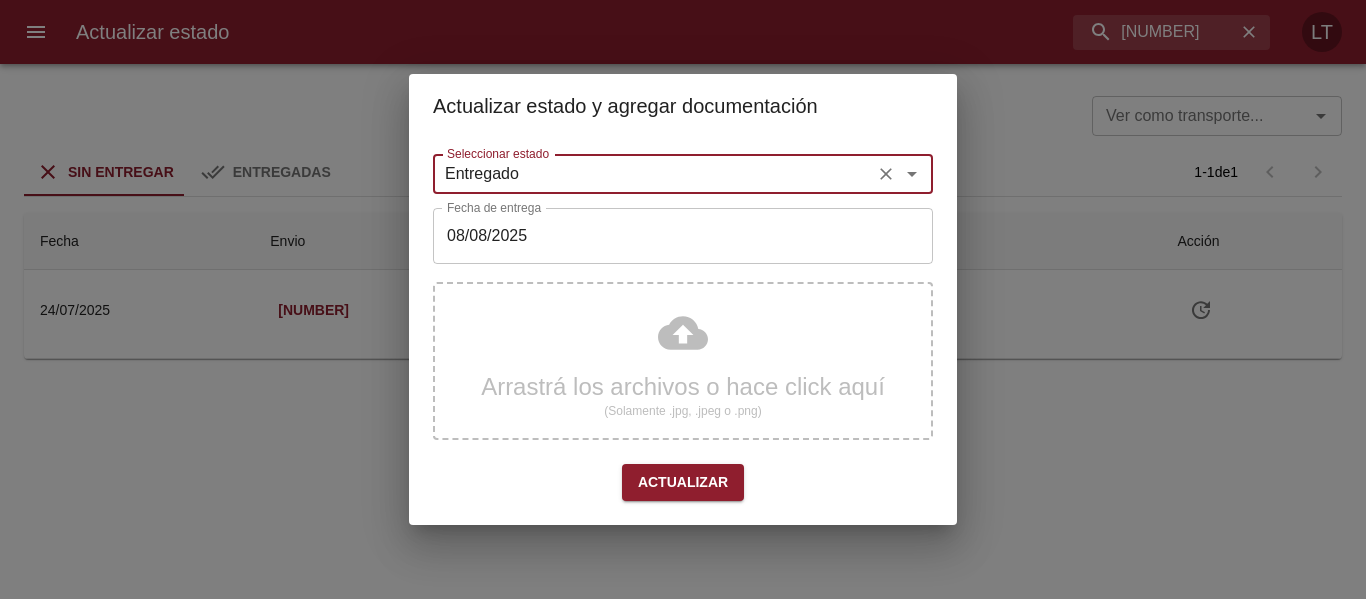 type on "Entregado" 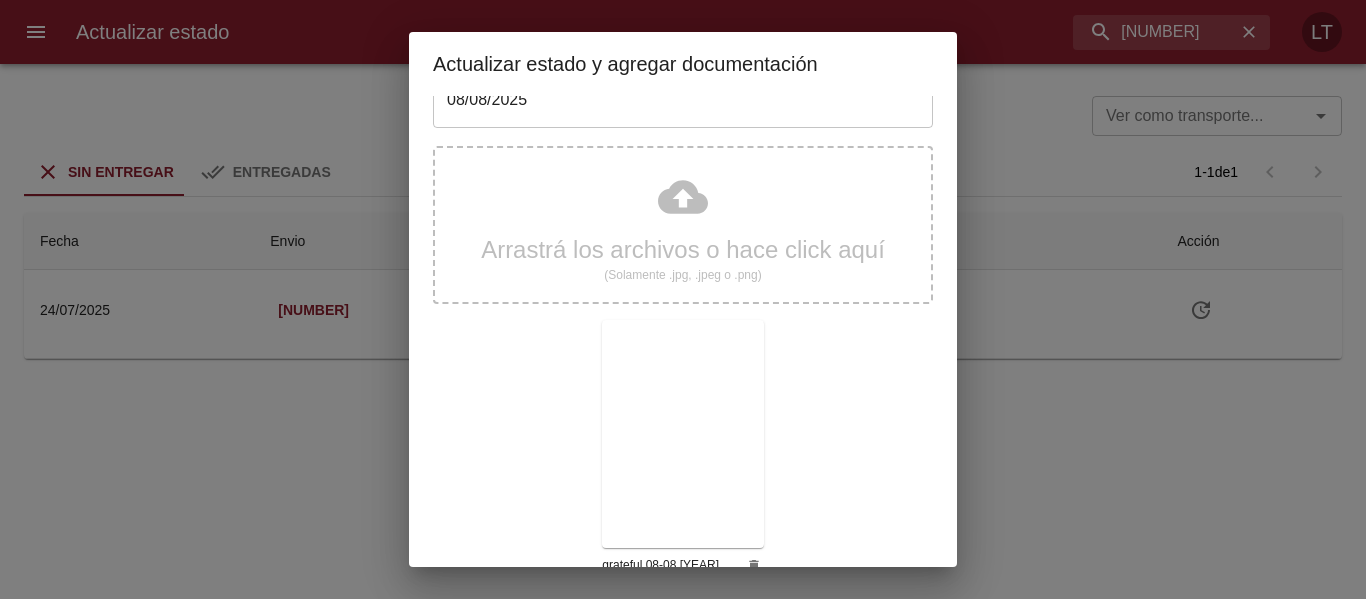 scroll, scrollTop: 187, scrollLeft: 0, axis: vertical 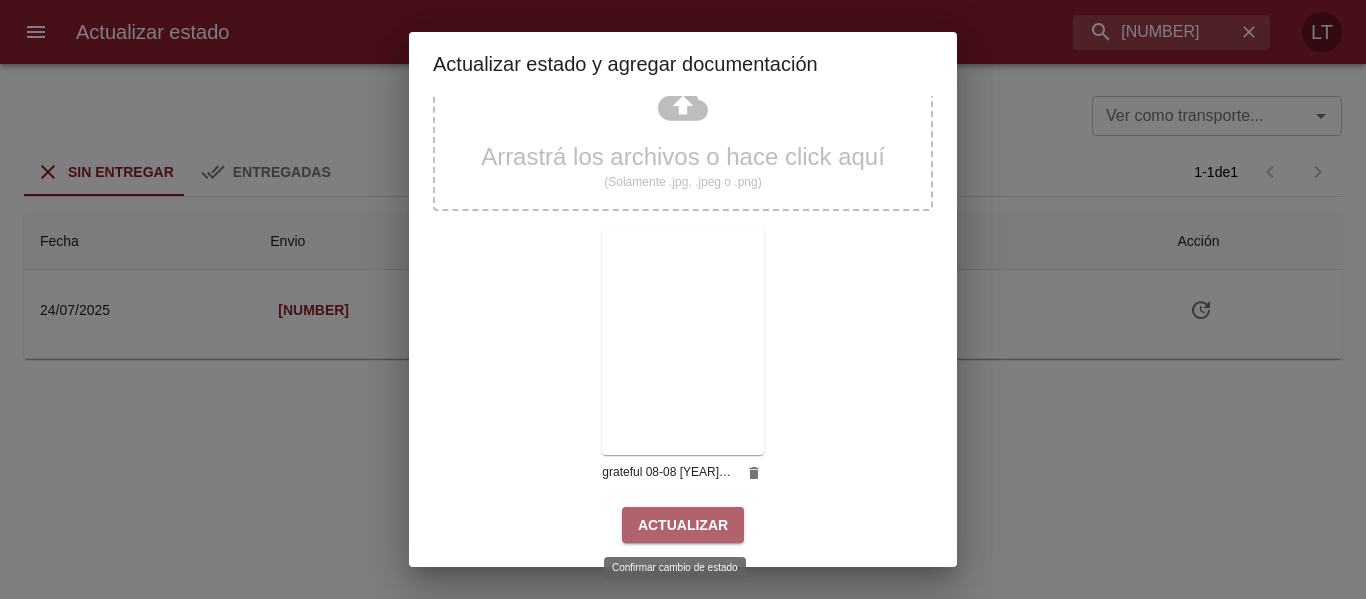 click on "Actualizar" at bounding box center (683, 525) 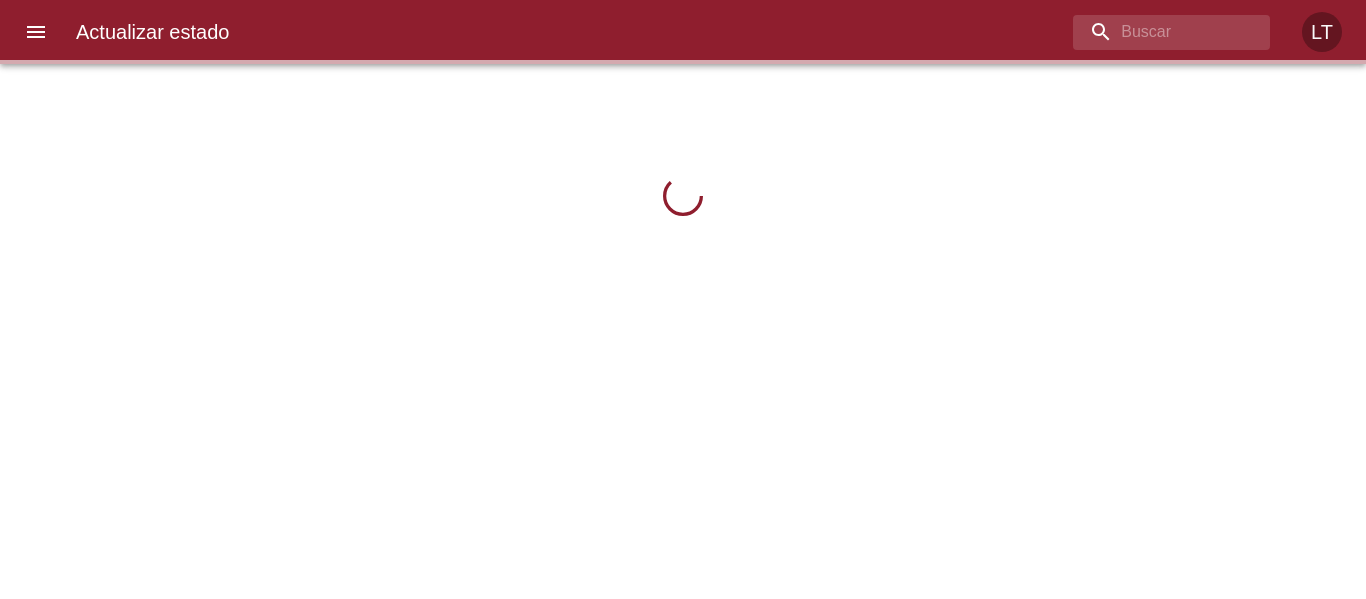 scroll, scrollTop: 0, scrollLeft: 0, axis: both 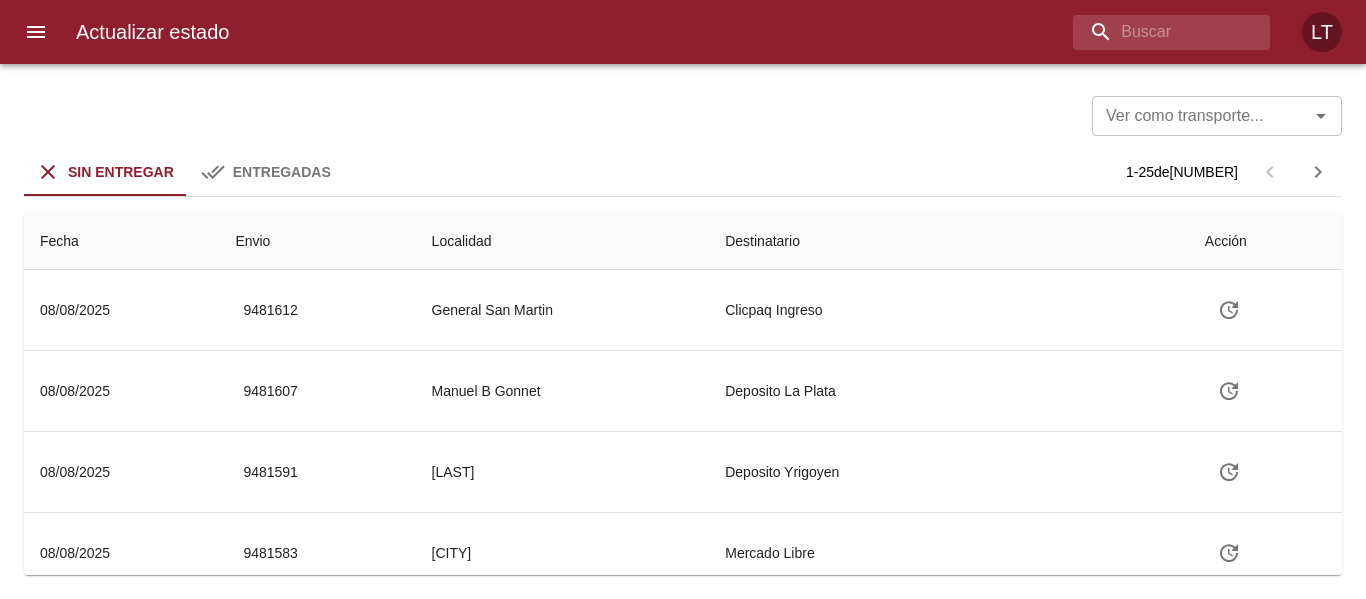 click on "[STATUS] [STATUS] [NUMBER] - [NUMBER] [PREPOSITION] [NUMBER]" at bounding box center (683, 172) 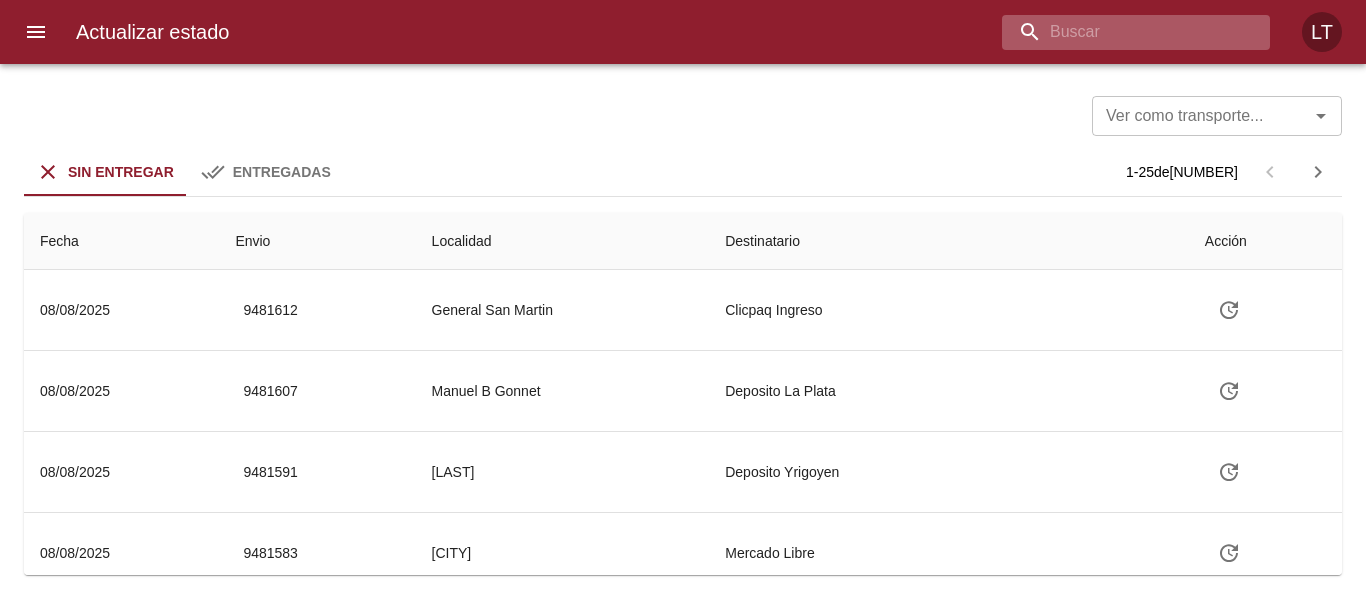 click at bounding box center [1119, 32] 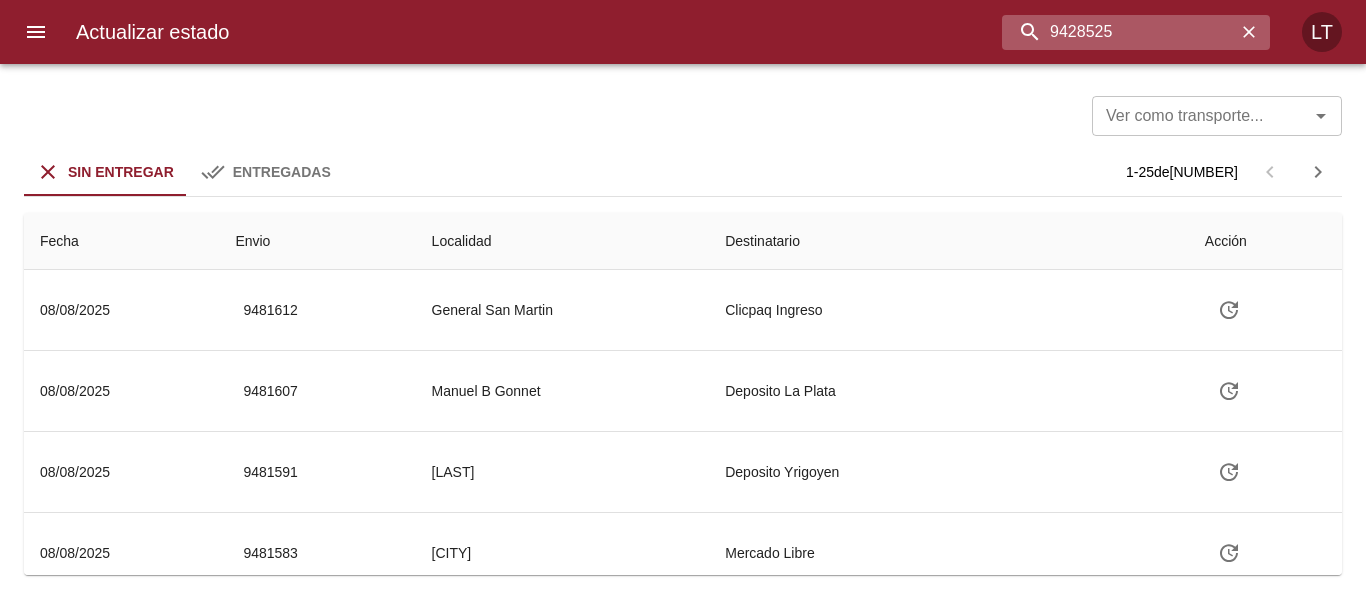 type on "9428525" 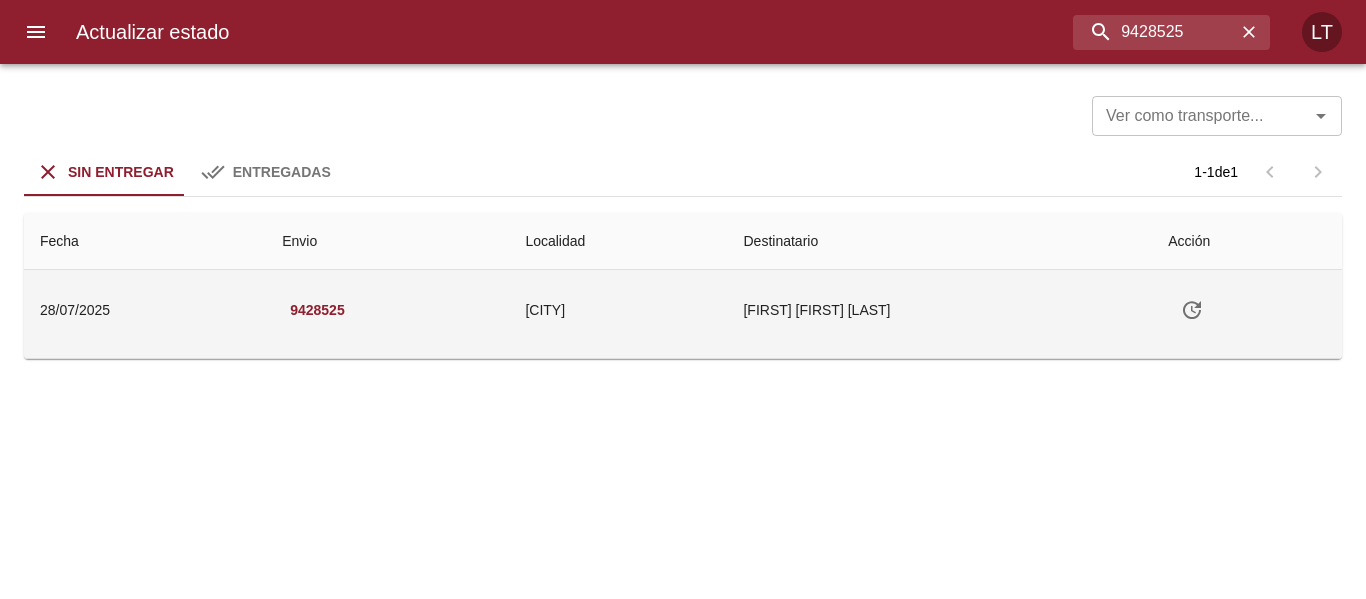 click on "[CITY]" at bounding box center [618, 310] 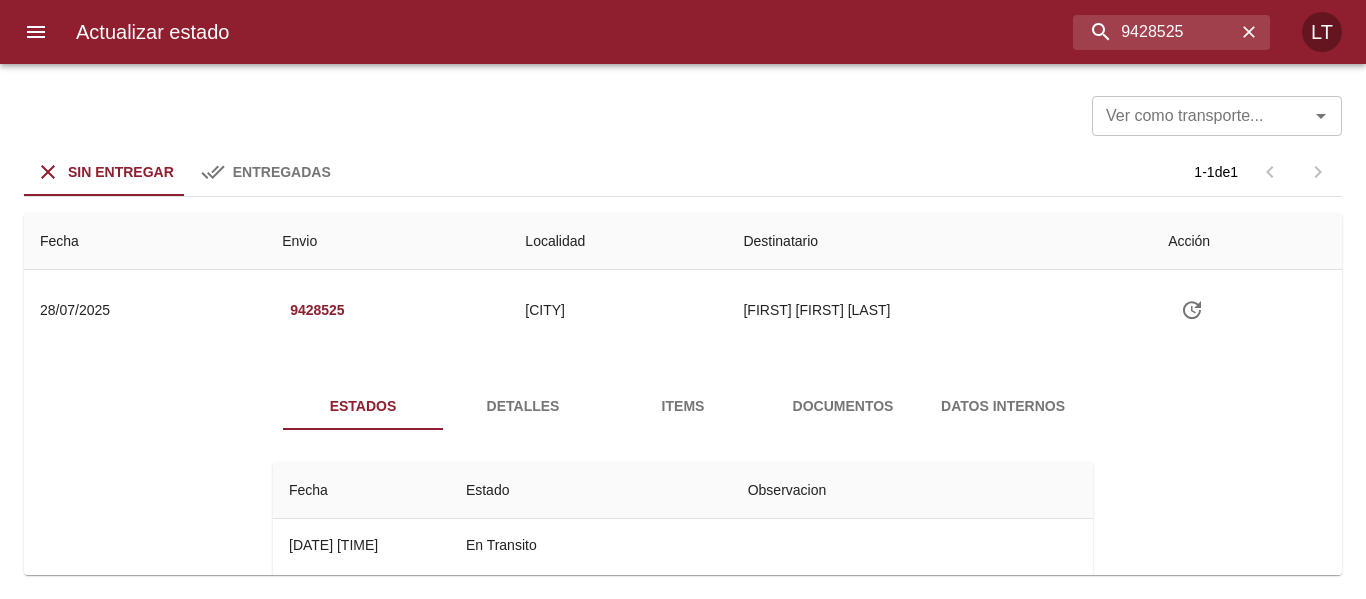 click on "Detalles" at bounding box center [523, 406] 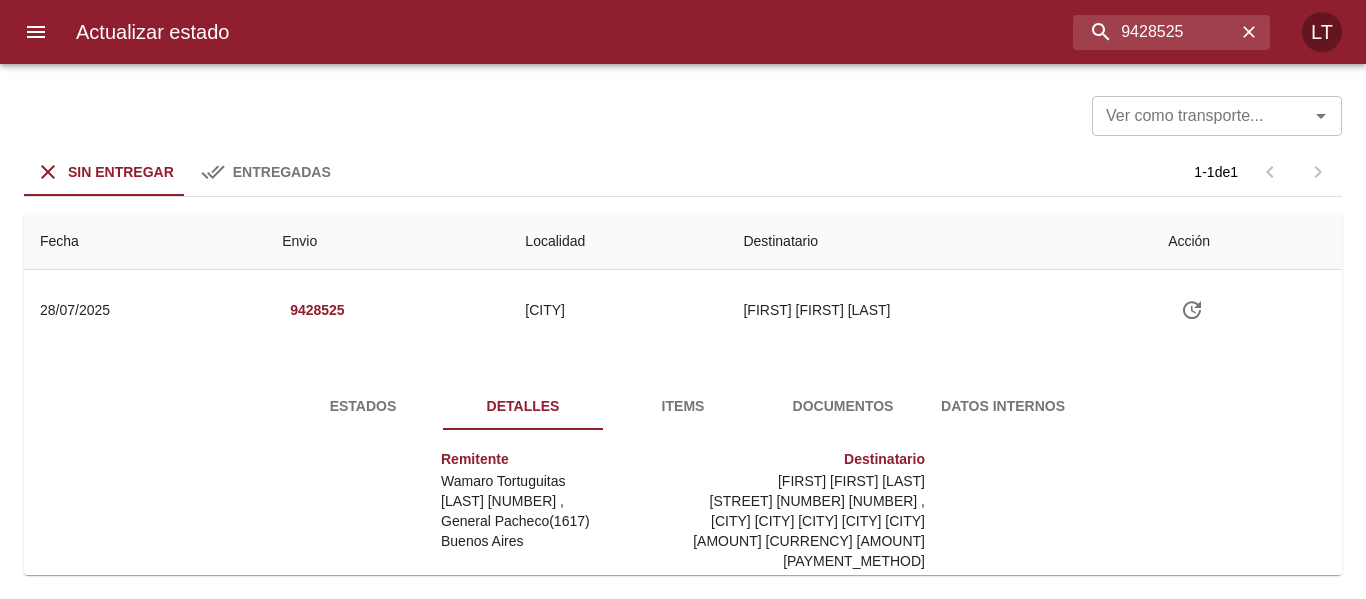 scroll, scrollTop: 30, scrollLeft: 0, axis: vertical 